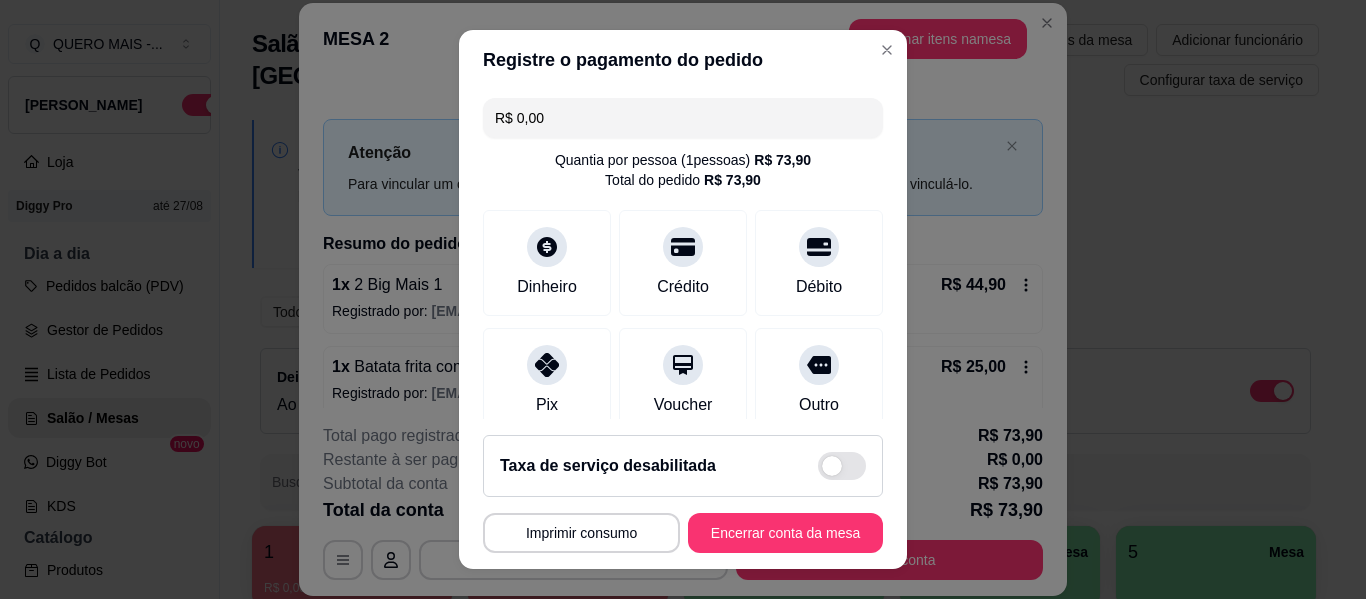 scroll, scrollTop: 0, scrollLeft: 0, axis: both 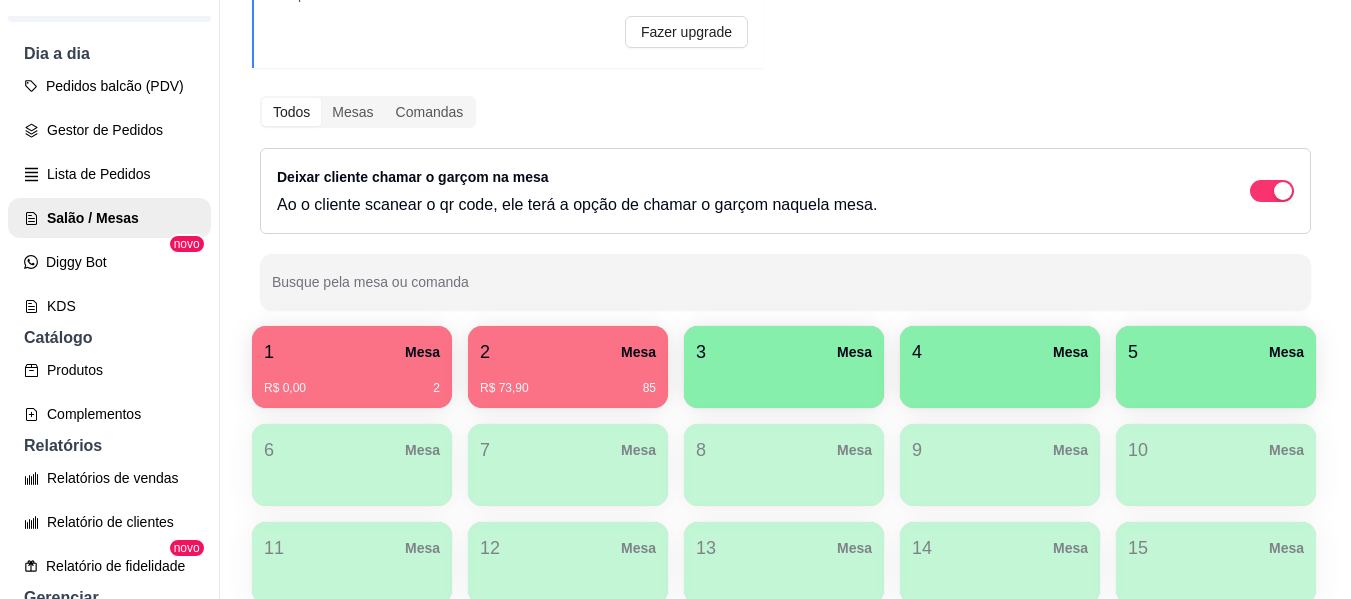 click on "R$ 73,90 85" at bounding box center (568, 381) 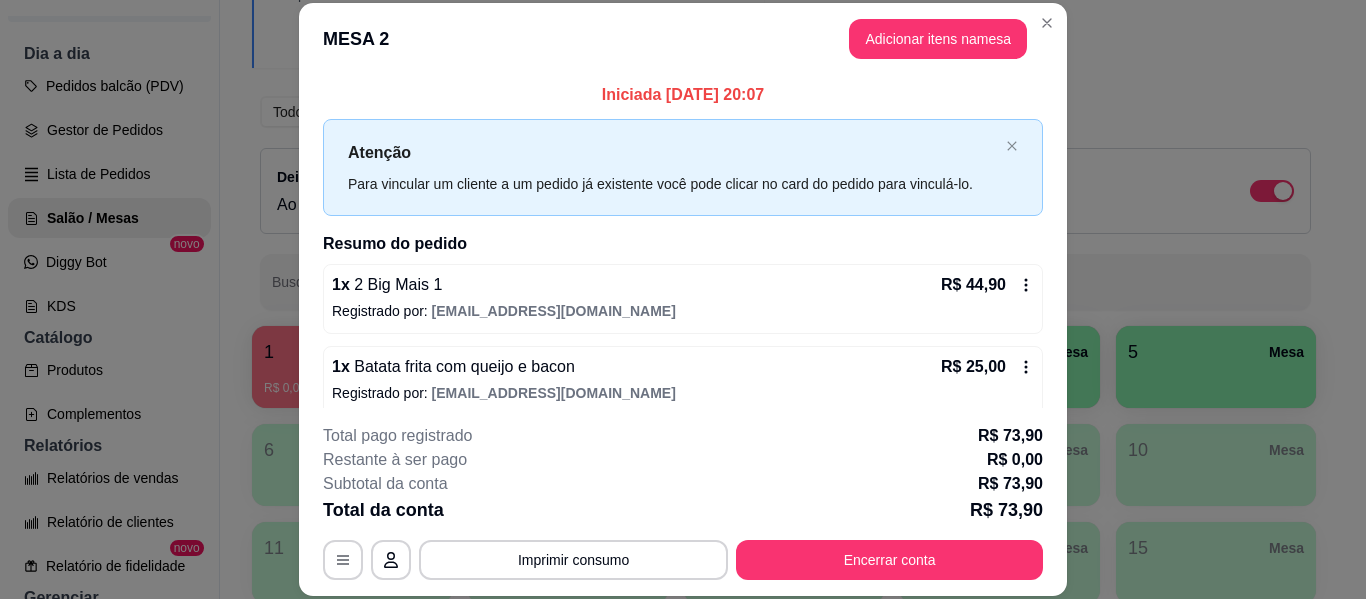 click on "**********" at bounding box center [683, 502] 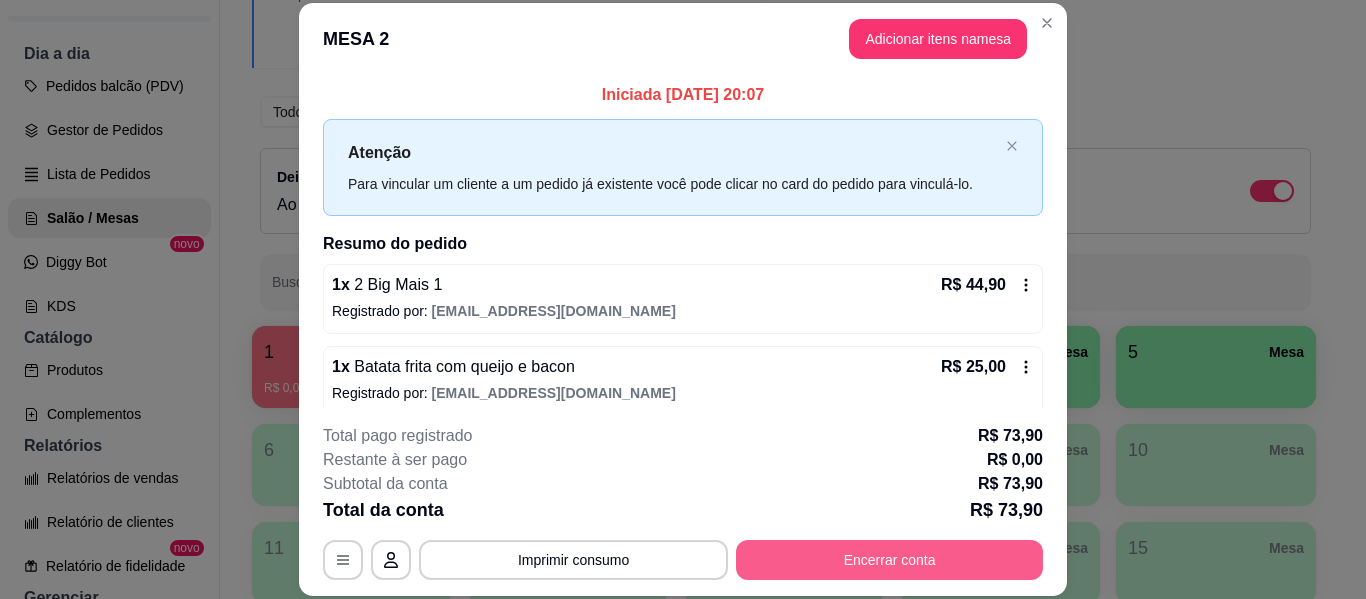 click on "Encerrar conta" at bounding box center (889, 560) 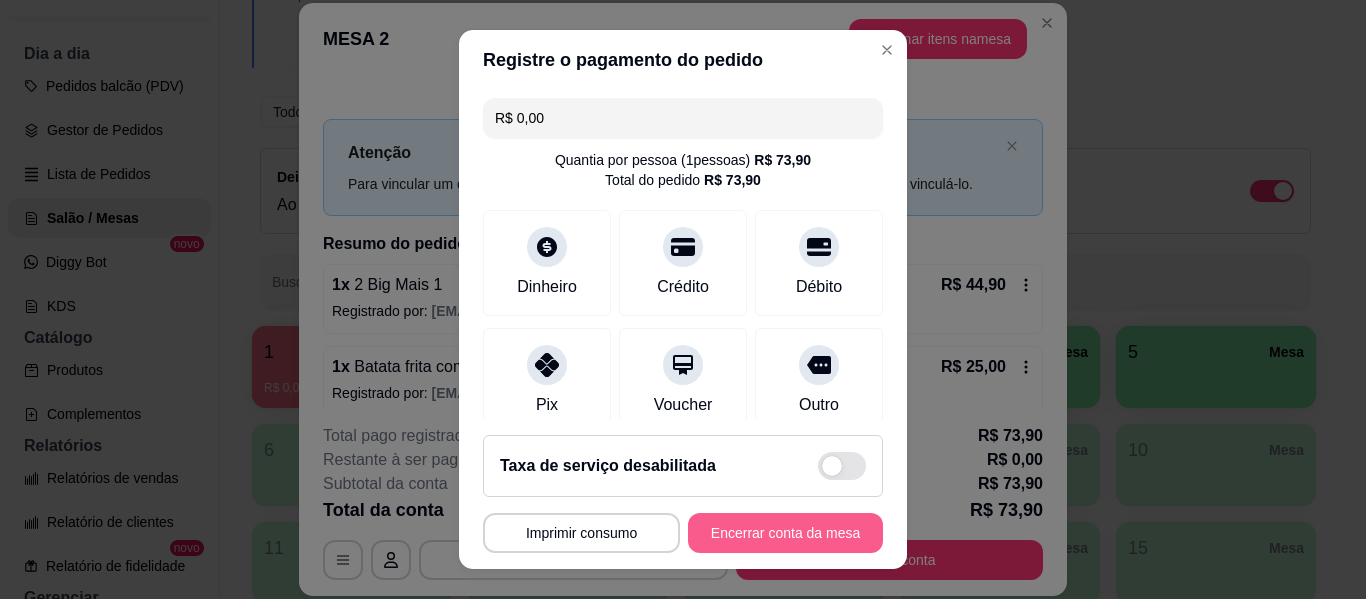click on "Encerrar conta da mesa" at bounding box center (785, 533) 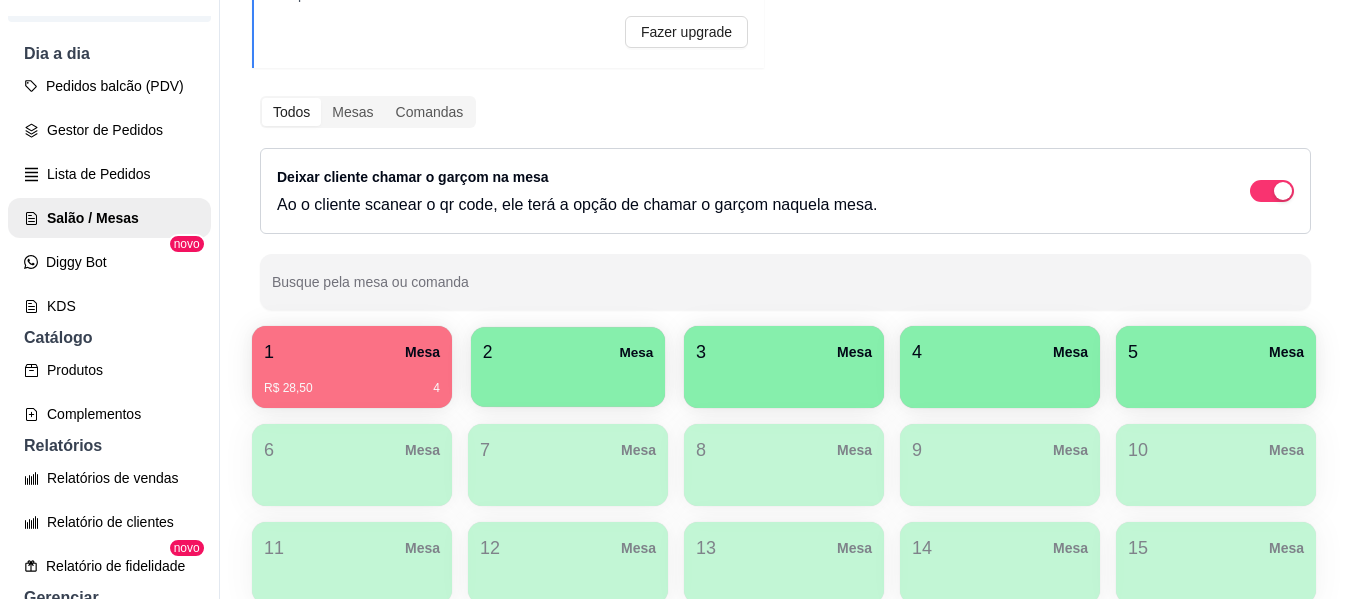 click at bounding box center (568, 380) 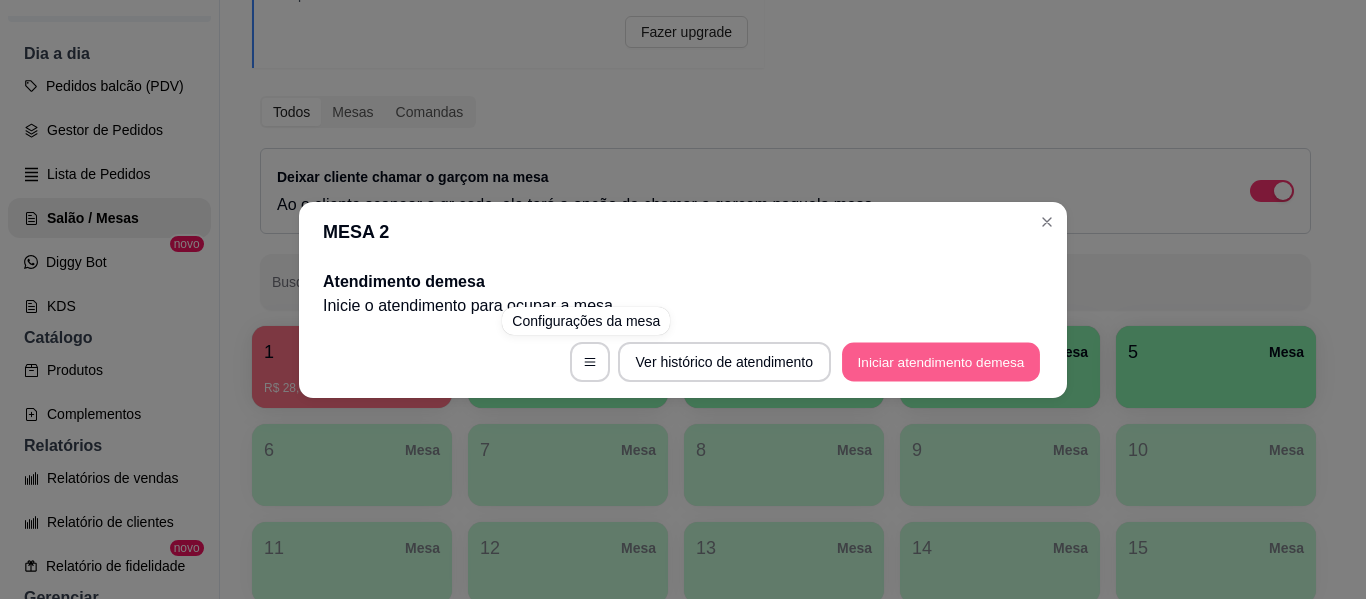 click on "Iniciar atendimento de  mesa" at bounding box center (941, 361) 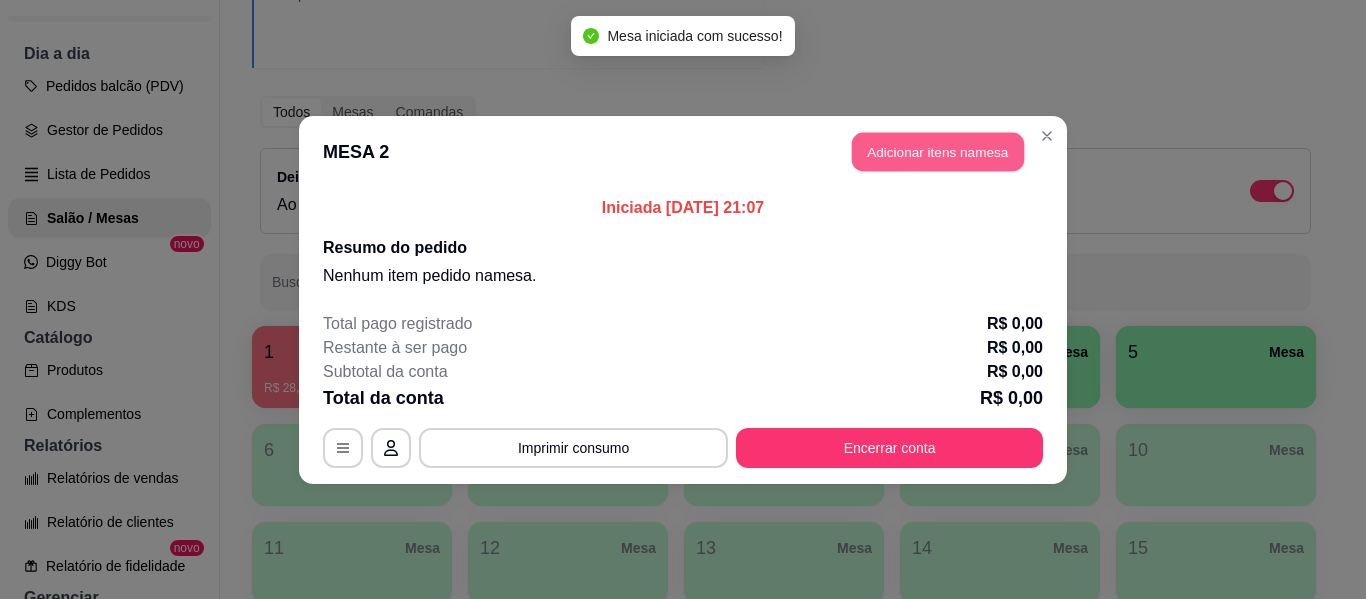 click on "Adicionar itens na  mesa" at bounding box center (938, 151) 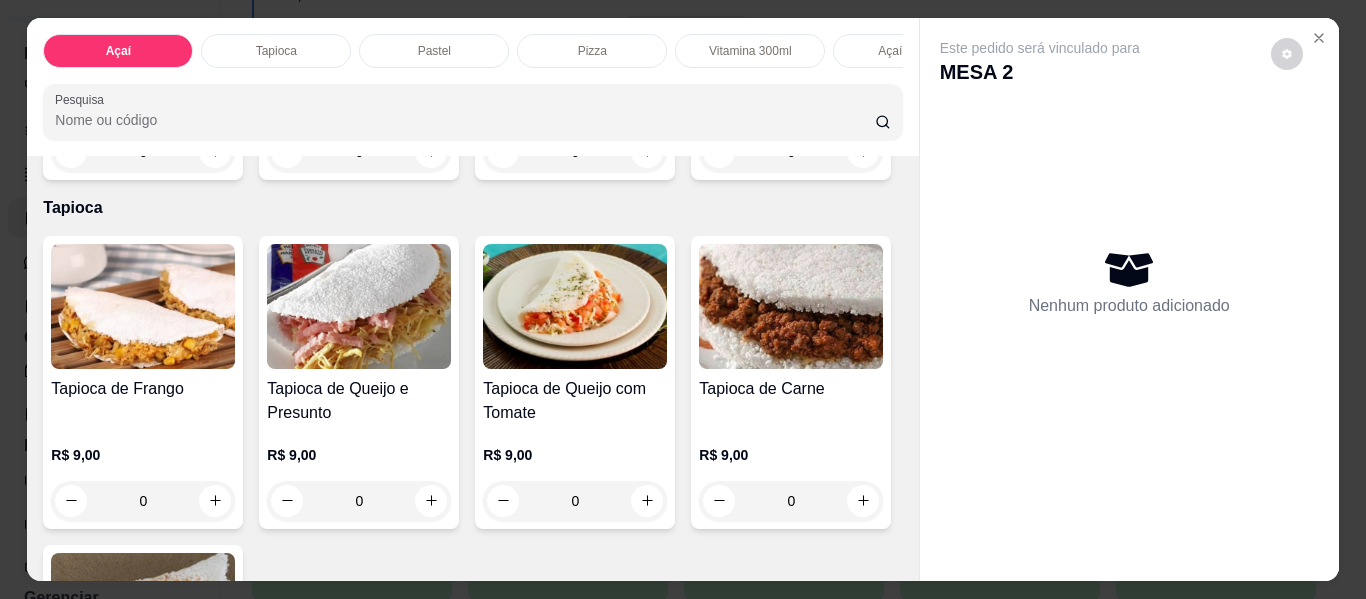 scroll, scrollTop: 700, scrollLeft: 0, axis: vertical 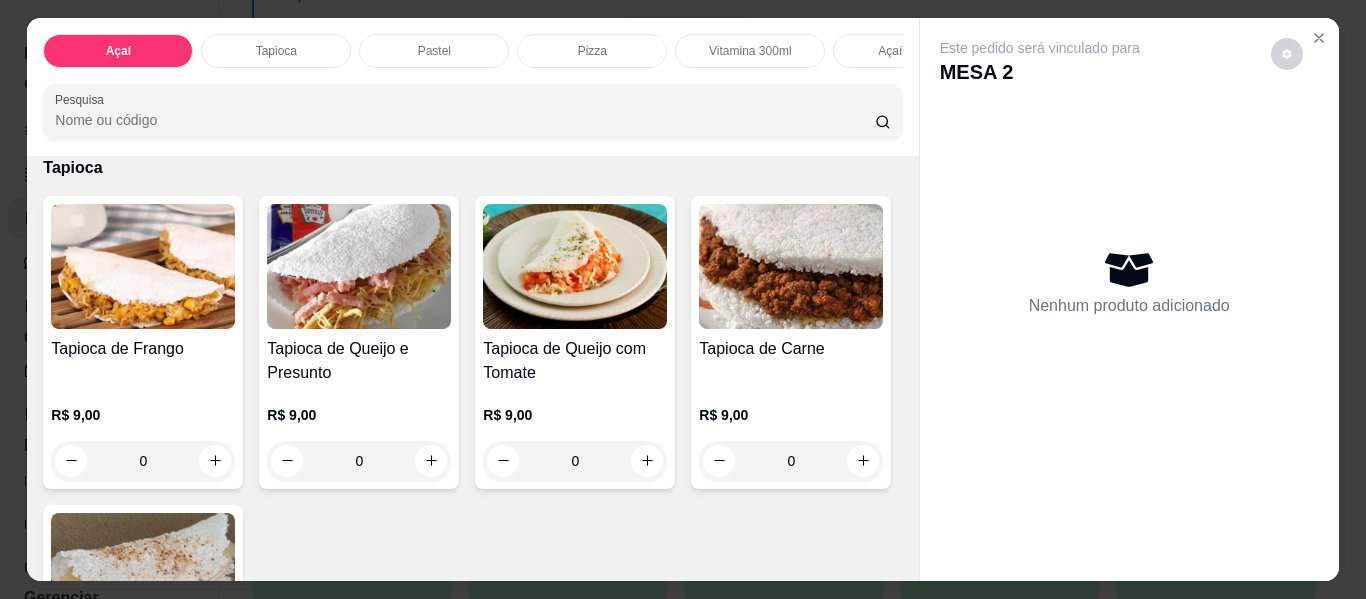 click on "0" at bounding box center [791, 112] 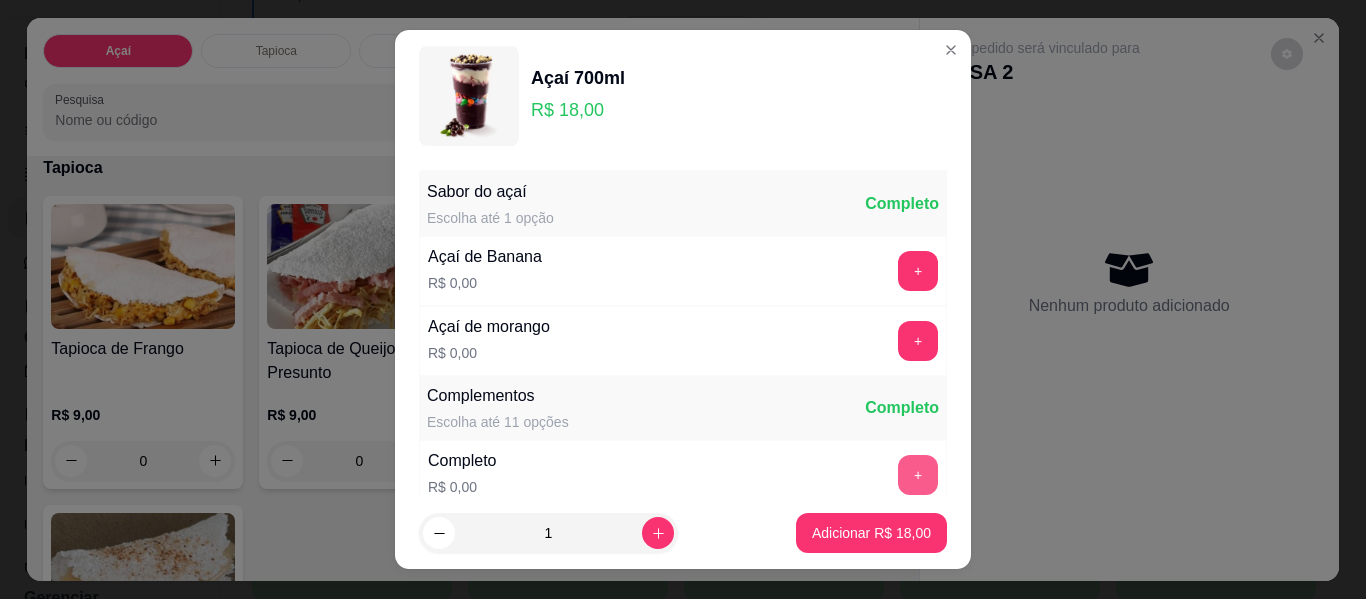 click on "+" at bounding box center (918, 475) 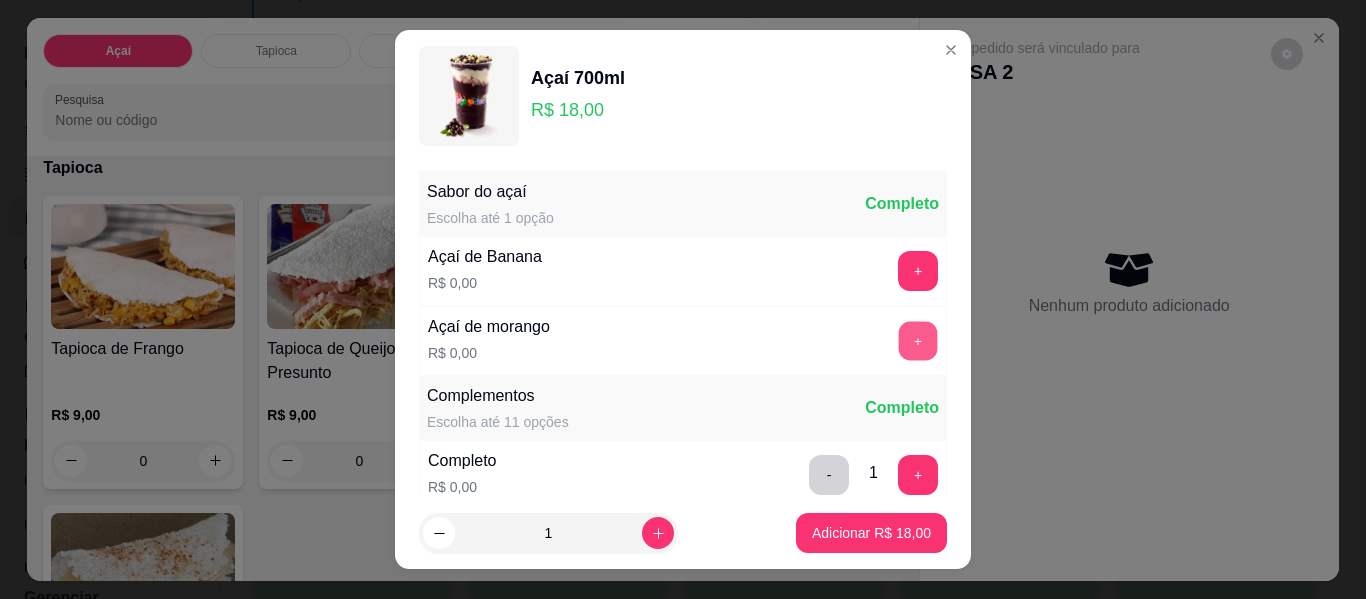 click on "+" at bounding box center [918, 341] 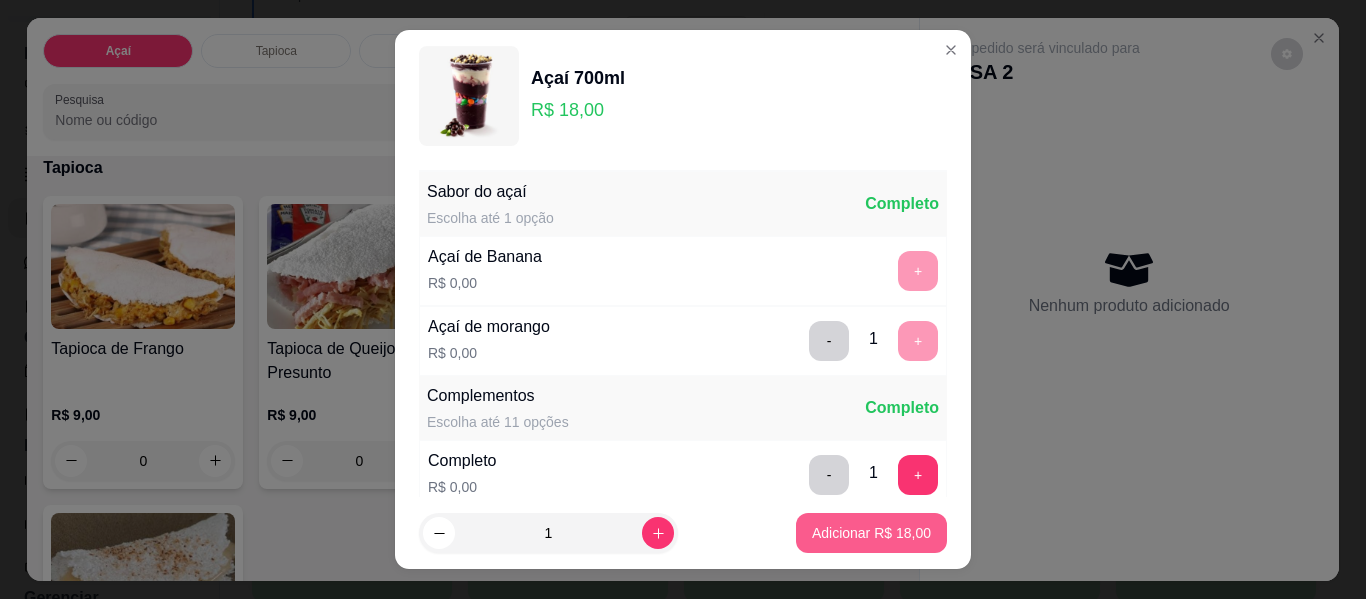 click on "Adicionar   R$ 18,00" at bounding box center (871, 533) 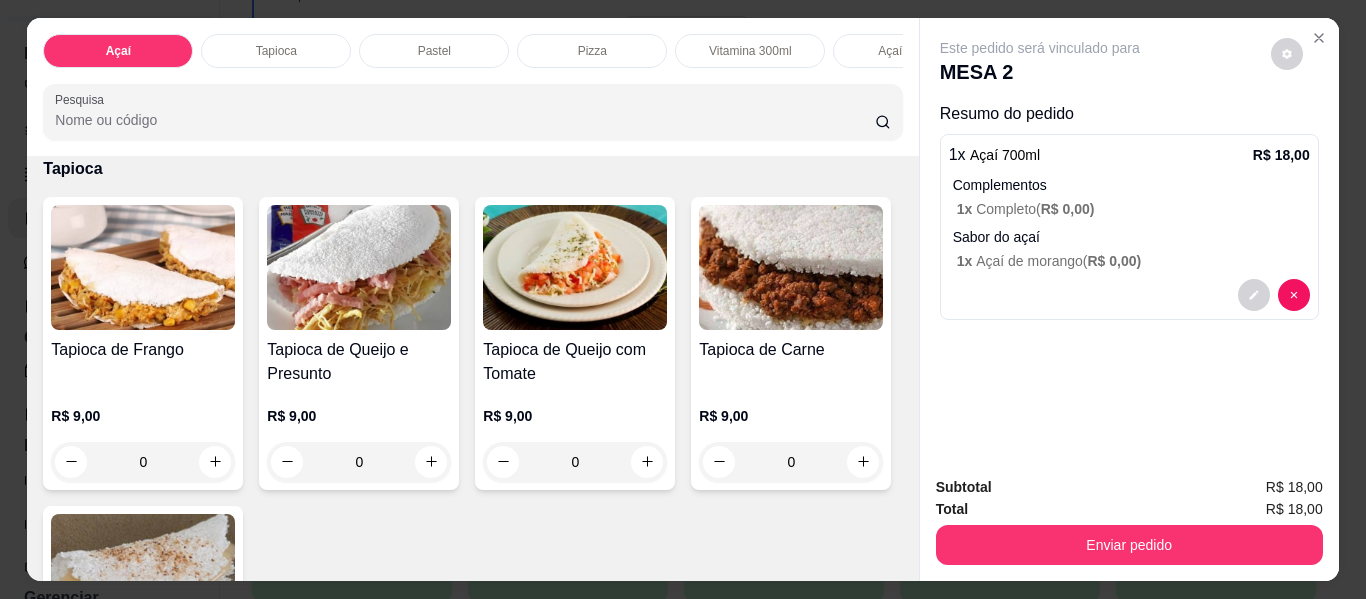 scroll, scrollTop: 700, scrollLeft: 0, axis: vertical 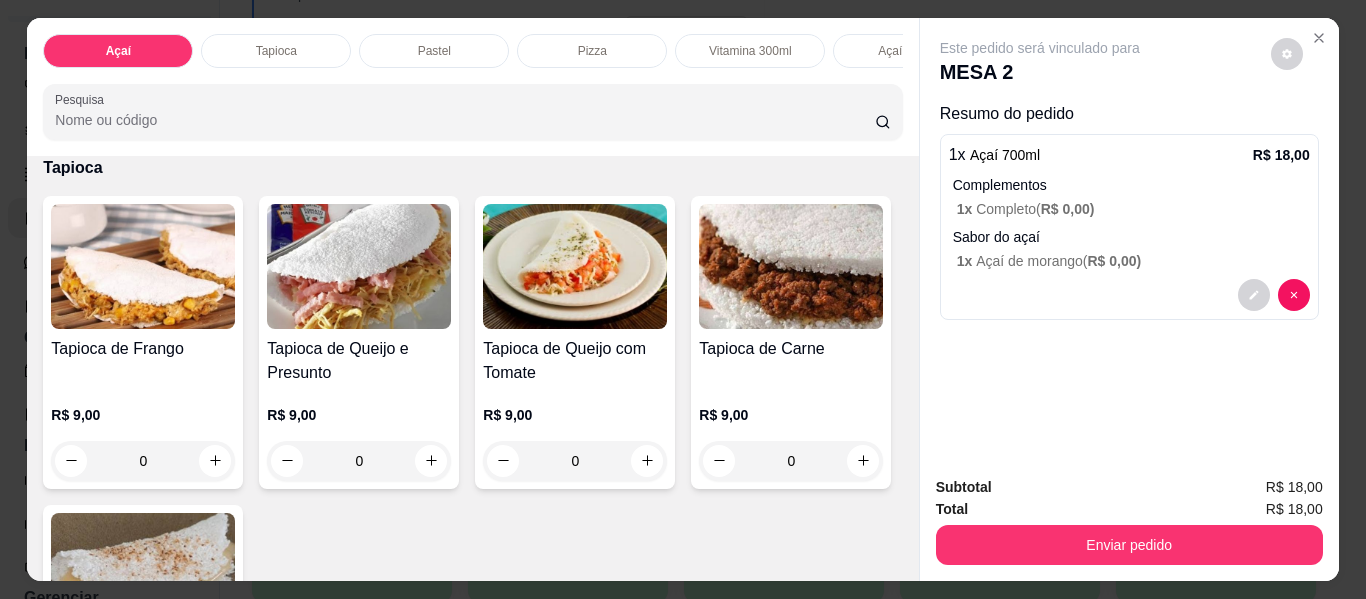 click on "0" at bounding box center [575, 112] 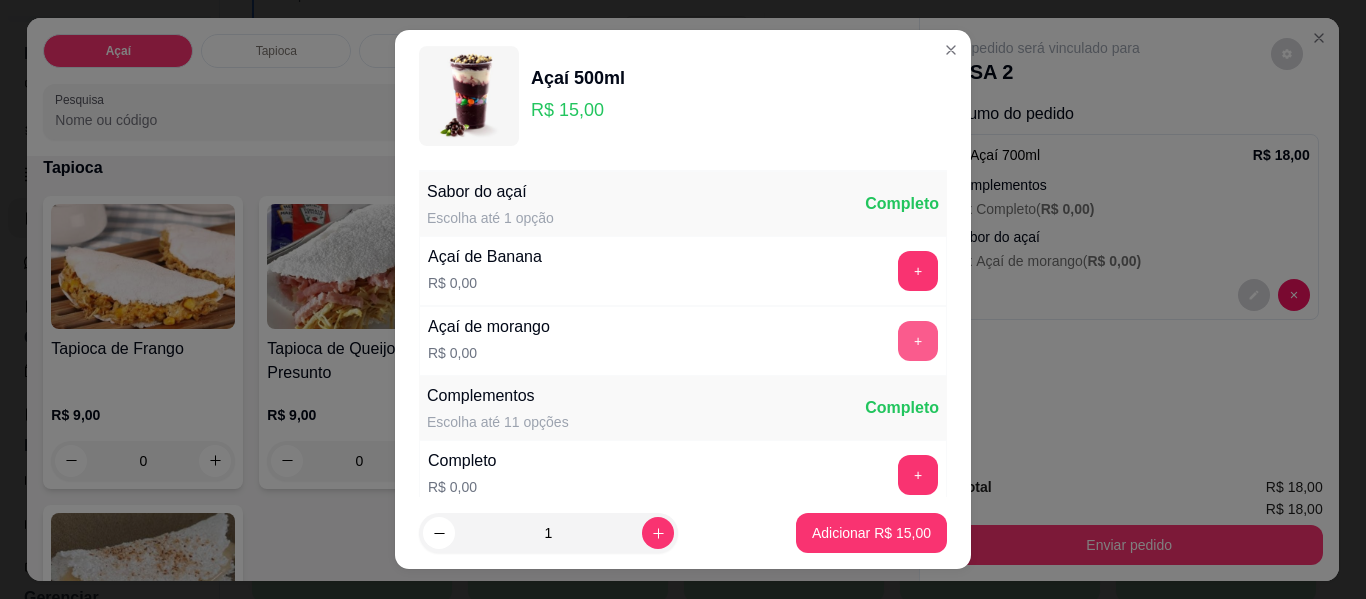click on "+" at bounding box center (918, 341) 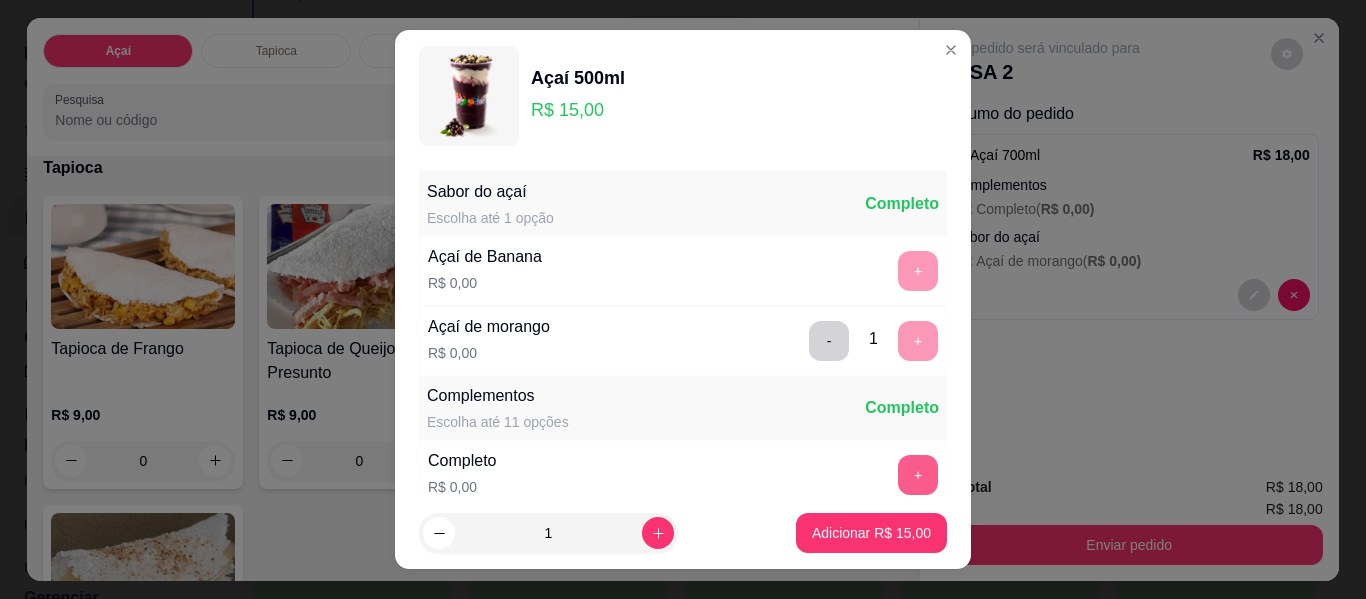 click on "+" at bounding box center [918, 475] 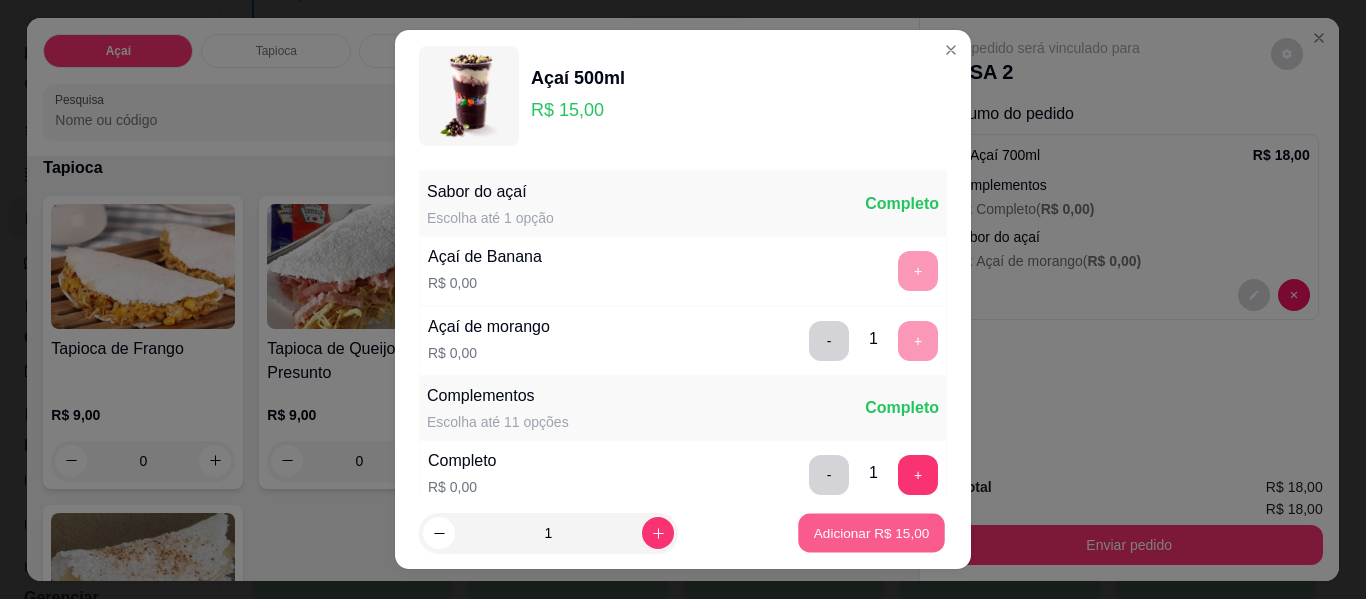 click on "Adicionar   R$ 15,00" at bounding box center [871, 533] 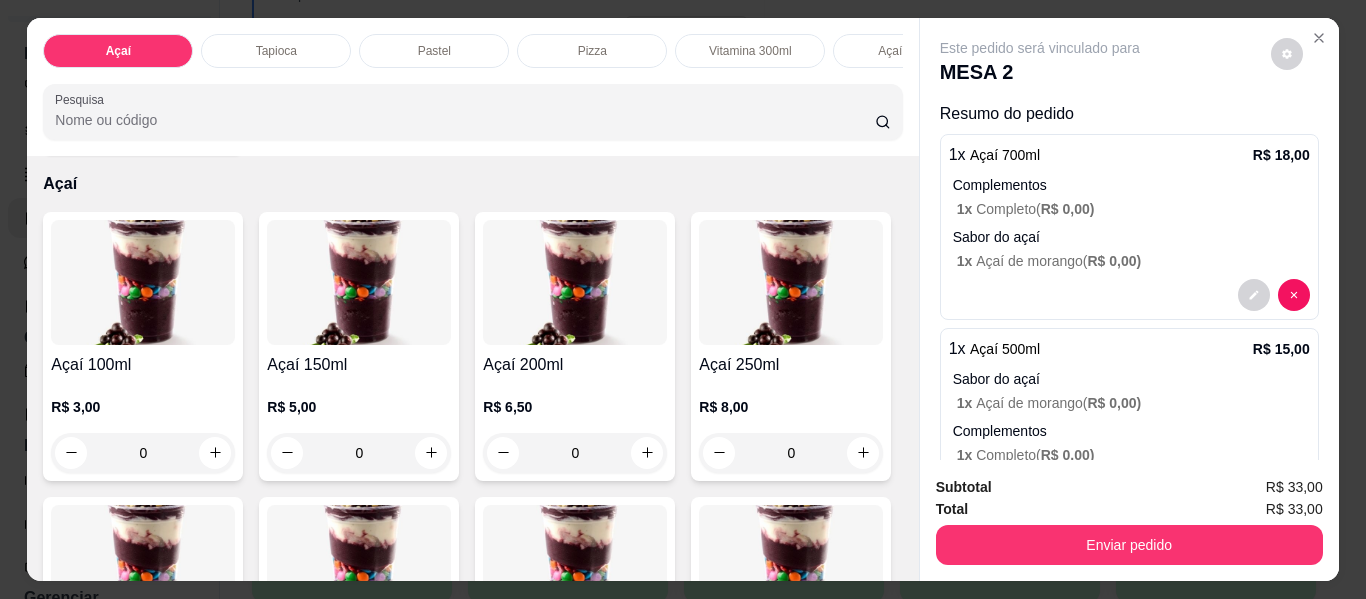 scroll, scrollTop: 100, scrollLeft: 0, axis: vertical 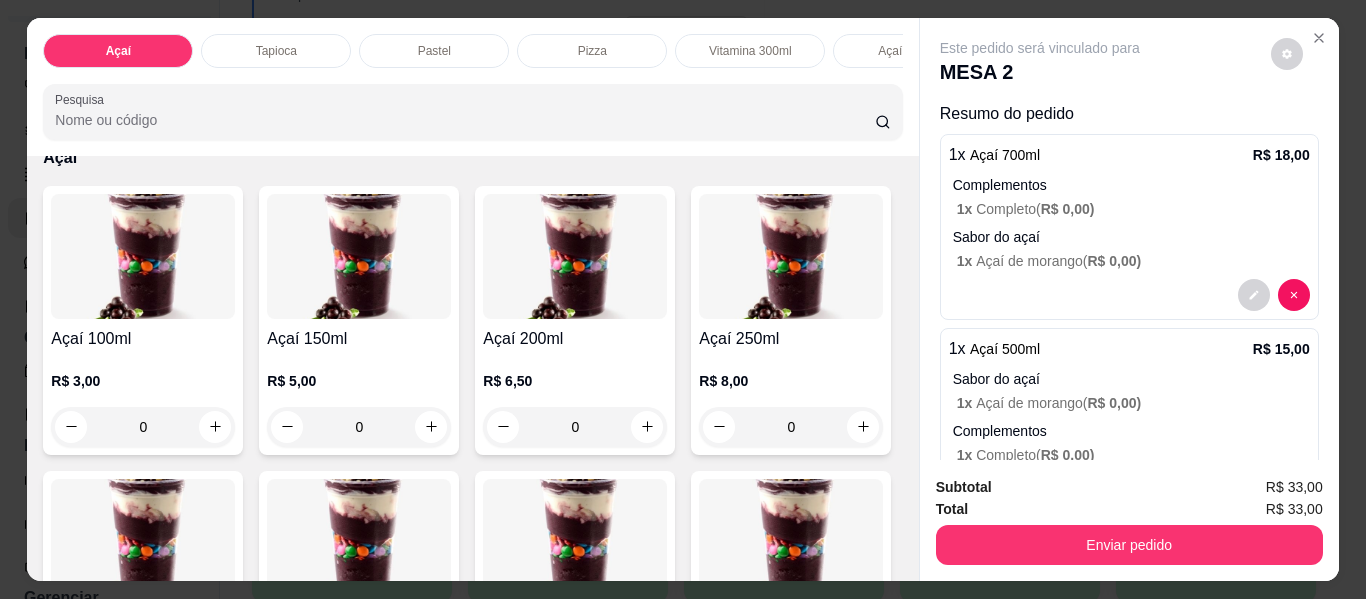 click on "0" at bounding box center (575, 427) 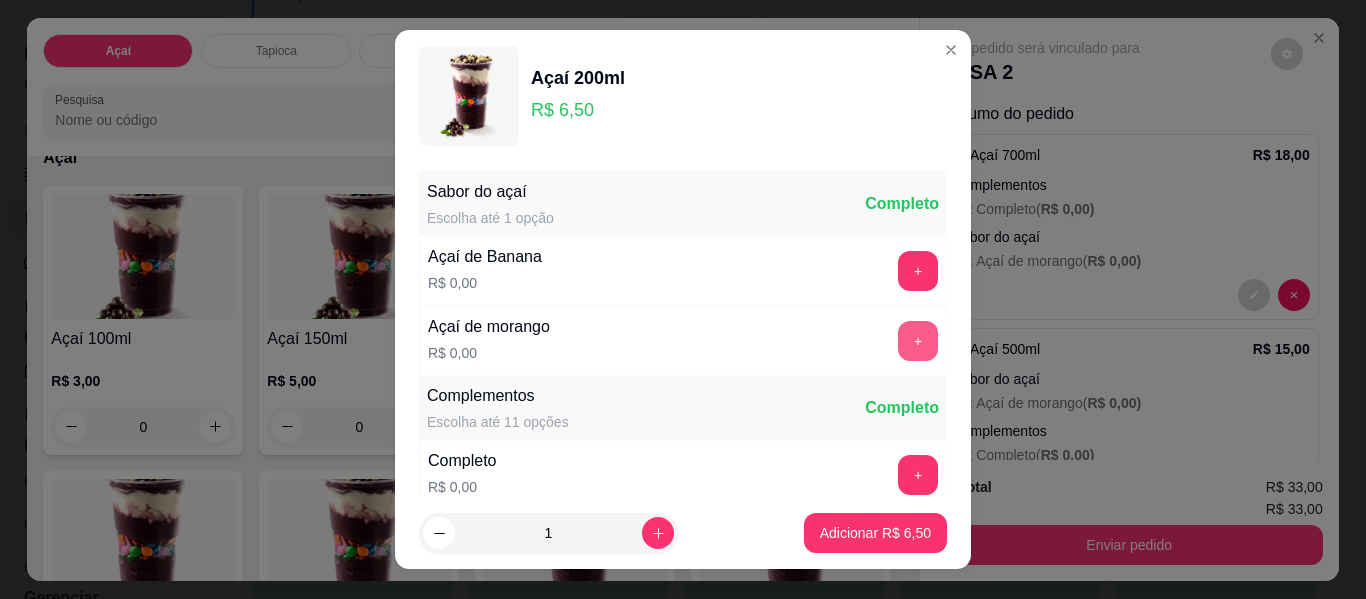 click on "+" at bounding box center [918, 341] 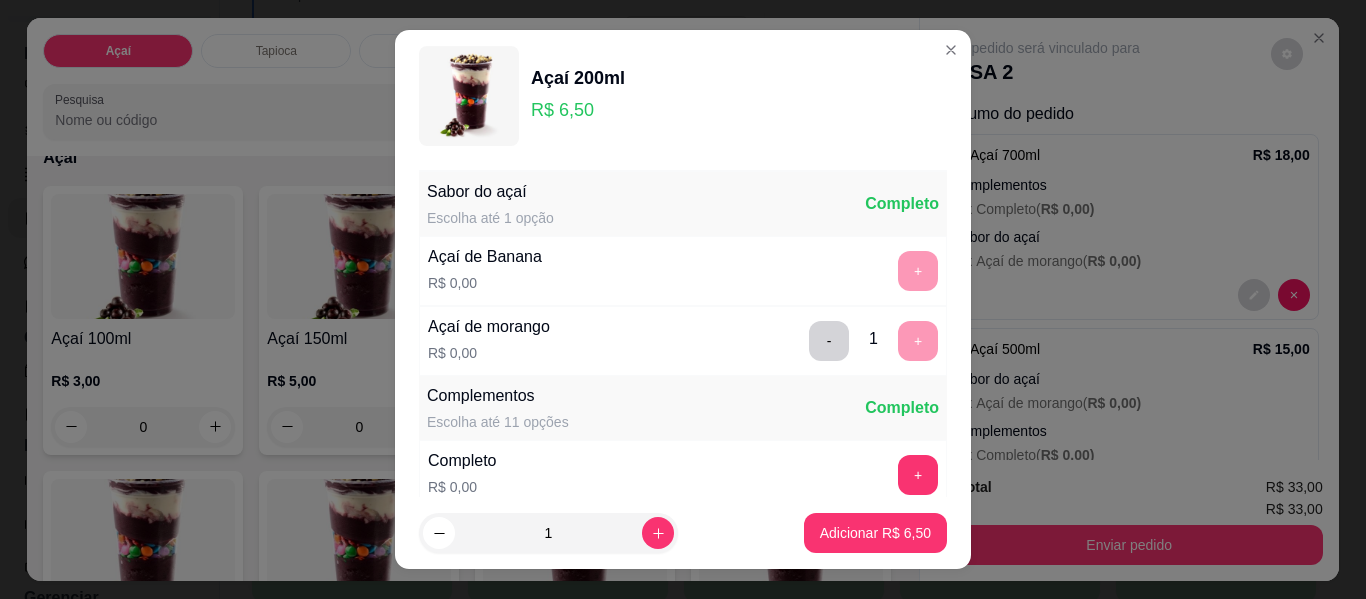 click on "+" at bounding box center [918, 475] 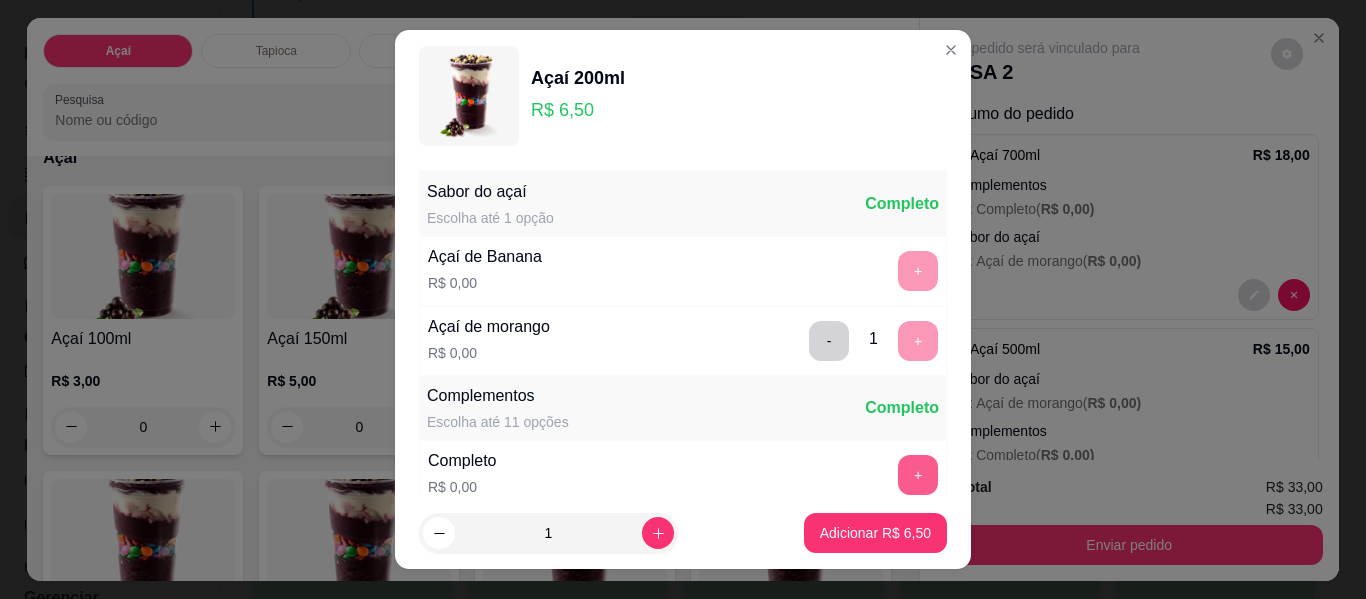 click on "+" at bounding box center (918, 475) 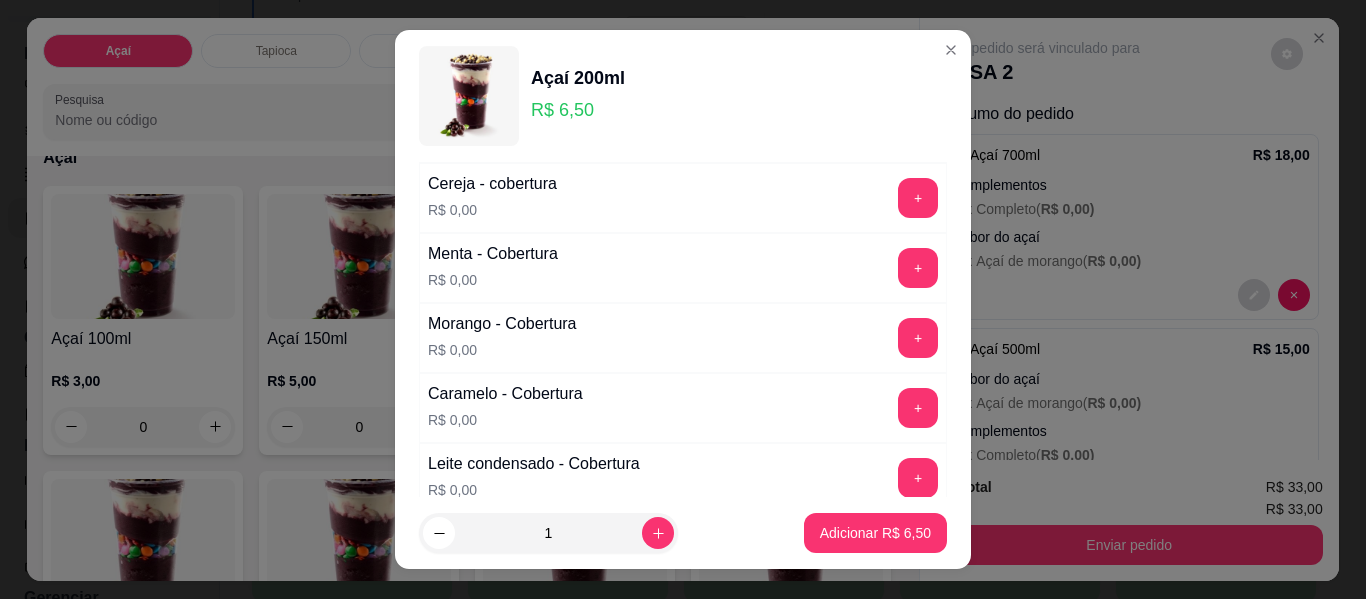 scroll, scrollTop: 1300, scrollLeft: 0, axis: vertical 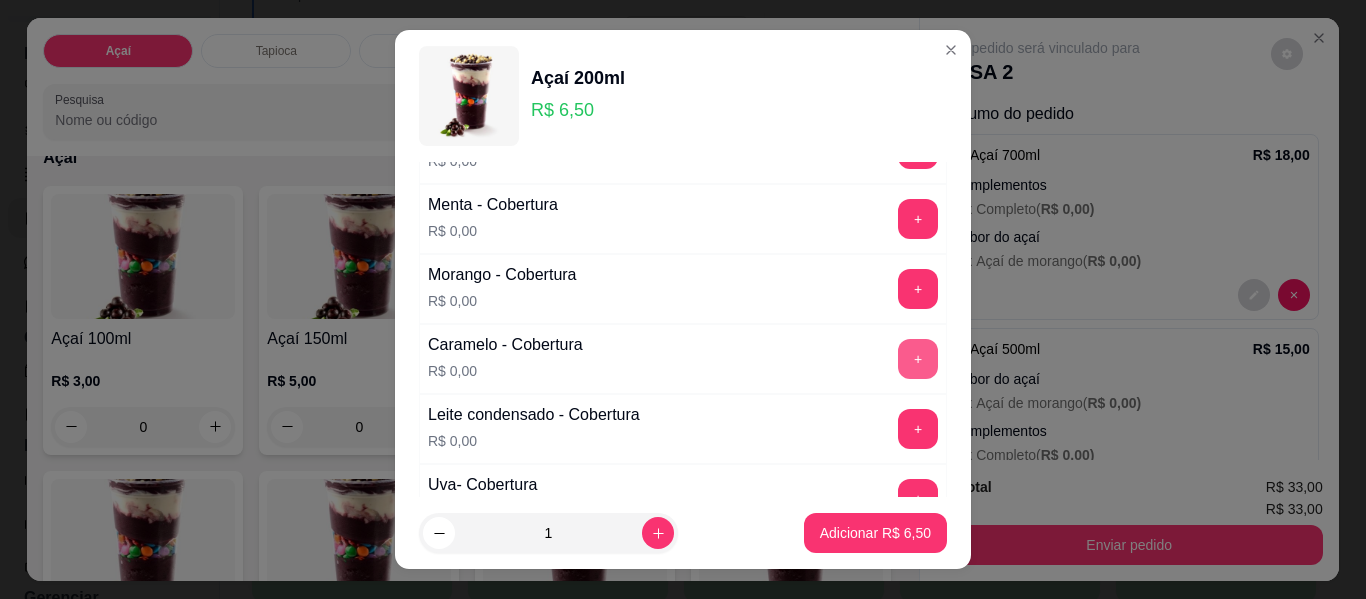 click on "+" at bounding box center [918, 359] 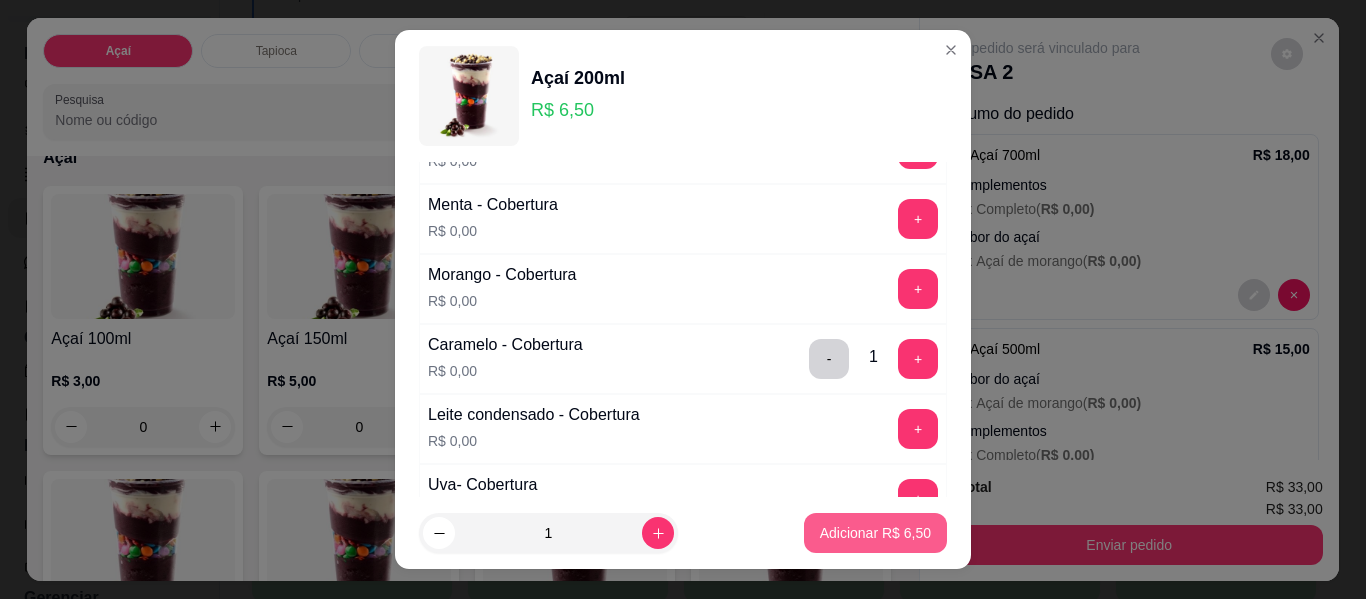 click on "Adicionar   R$ 6,50" at bounding box center [875, 533] 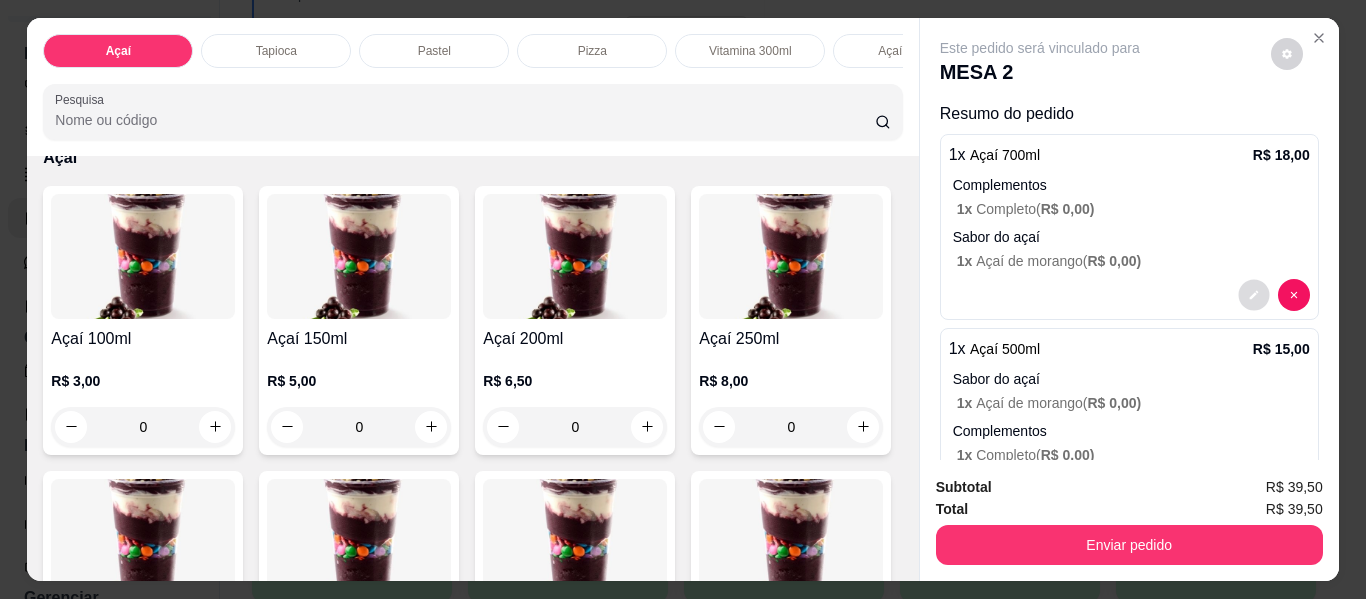 click at bounding box center (1253, 294) 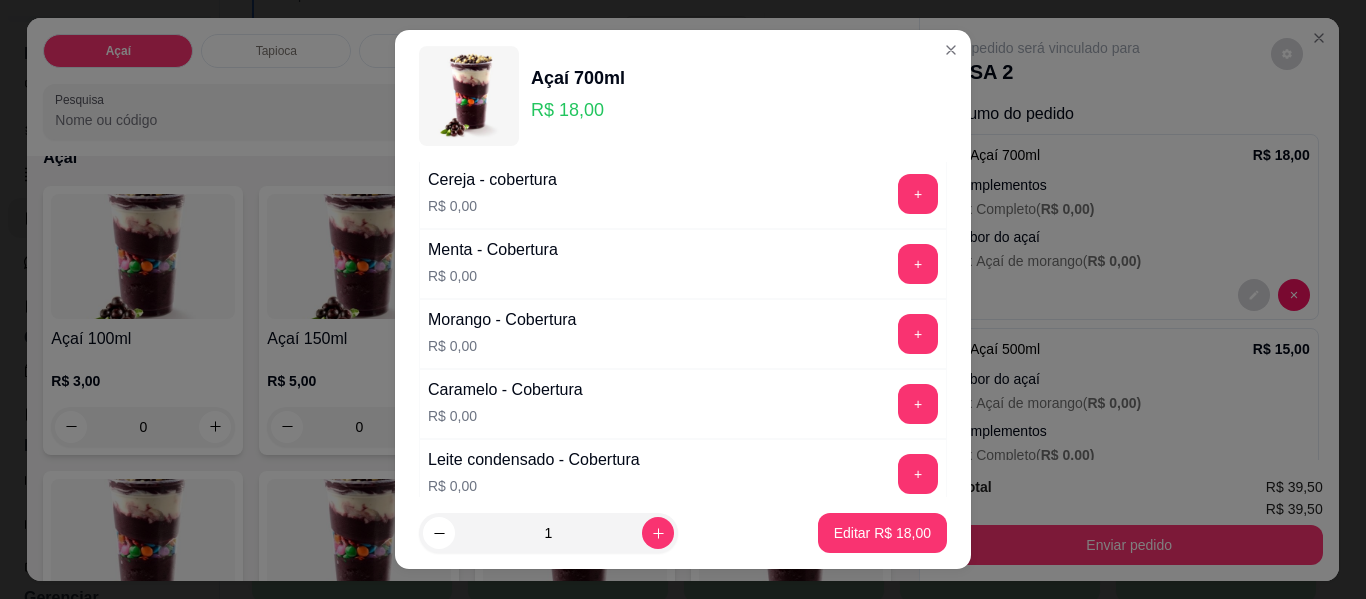 scroll, scrollTop: 1300, scrollLeft: 0, axis: vertical 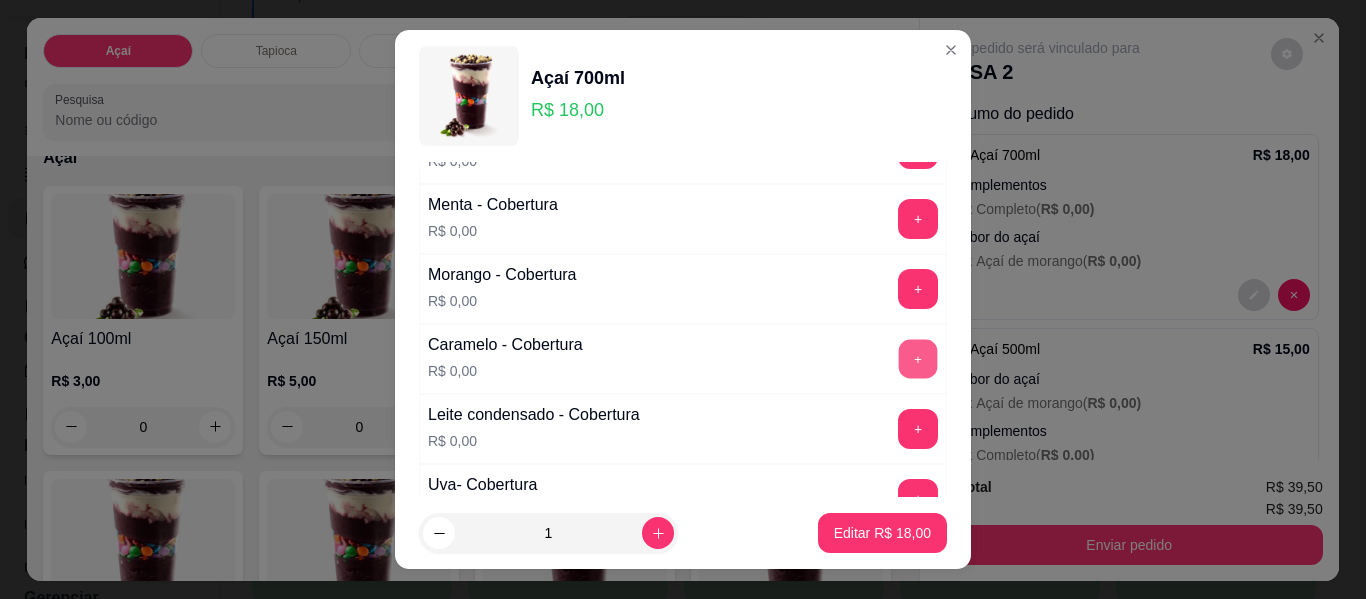 click on "+" at bounding box center [918, 359] 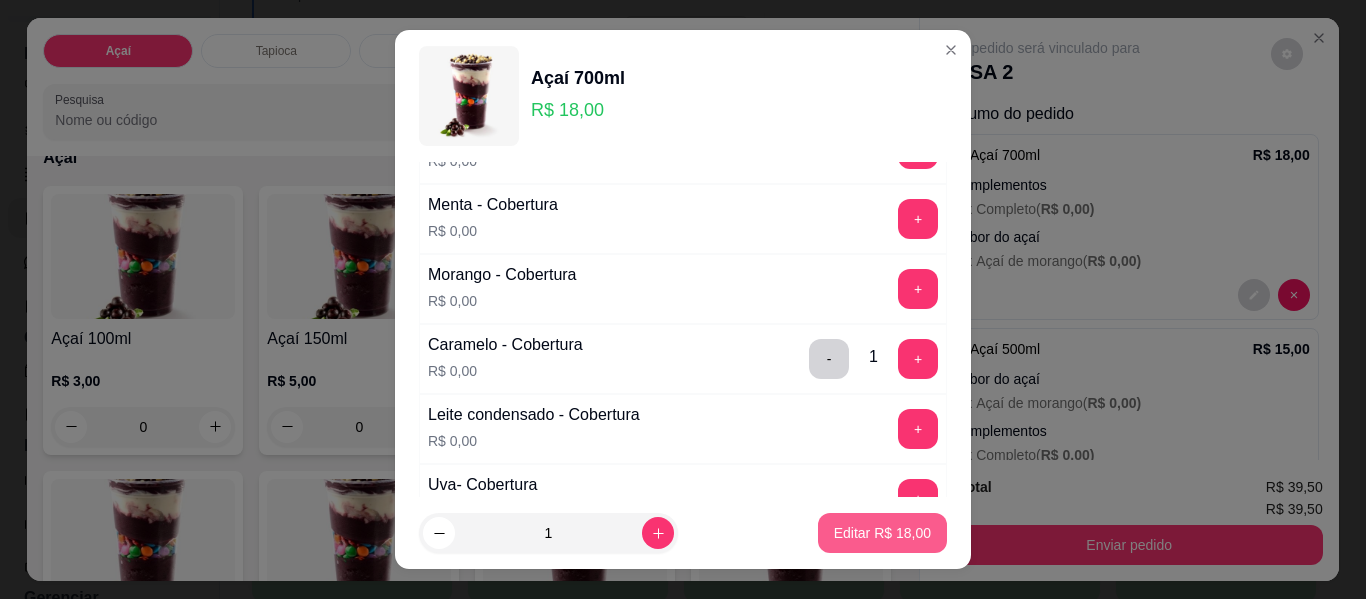 click on "Editar   R$ 18,00" at bounding box center (882, 533) 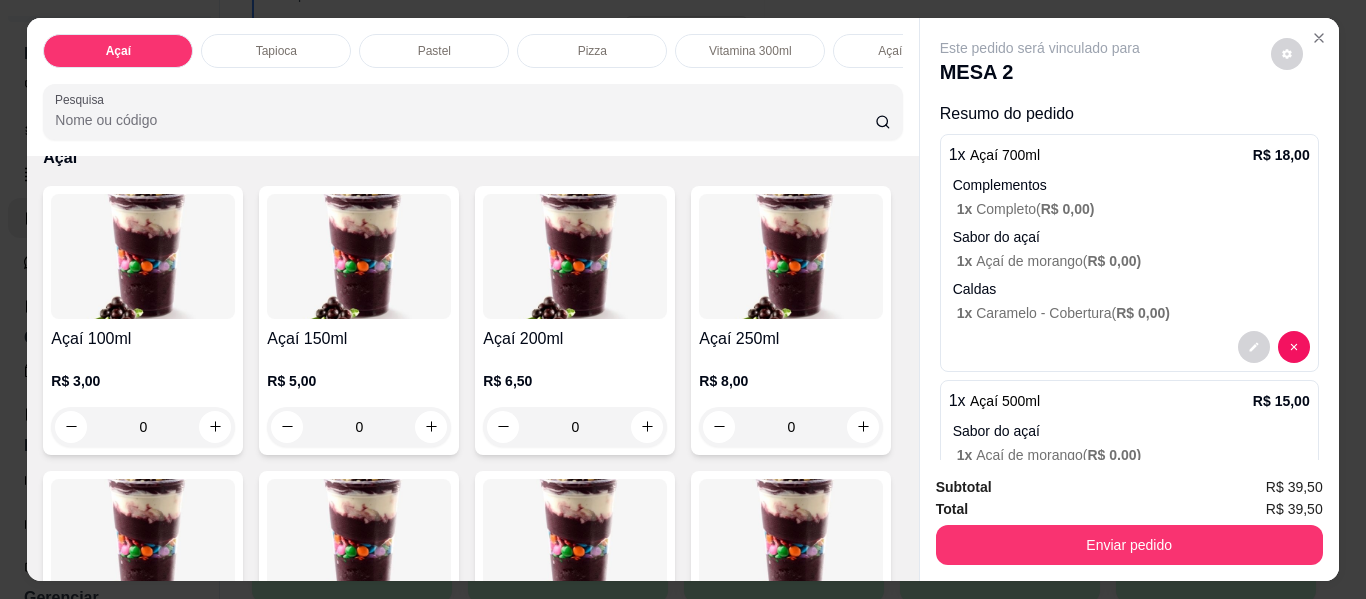 scroll, scrollTop: 300, scrollLeft: 0, axis: vertical 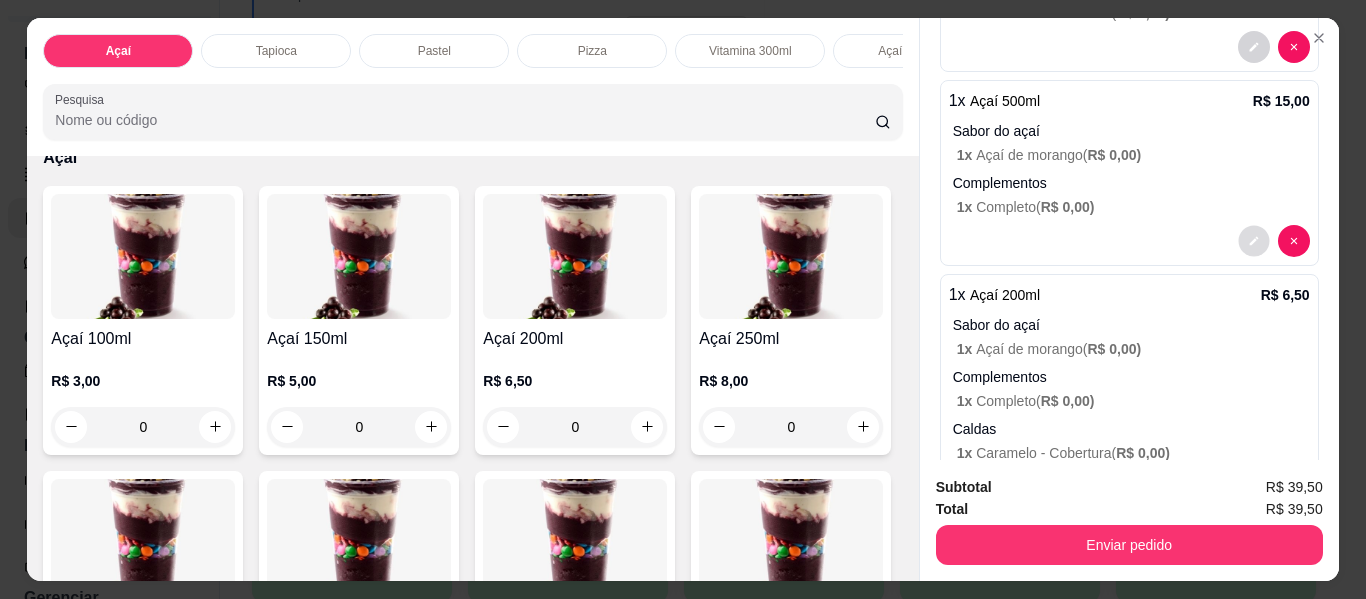 click 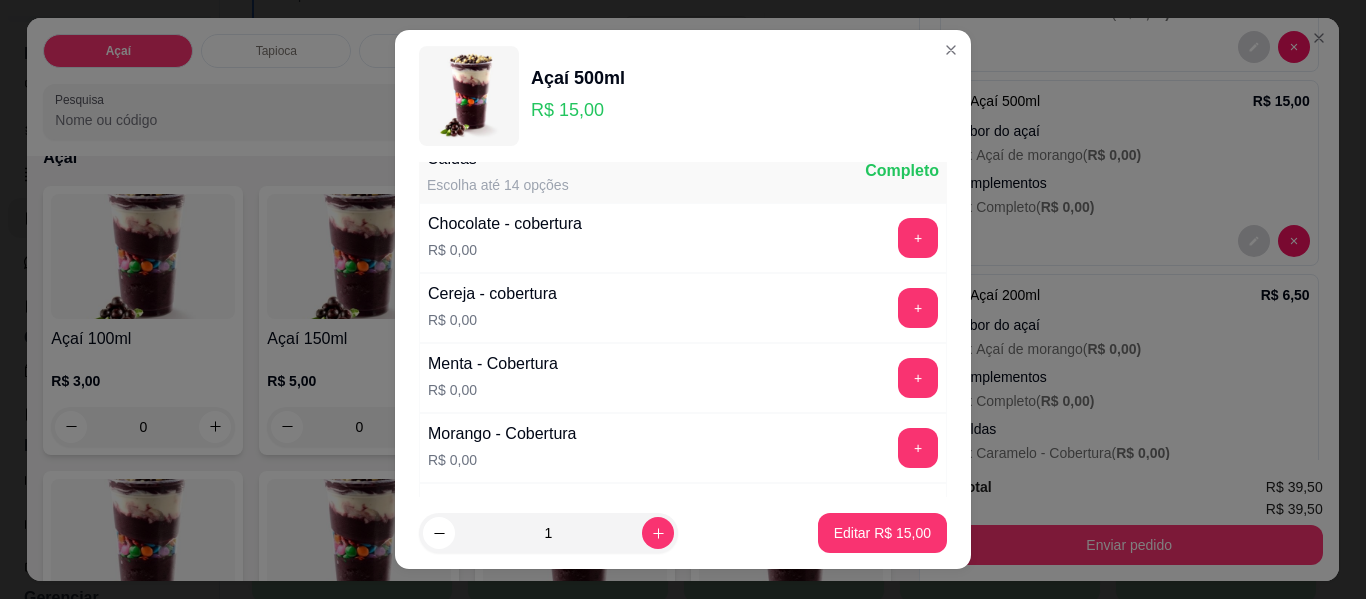 scroll, scrollTop: 1200, scrollLeft: 0, axis: vertical 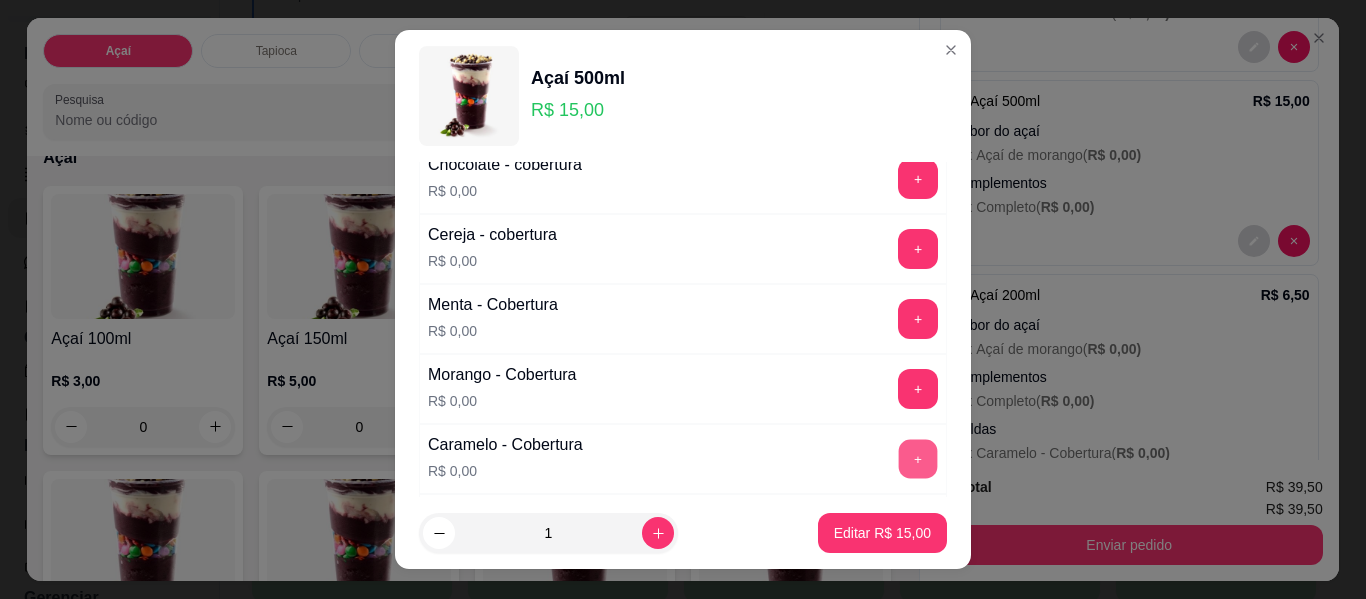 click on "+" at bounding box center (918, 459) 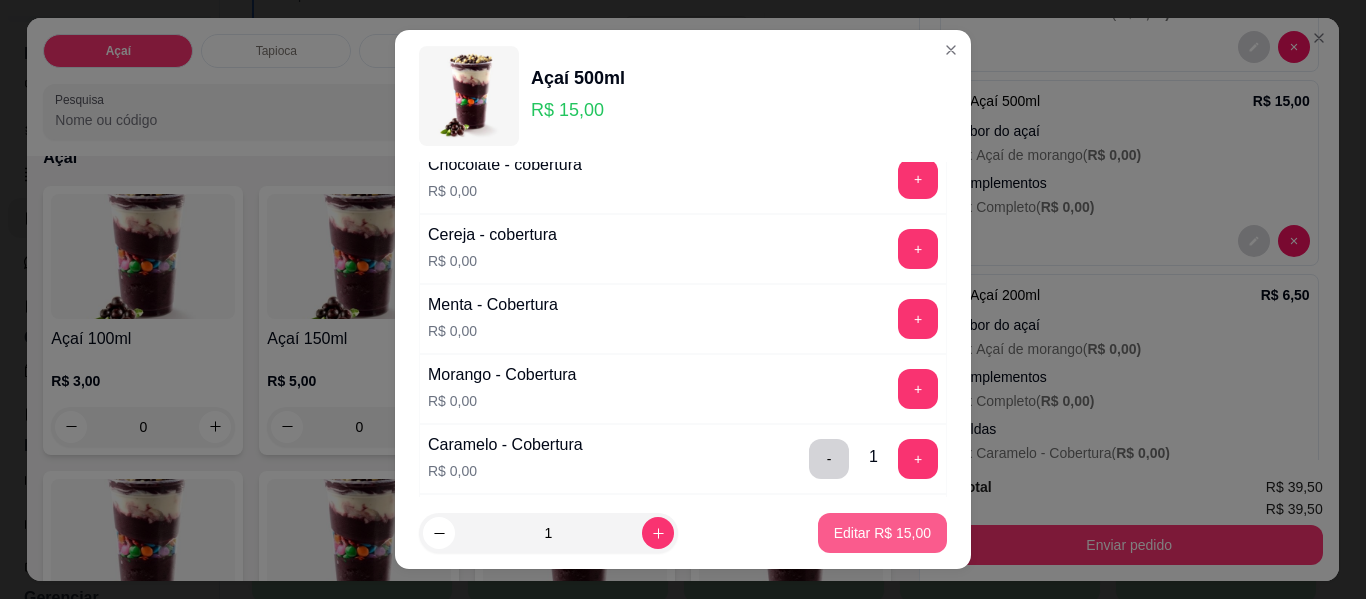 click on "Editar   R$ 15,00" at bounding box center [882, 533] 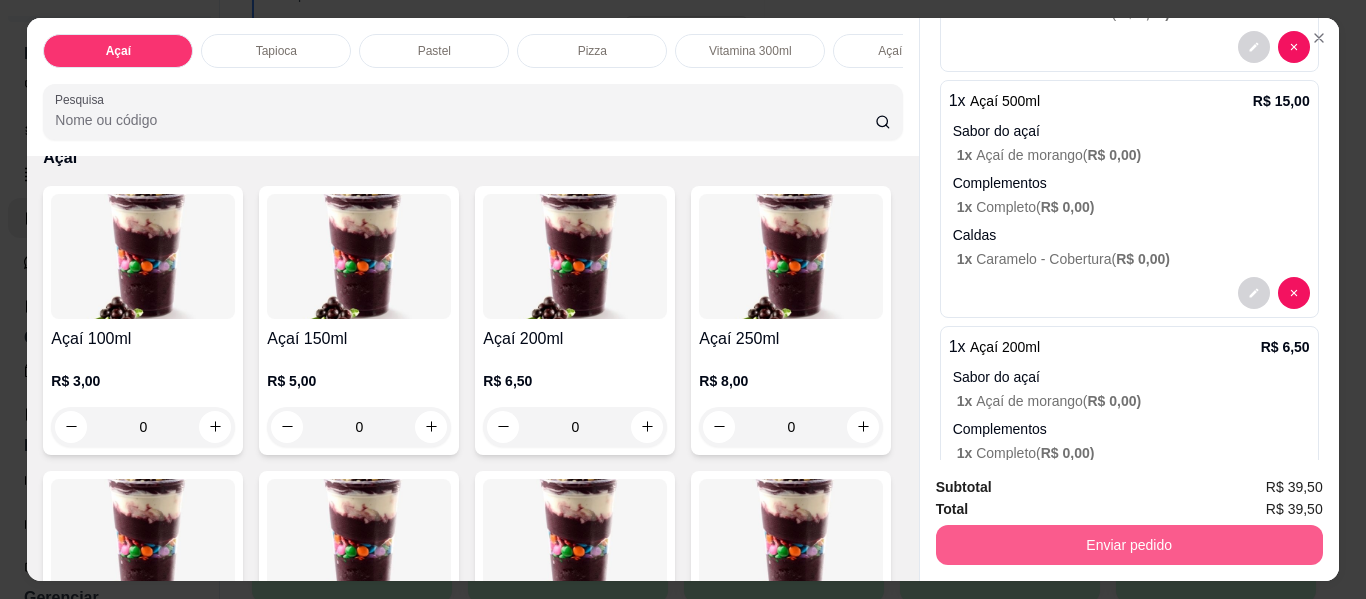 click on "Enviar pedido" at bounding box center (1129, 545) 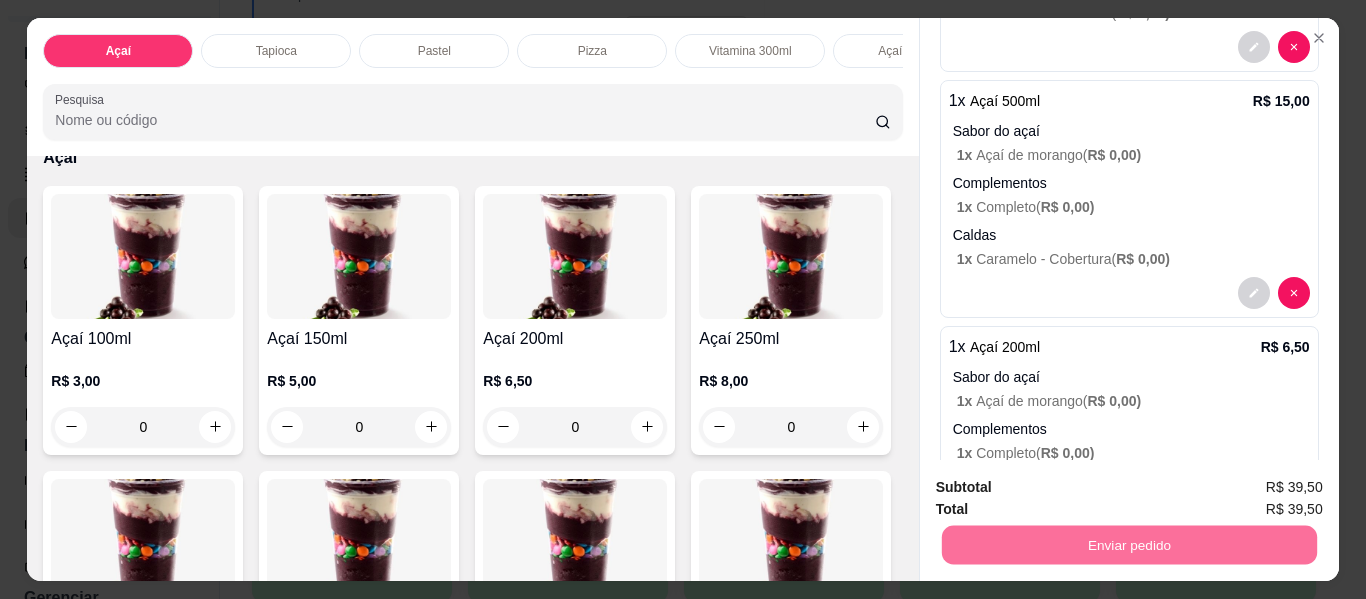 click on "Não registrar e enviar pedido" at bounding box center [1063, 487] 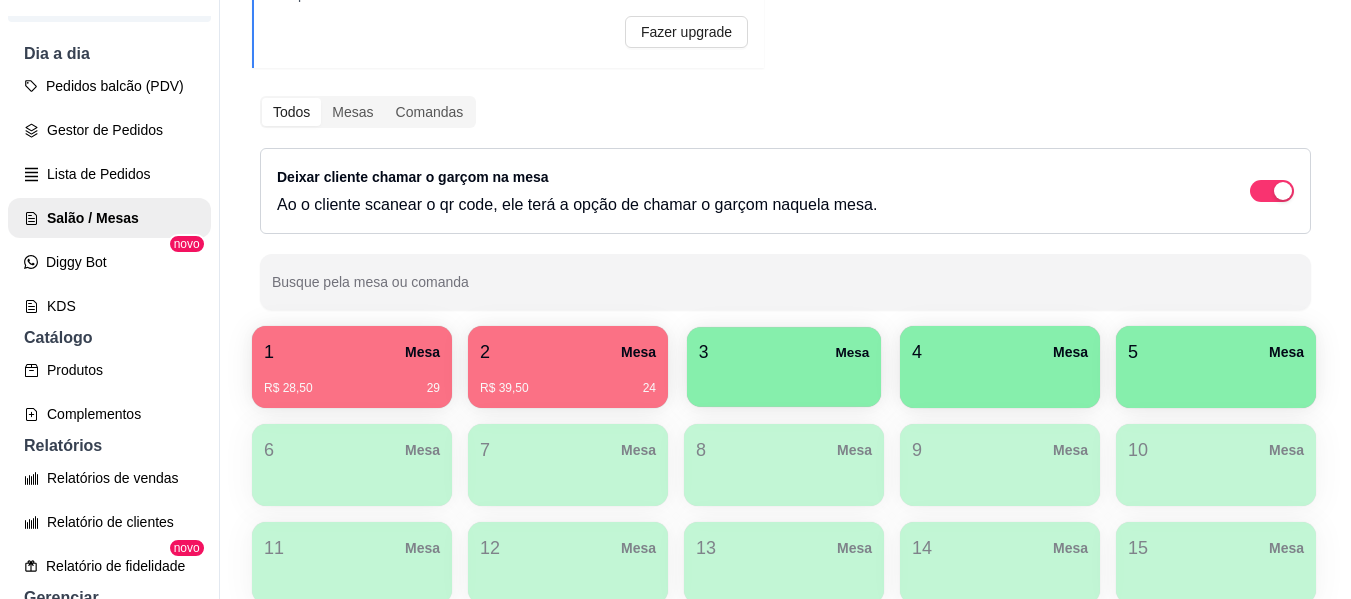 click at bounding box center (784, 380) 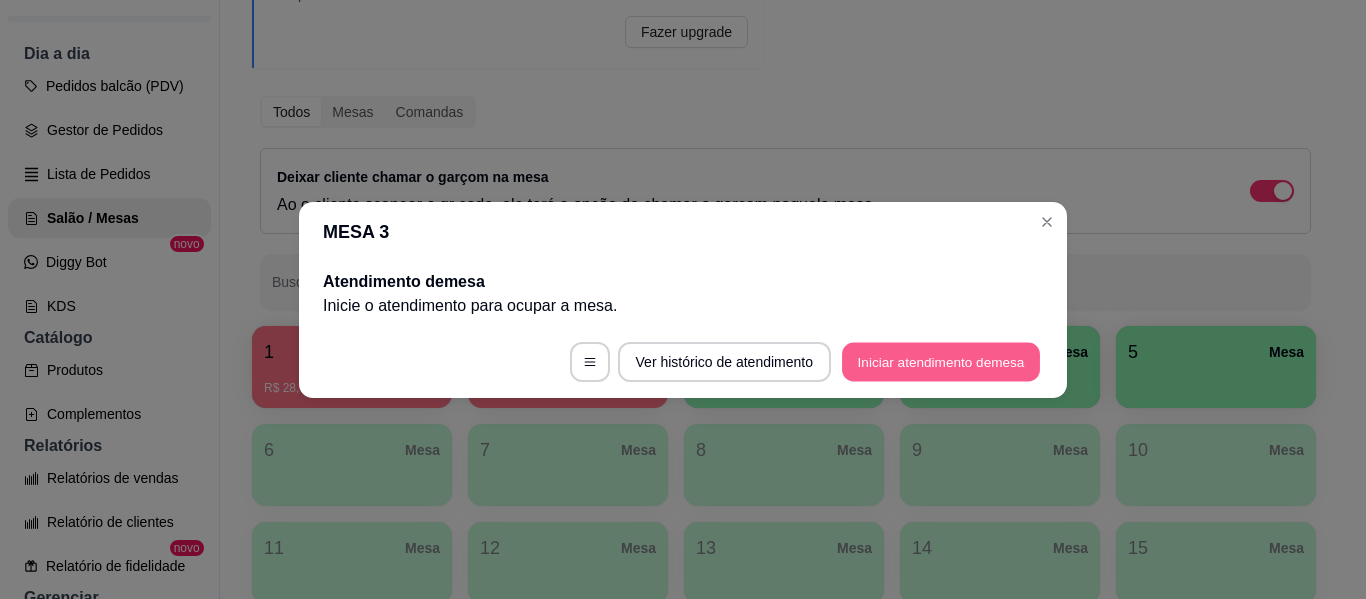 click on "Iniciar atendimento de  mesa" at bounding box center [941, 361] 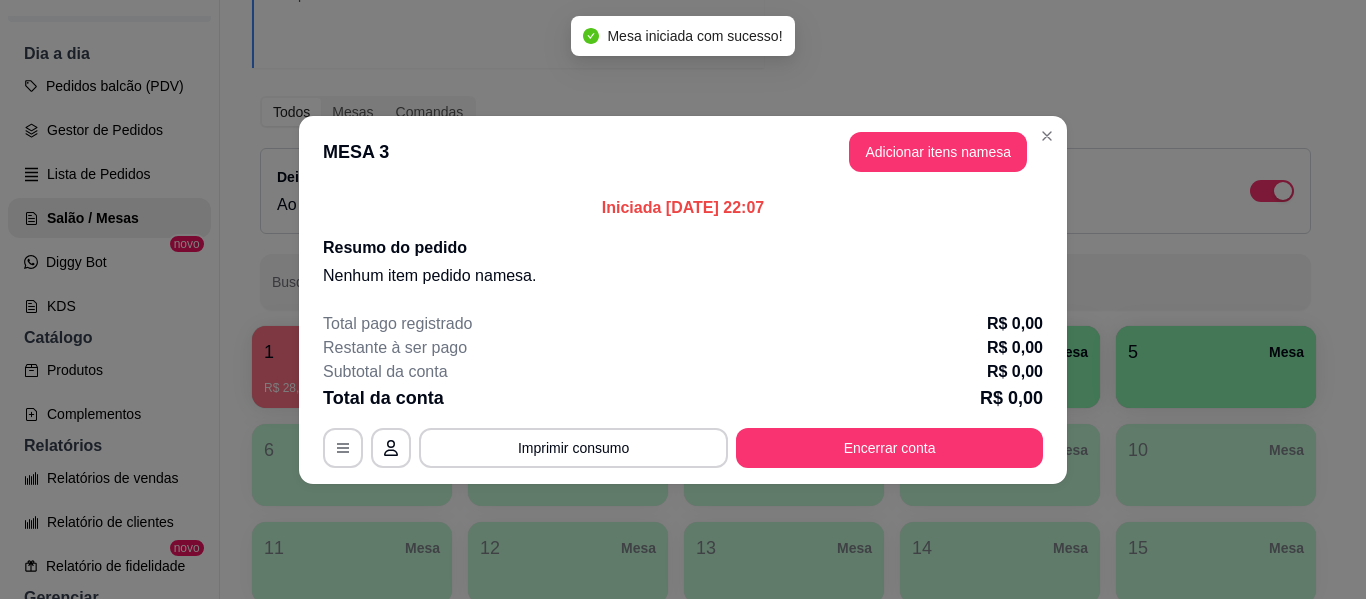 click on "Adicionar itens na  mesa" at bounding box center (938, 152) 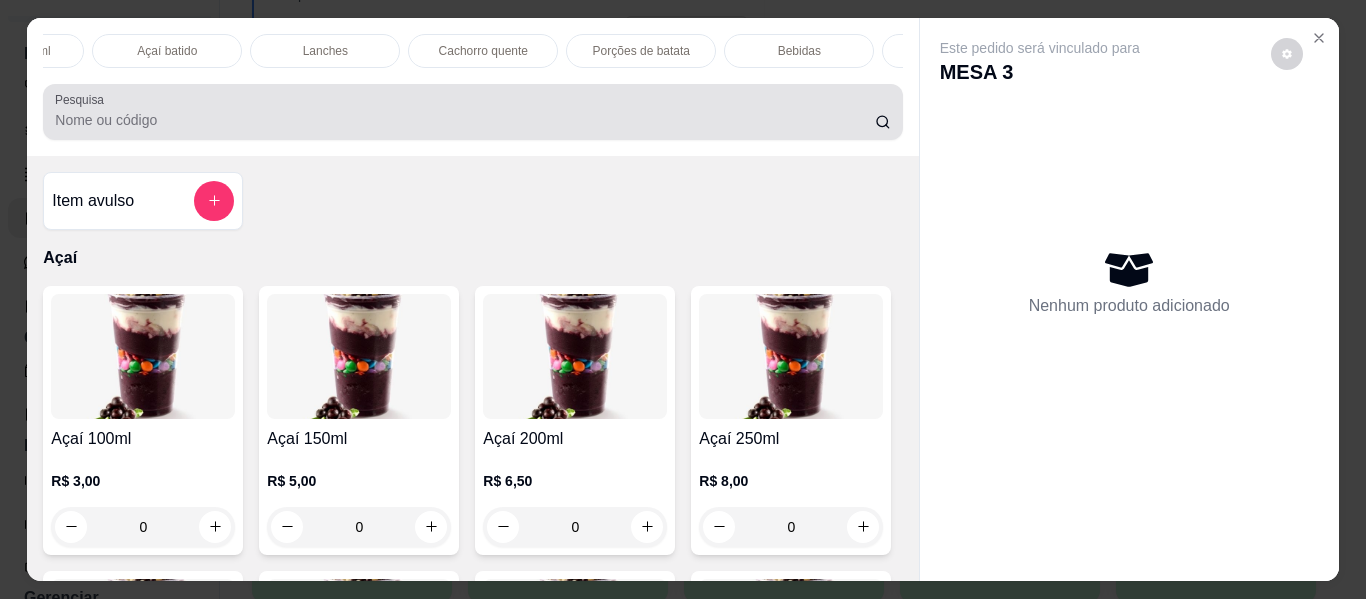 scroll, scrollTop: 0, scrollLeft: 747, axis: horizontal 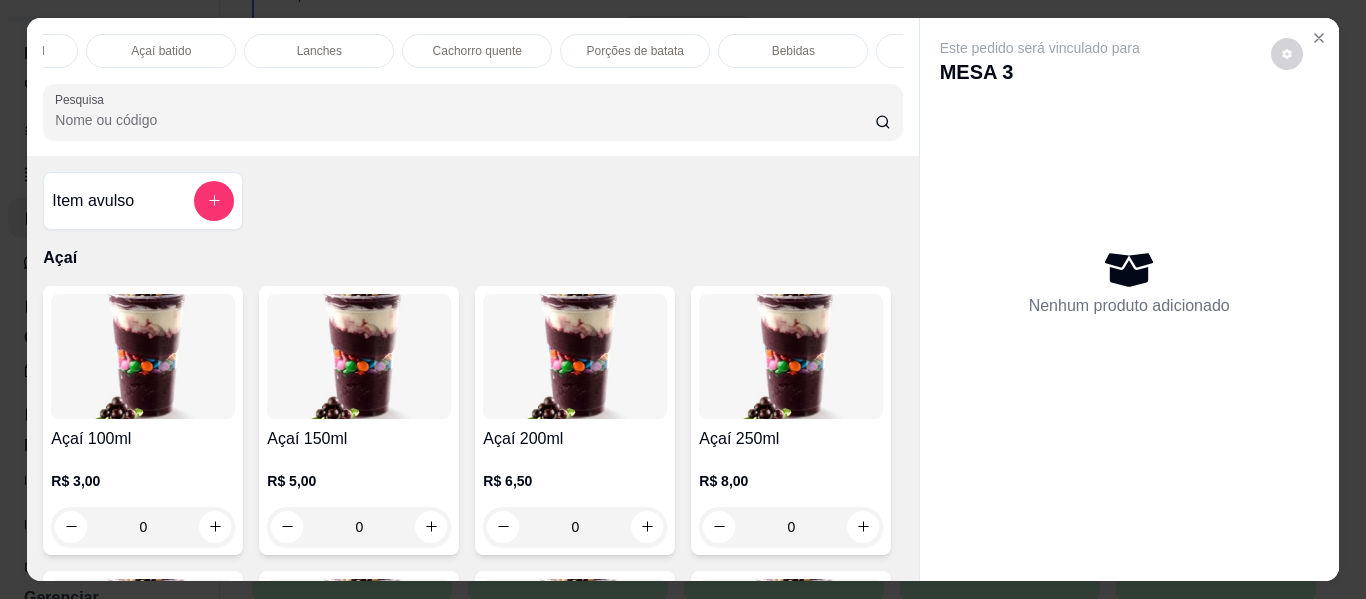 click on "Lanches" at bounding box center [319, 51] 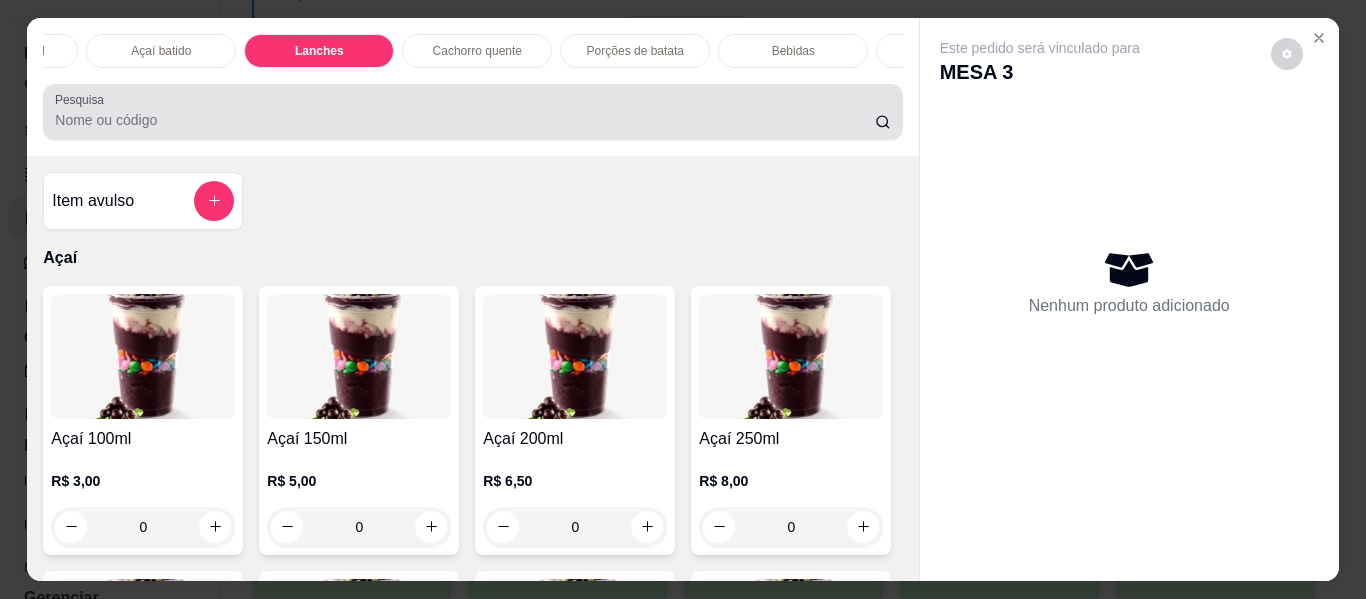 scroll, scrollTop: 3577, scrollLeft: 0, axis: vertical 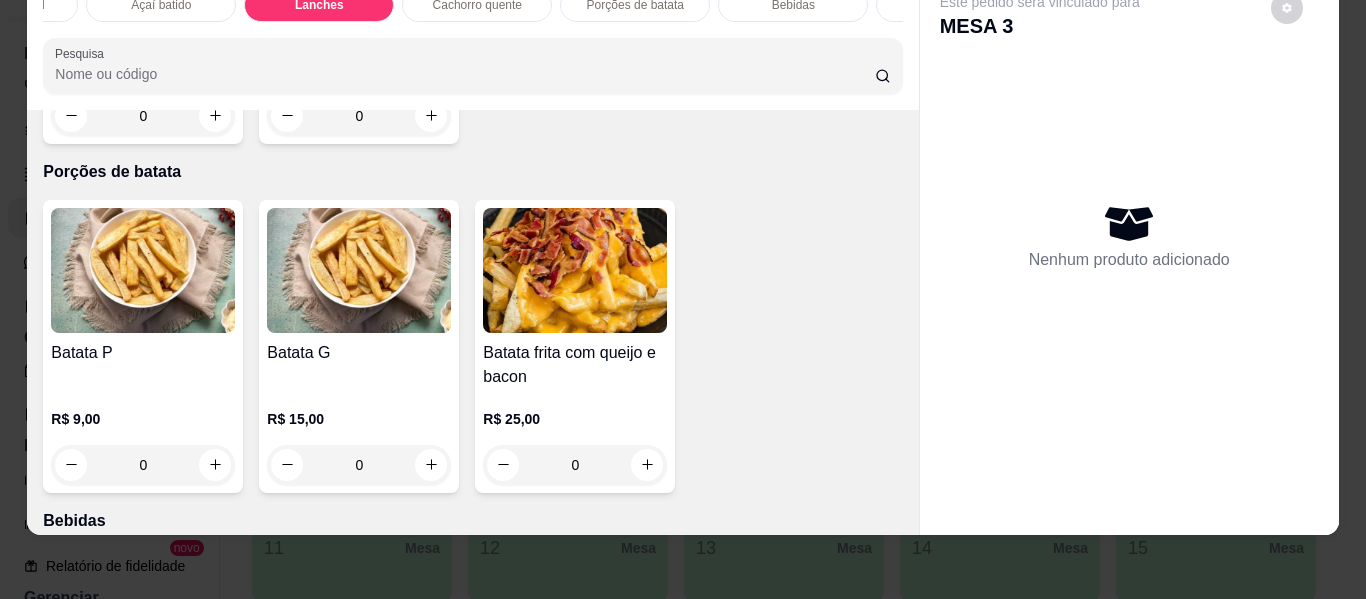 click on "0" at bounding box center (791, -494) 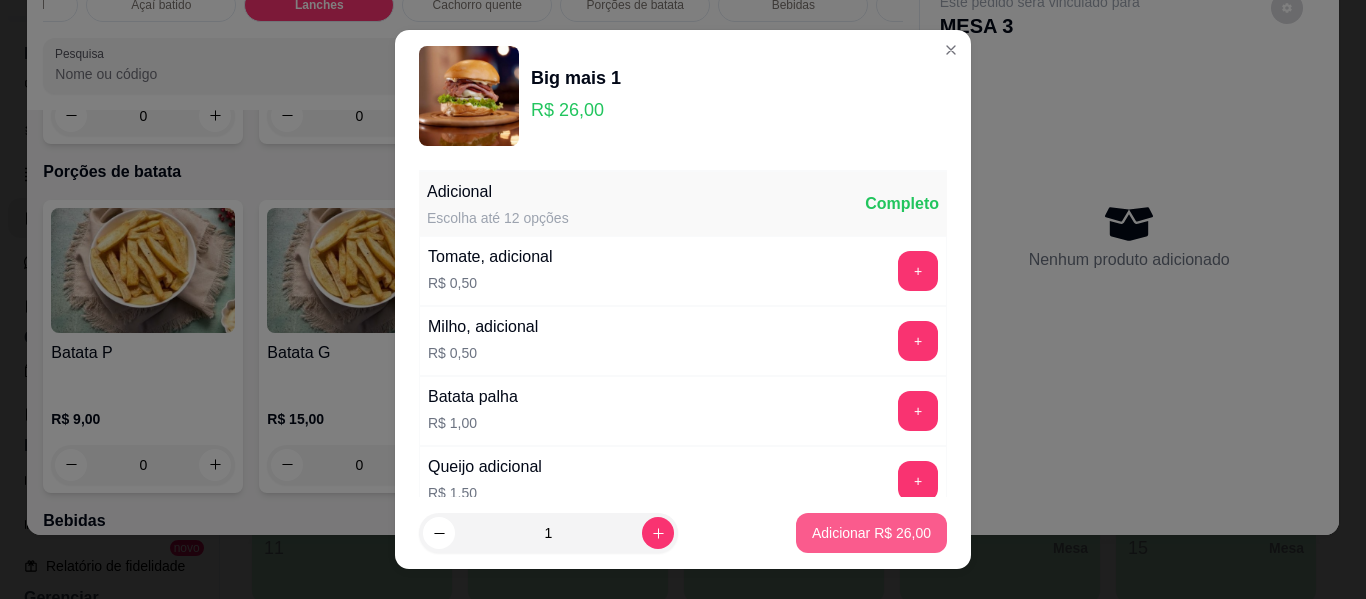 click on "Adicionar   R$ 26,00" at bounding box center (871, 533) 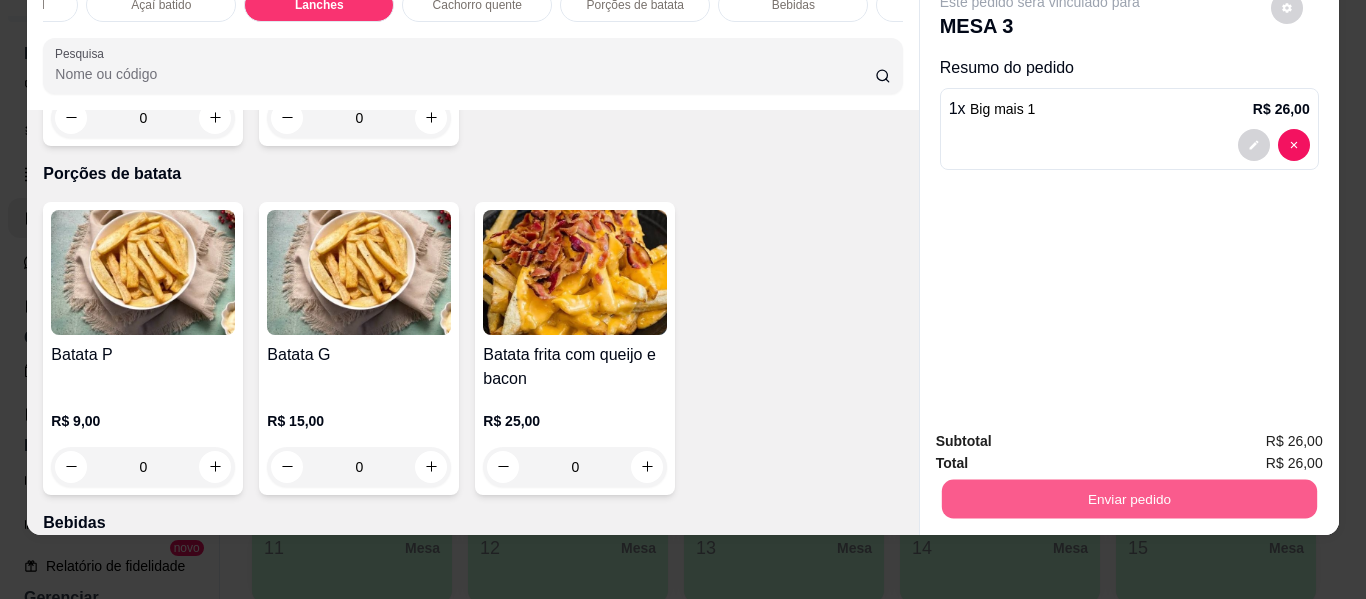 click on "Enviar pedido" at bounding box center [1128, 499] 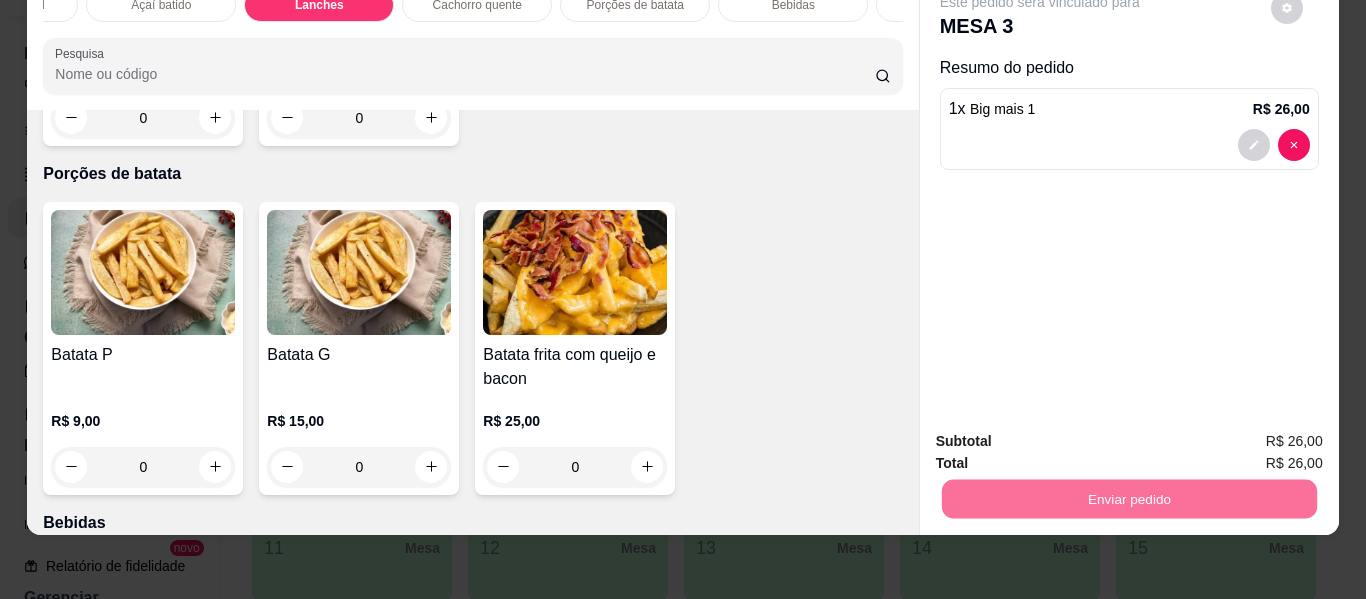 click on "Não registrar e enviar pedido" at bounding box center [1063, 435] 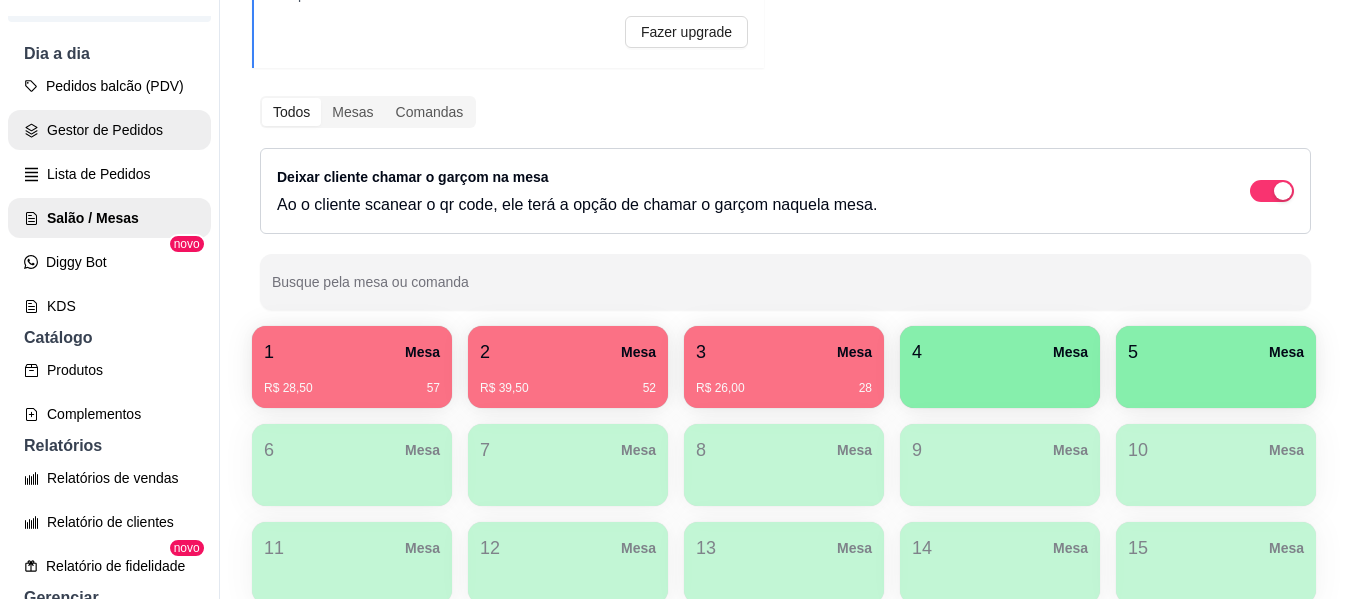 click on "Gestor de Pedidos" at bounding box center [109, 130] 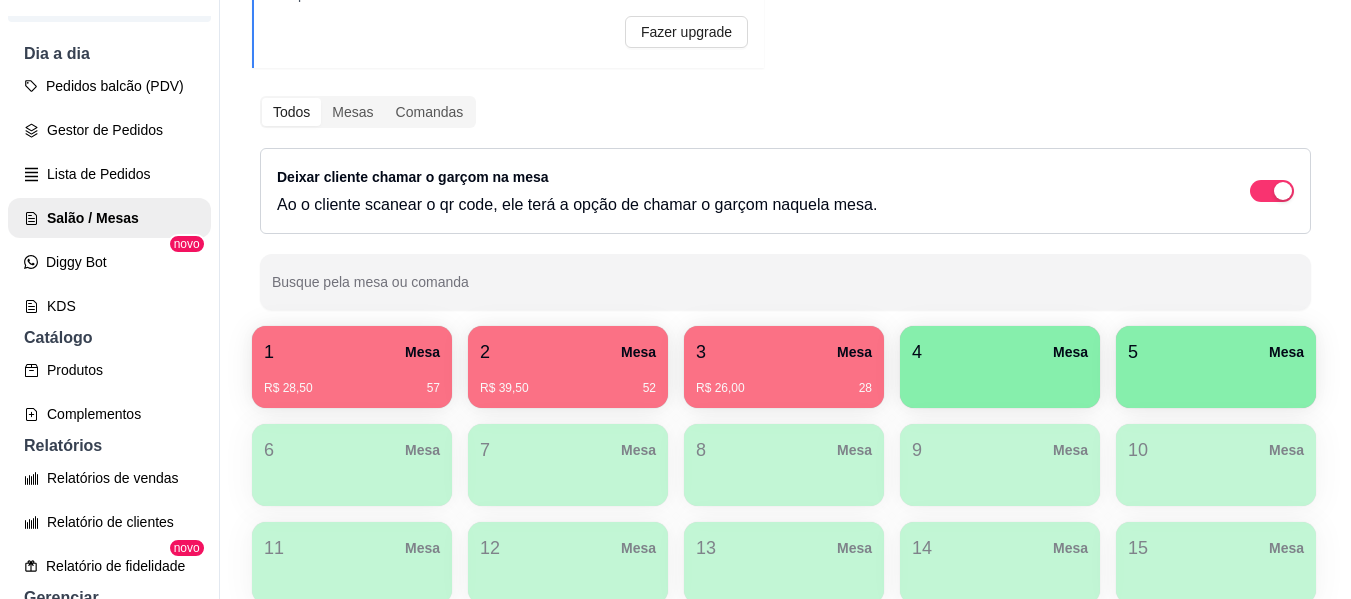 scroll, scrollTop: 0, scrollLeft: 0, axis: both 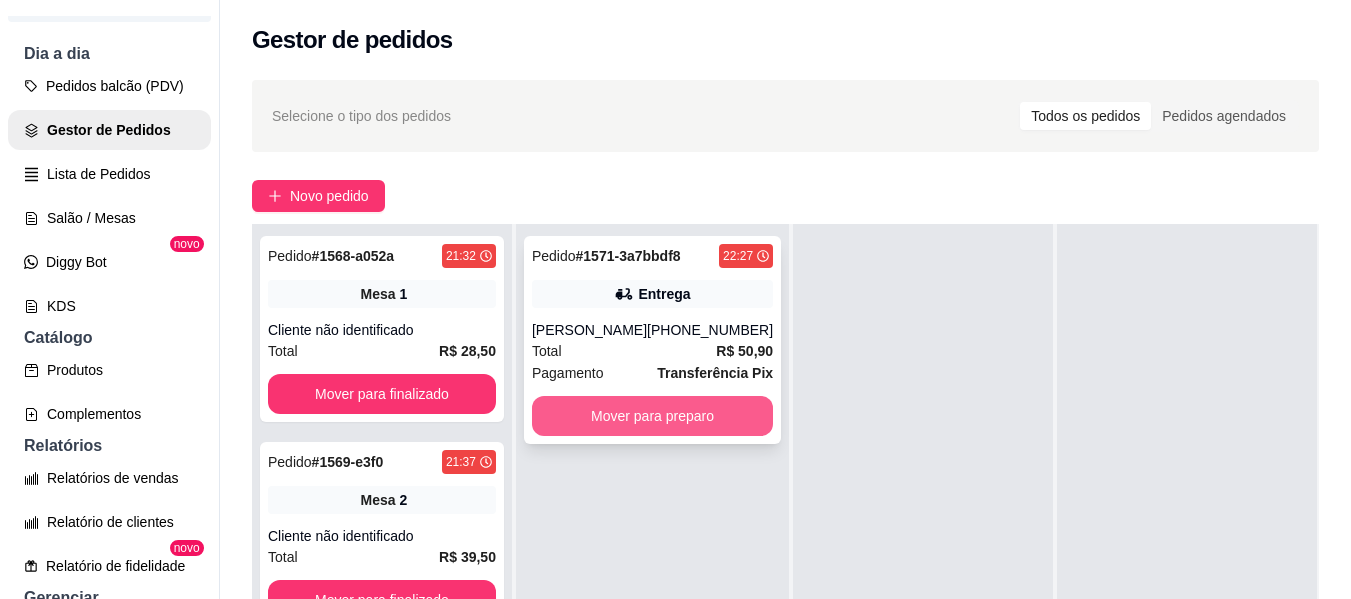 click on "Mover para preparo" at bounding box center (652, 416) 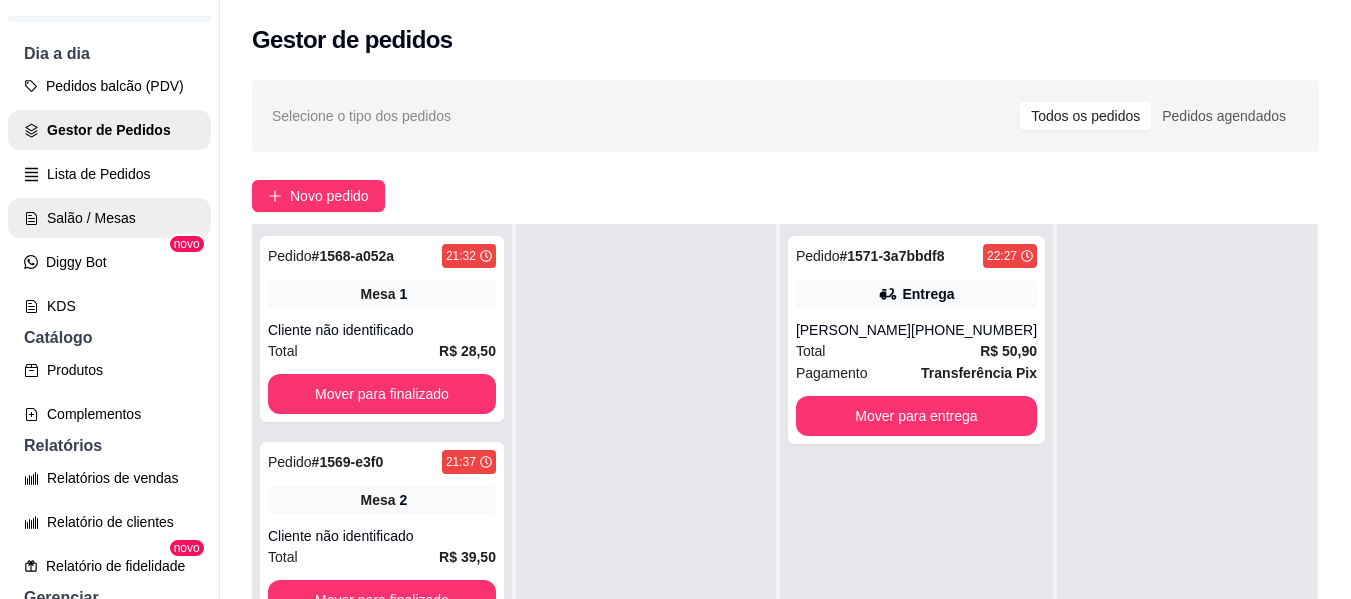click on "Salão / Mesas" at bounding box center [109, 218] 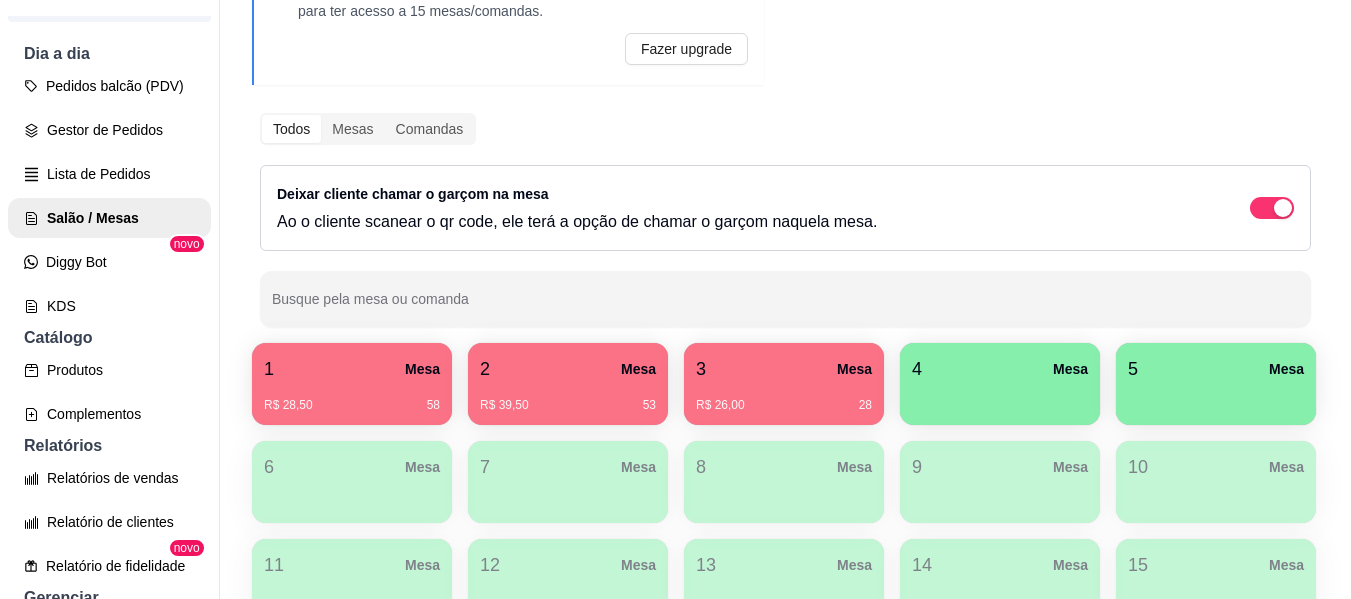 scroll, scrollTop: 0, scrollLeft: 0, axis: both 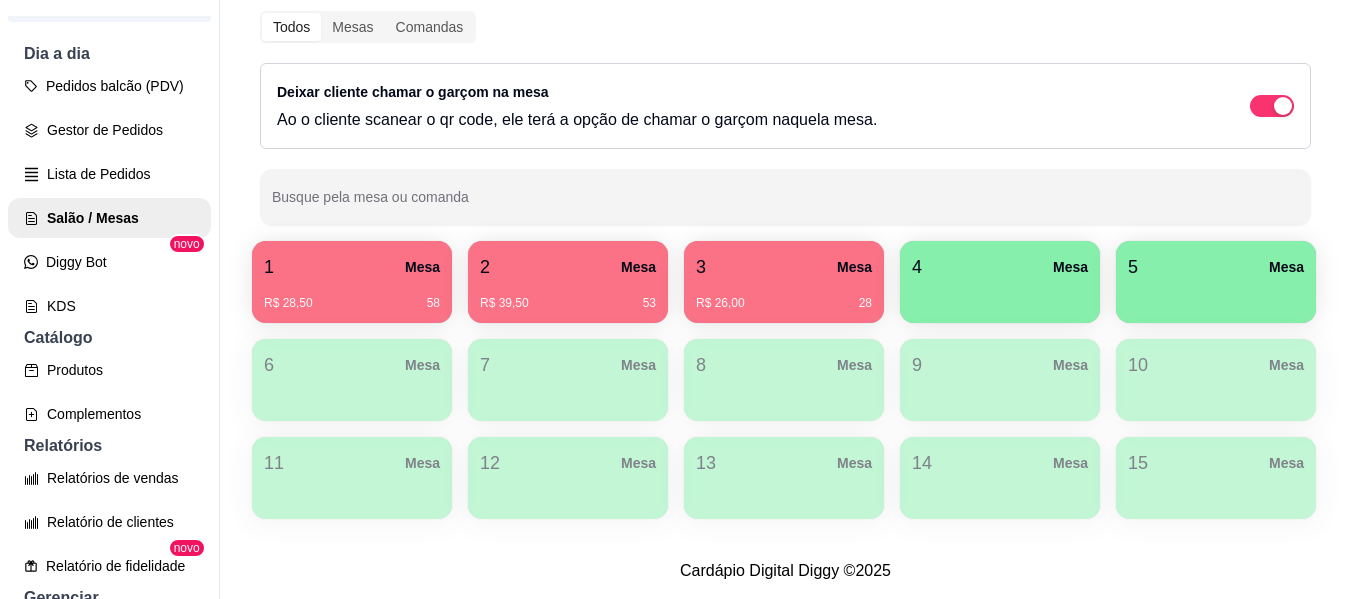 click on "4 Mesa" at bounding box center [1000, 282] 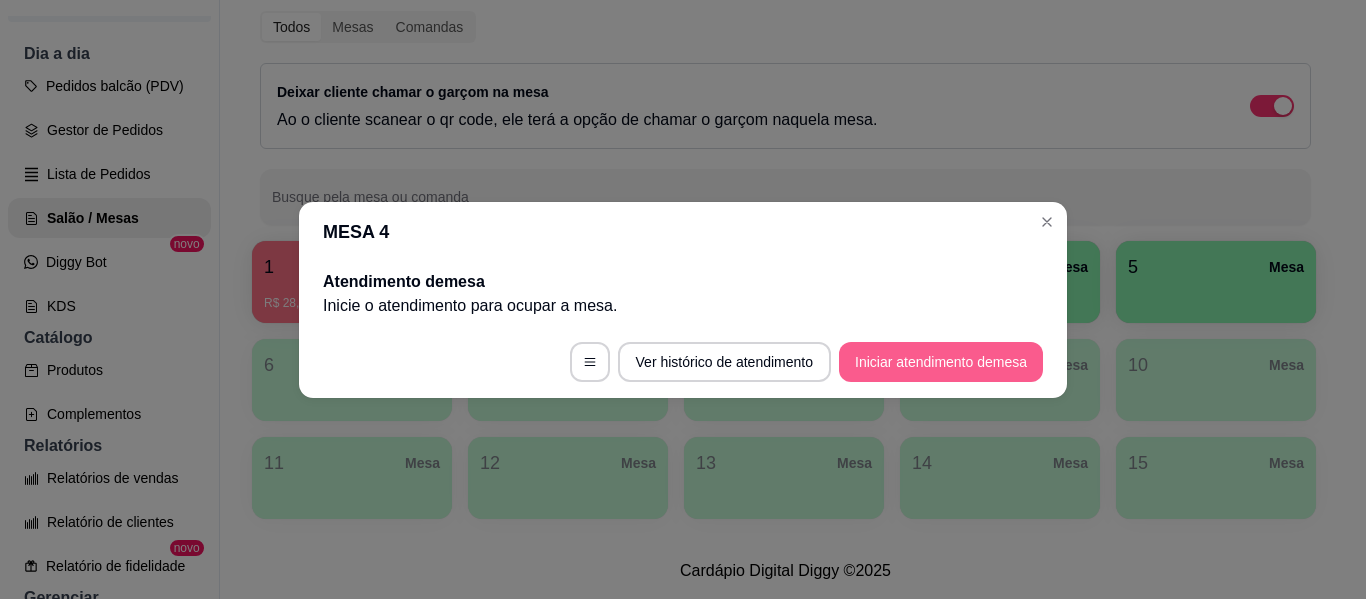 click on "Iniciar atendimento de  mesa" at bounding box center (941, 362) 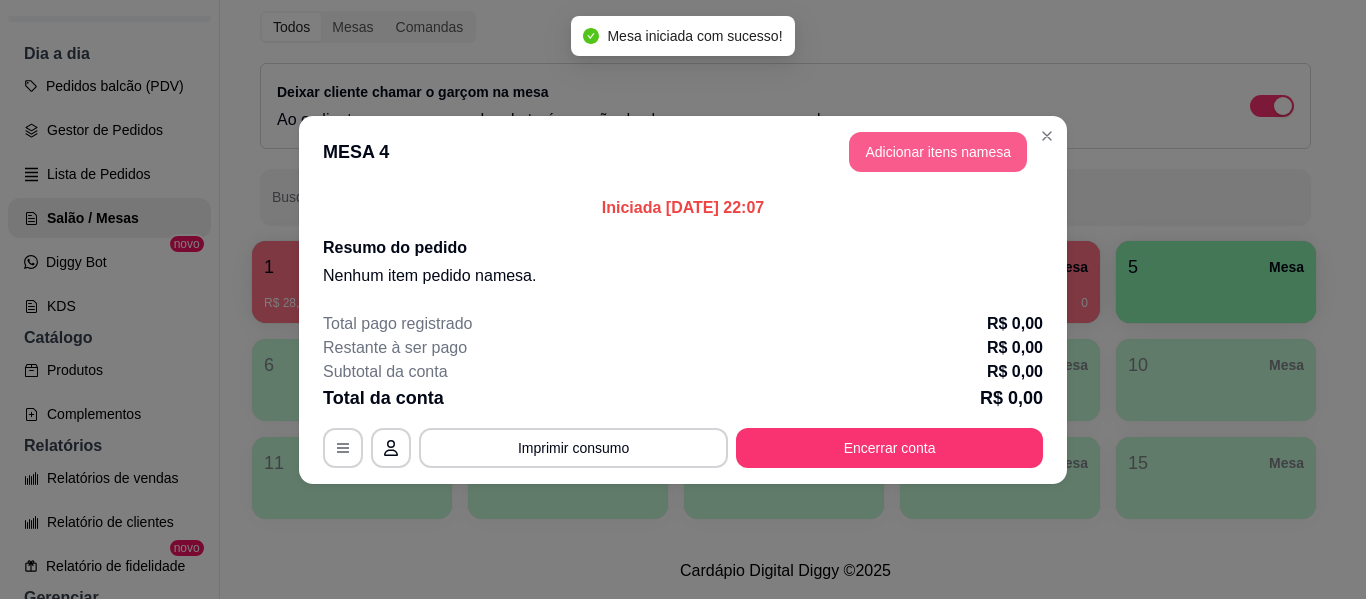 click on "Adicionar itens na  mesa" at bounding box center (938, 152) 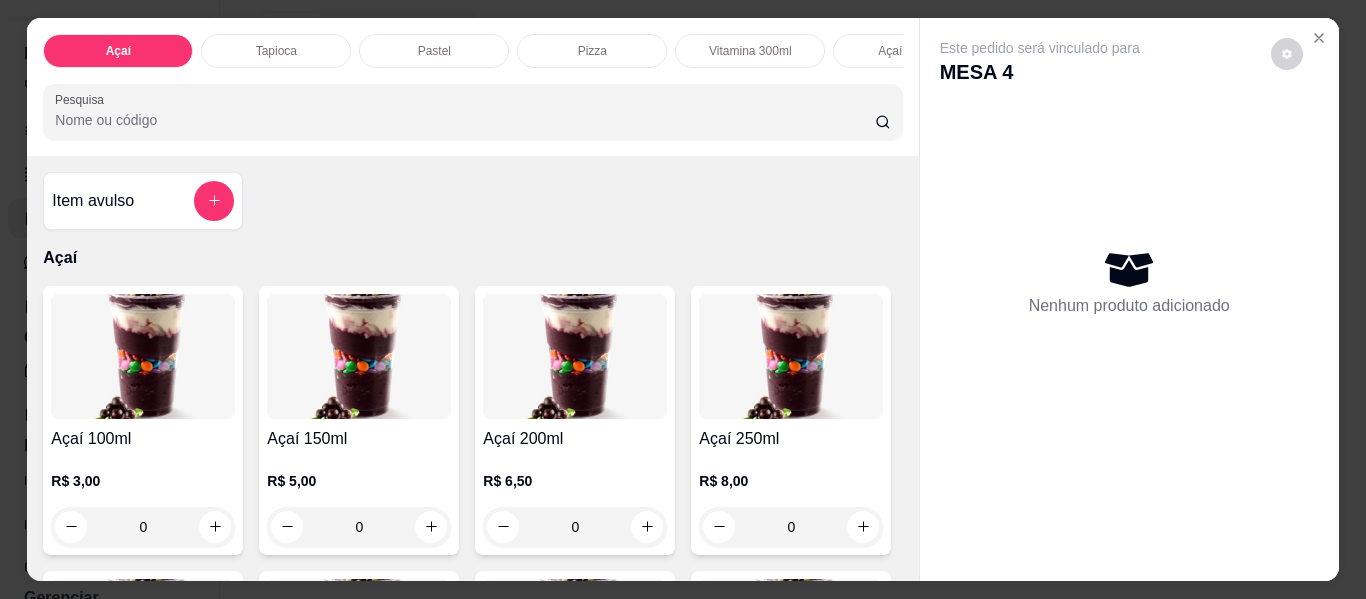 click on "Pizza" at bounding box center (592, 51) 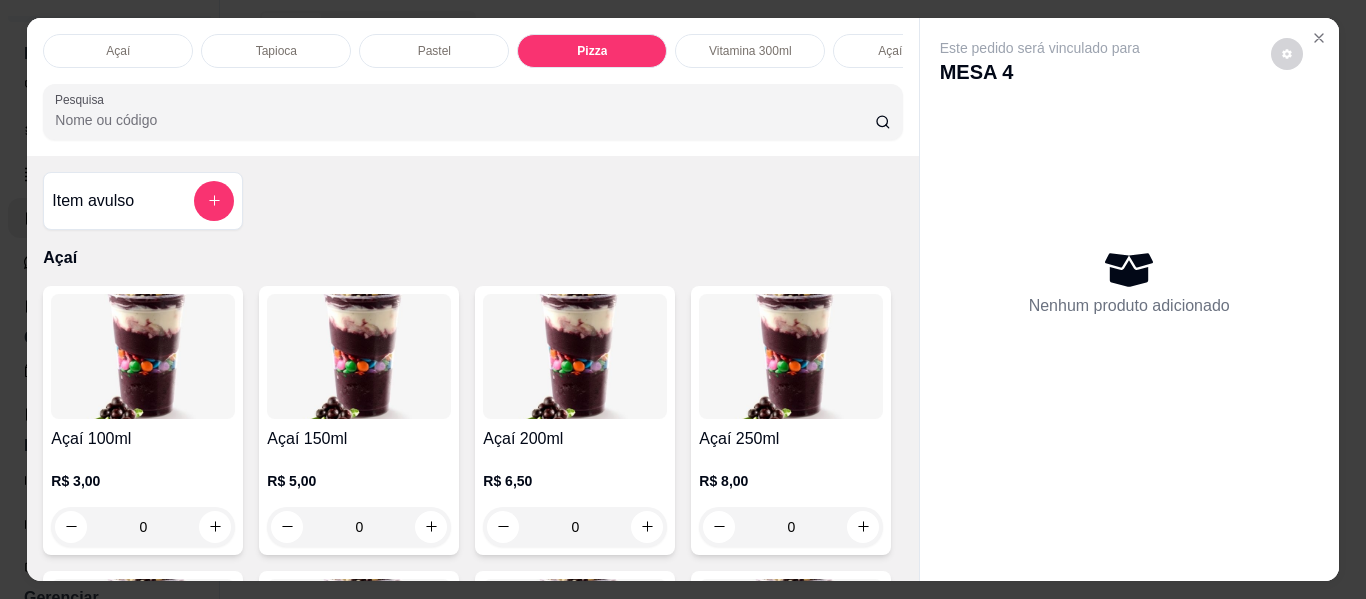 scroll, scrollTop: 2277, scrollLeft: 0, axis: vertical 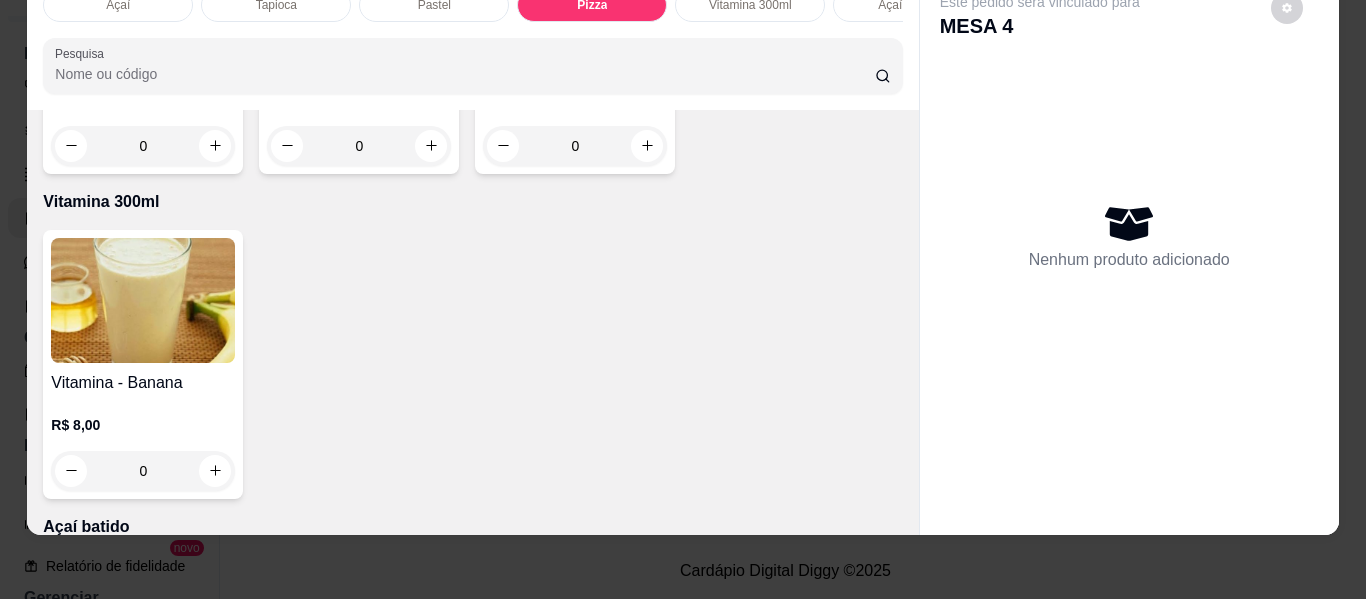 click on "0" at bounding box center (359, 146) 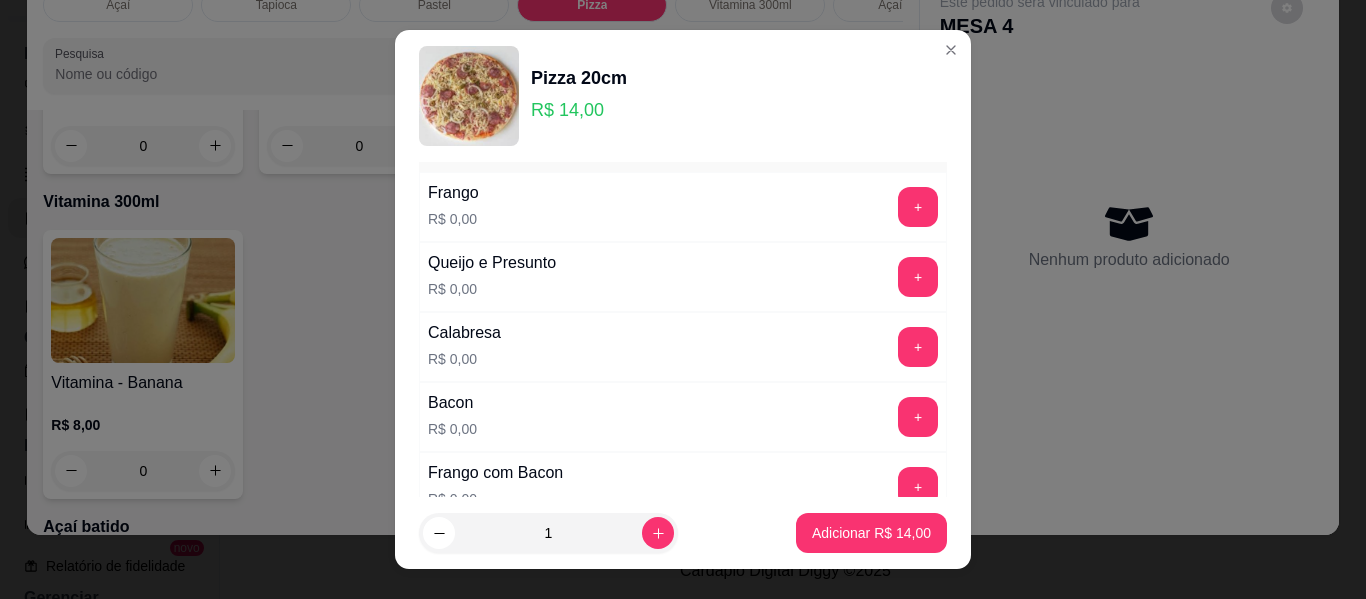 scroll, scrollTop: 100, scrollLeft: 0, axis: vertical 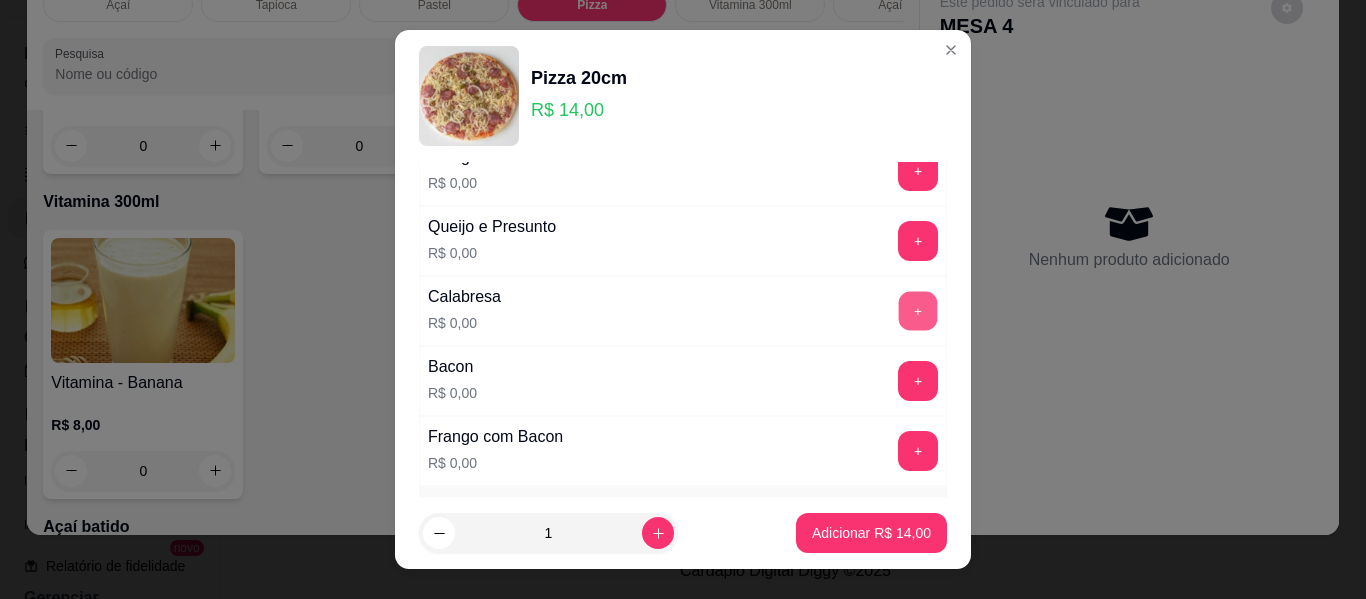 click on "+" at bounding box center (918, 311) 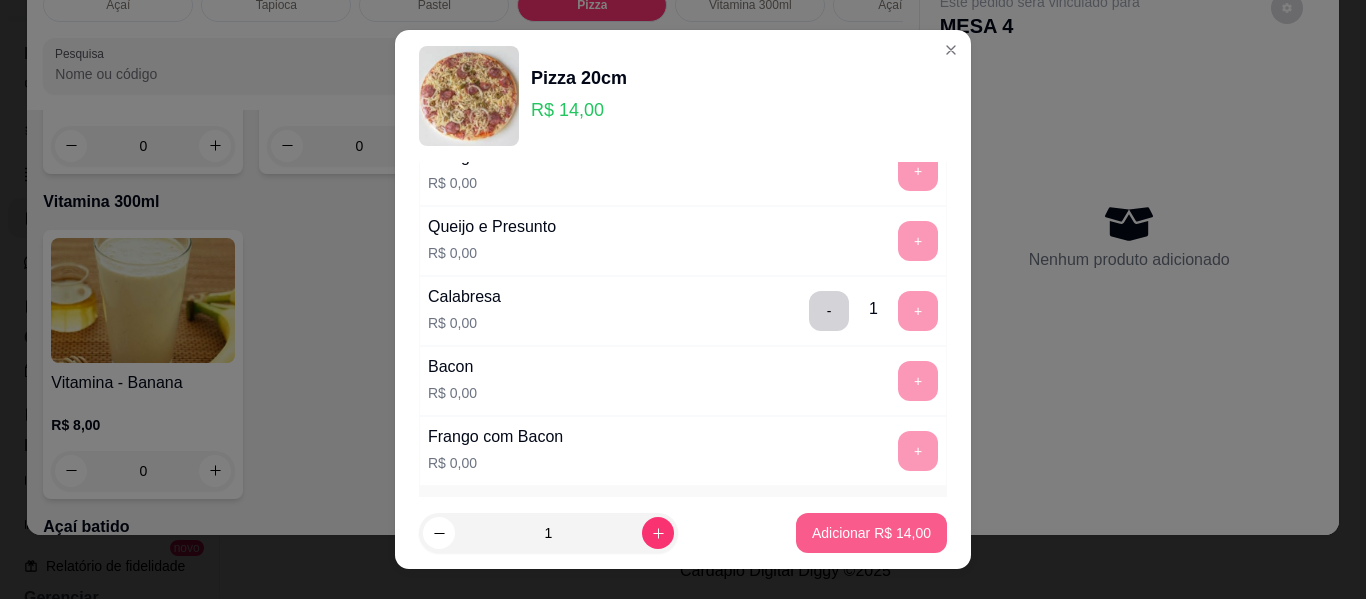 click on "Adicionar   R$ 14,00" at bounding box center [871, 533] 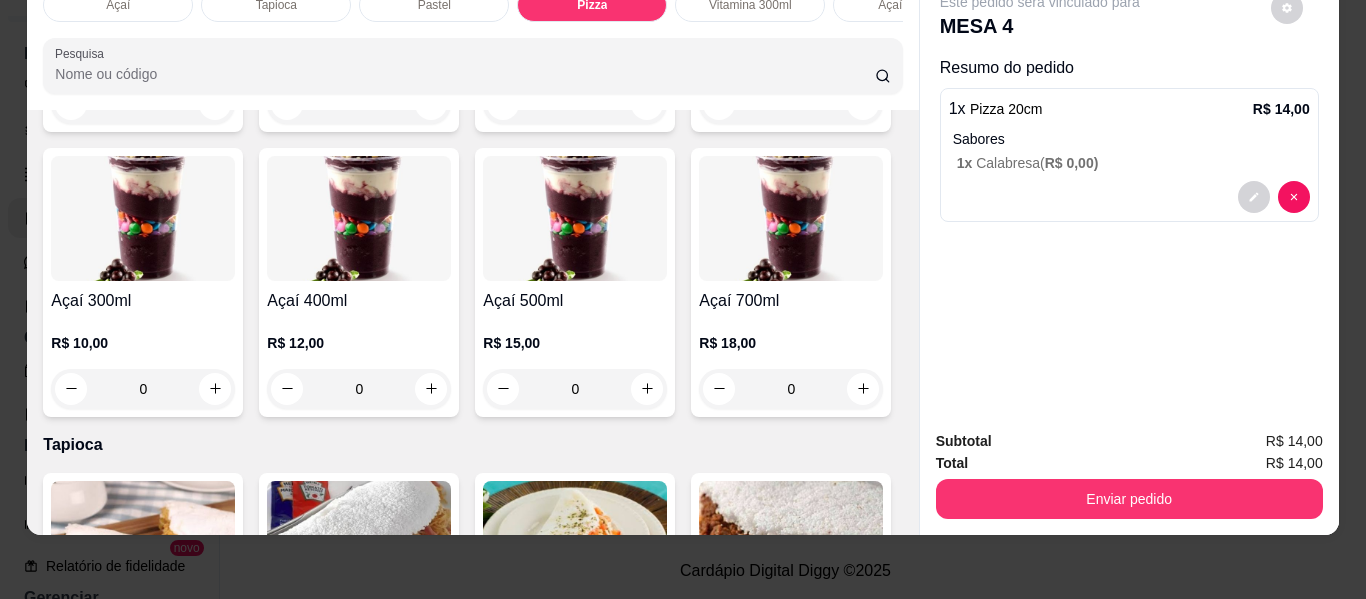 scroll, scrollTop: 0, scrollLeft: 0, axis: both 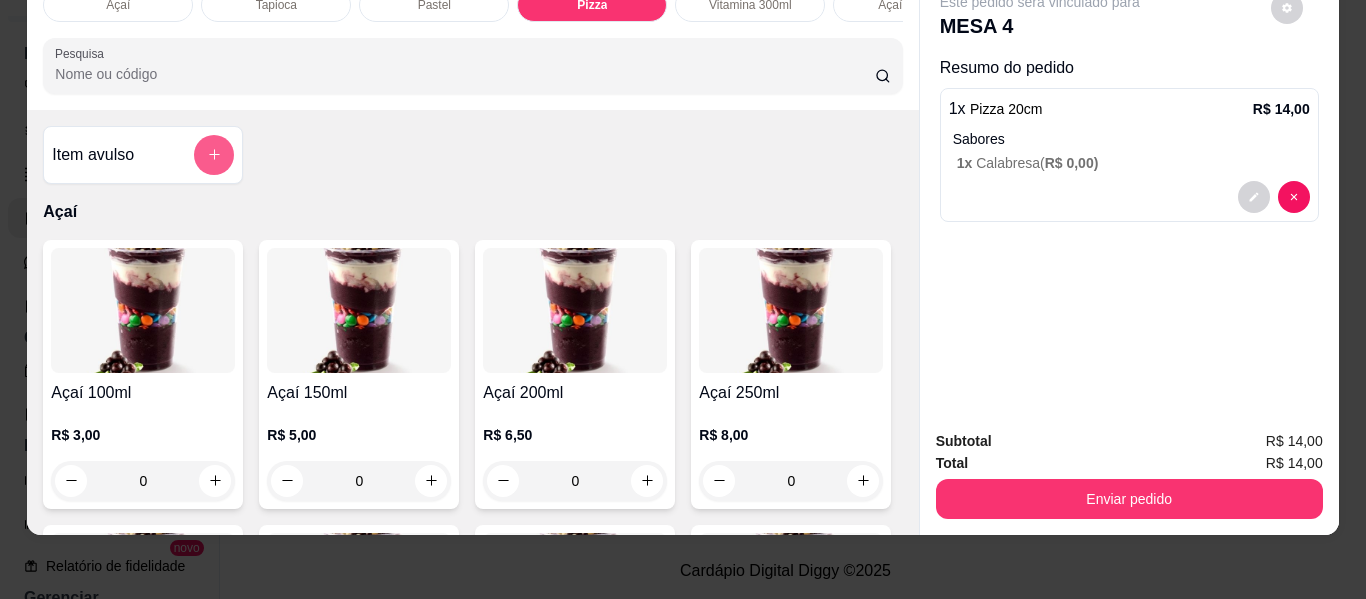click 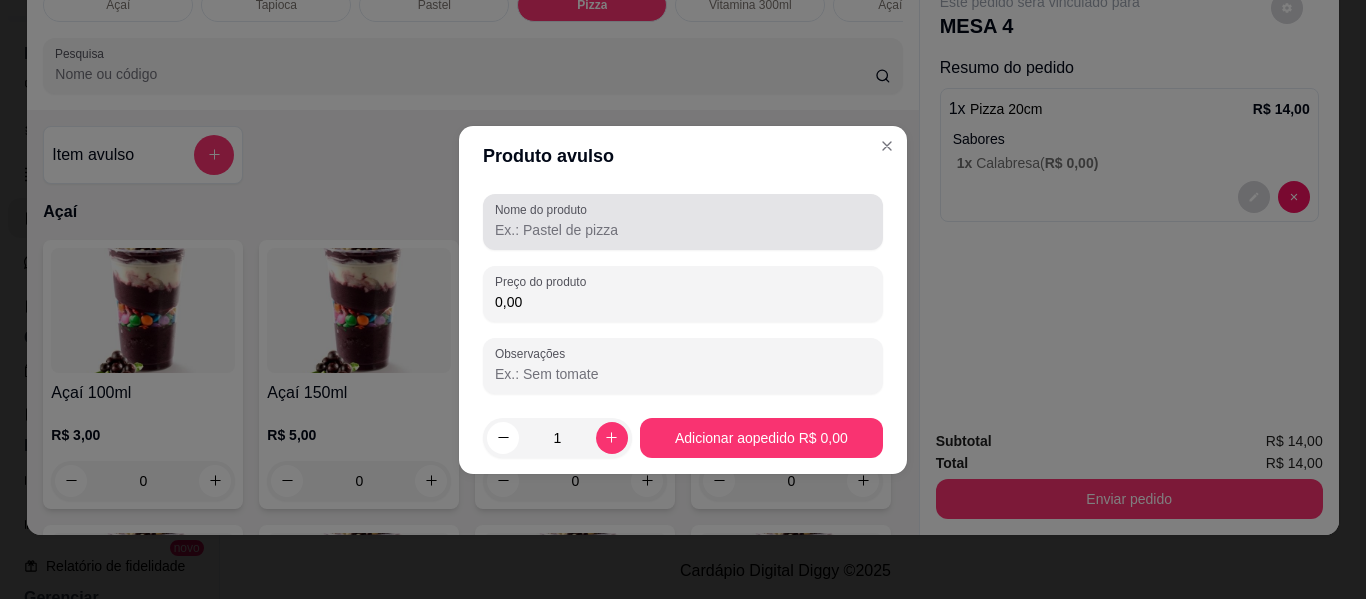click on "Nome do produto" at bounding box center [683, 222] 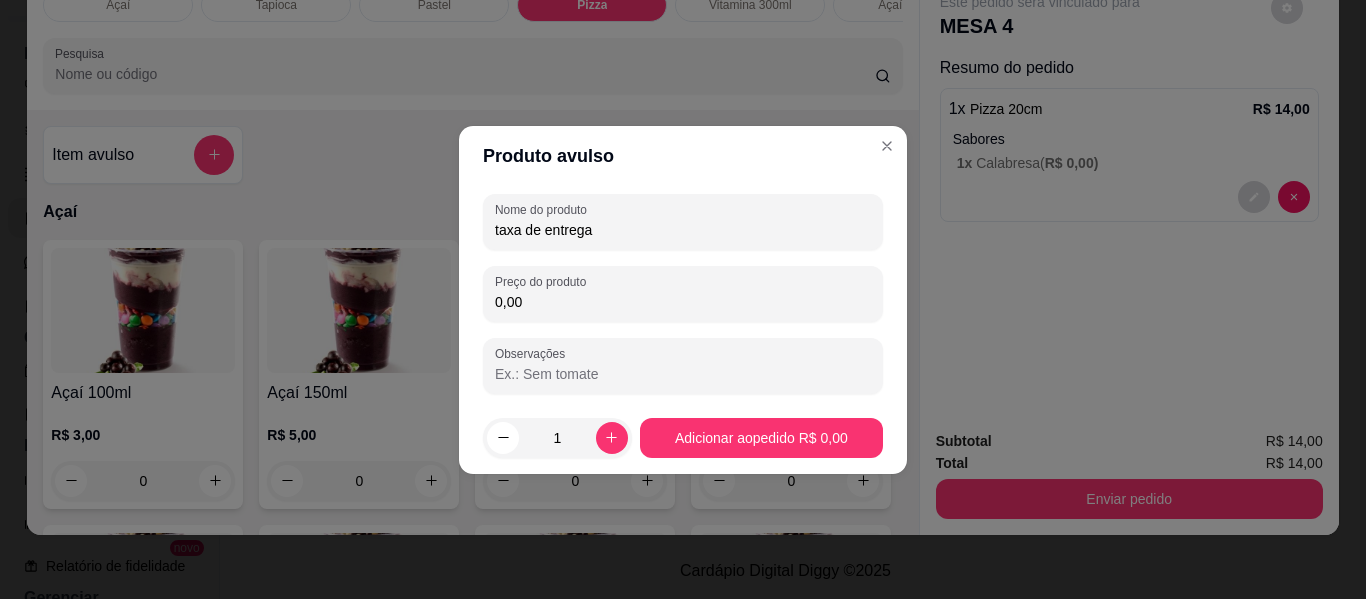type on "taxa de entrega" 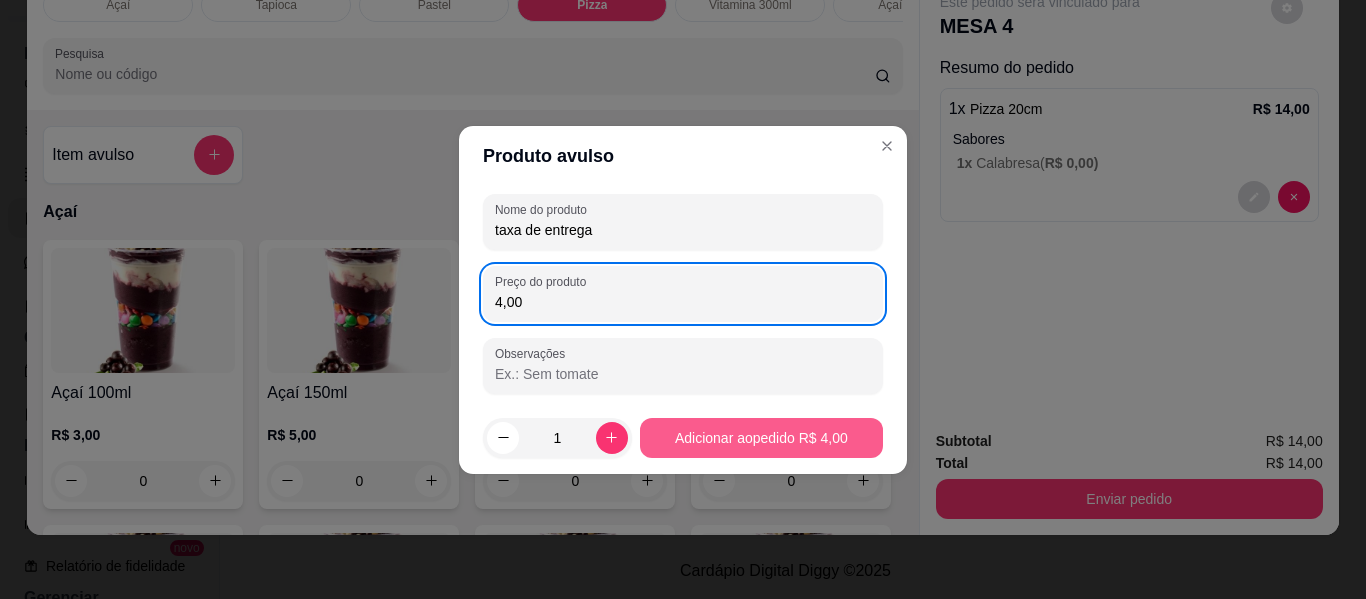 type on "4,00" 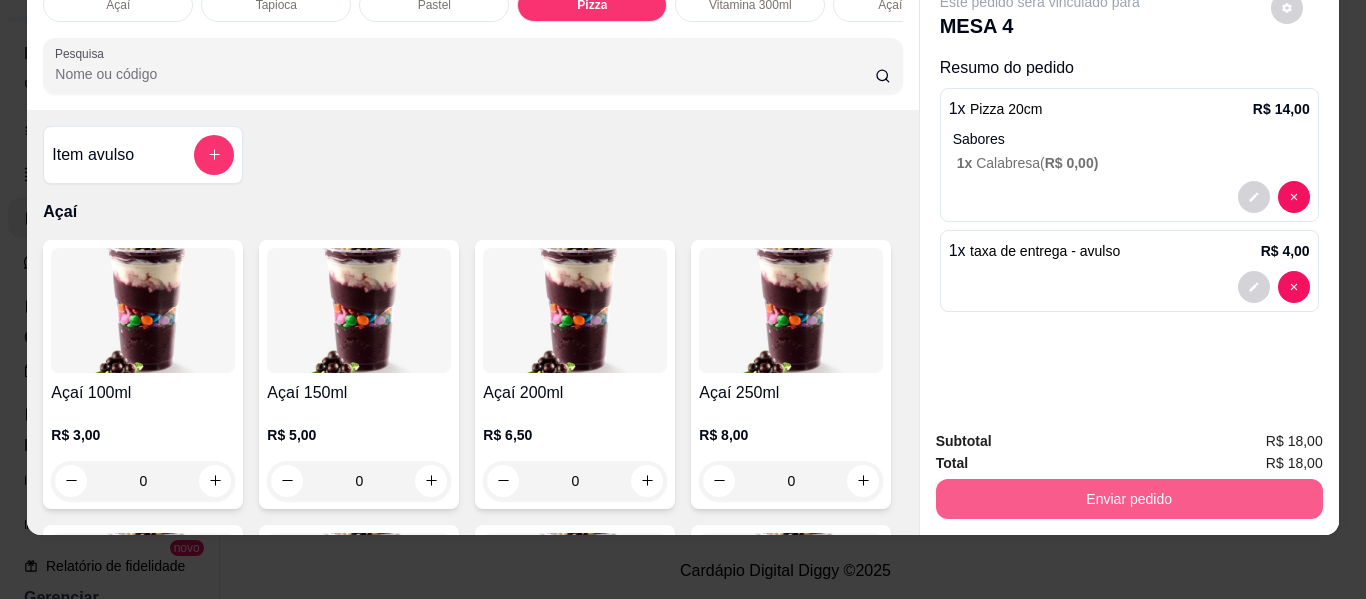 click on "Enviar pedido" at bounding box center [1129, 499] 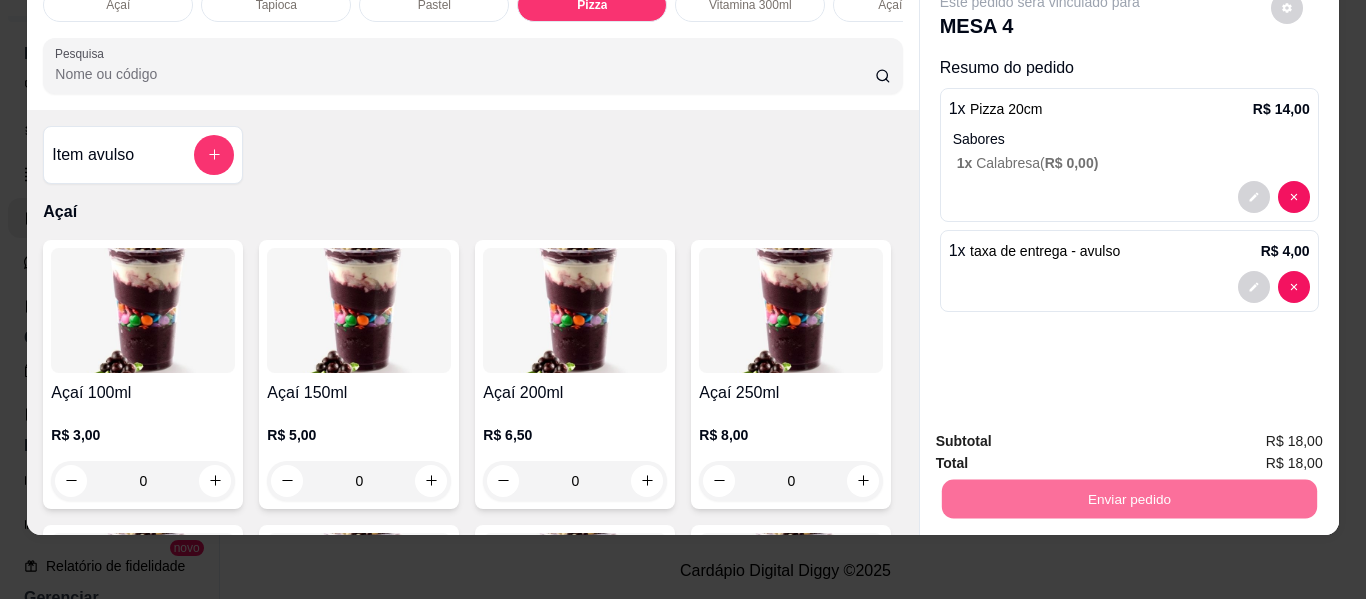 click on "Não registrar e enviar pedido" at bounding box center [1063, 433] 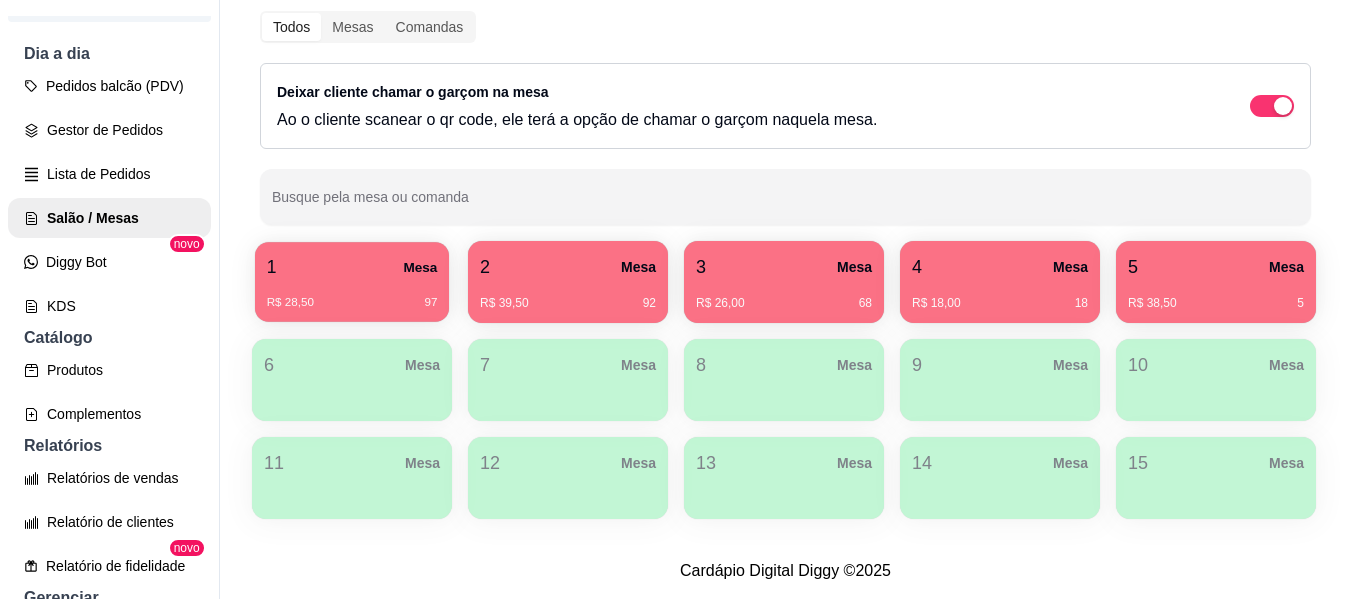 click on "1 Mesa" at bounding box center [352, 267] 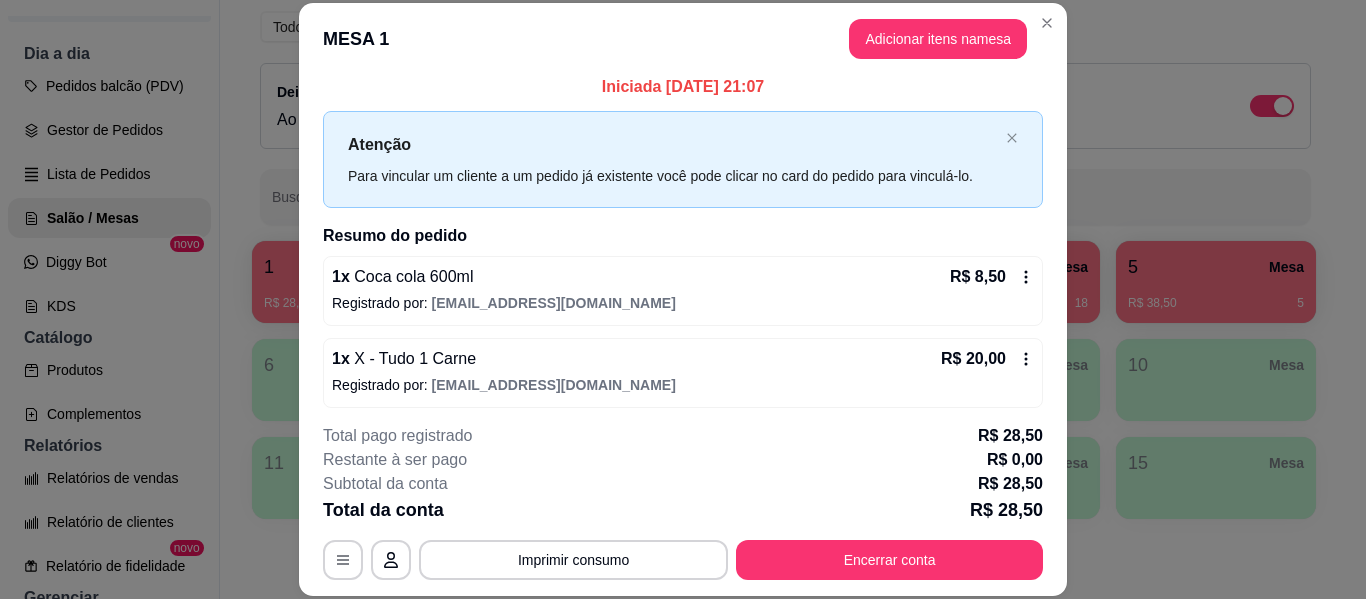 scroll, scrollTop: 16, scrollLeft: 0, axis: vertical 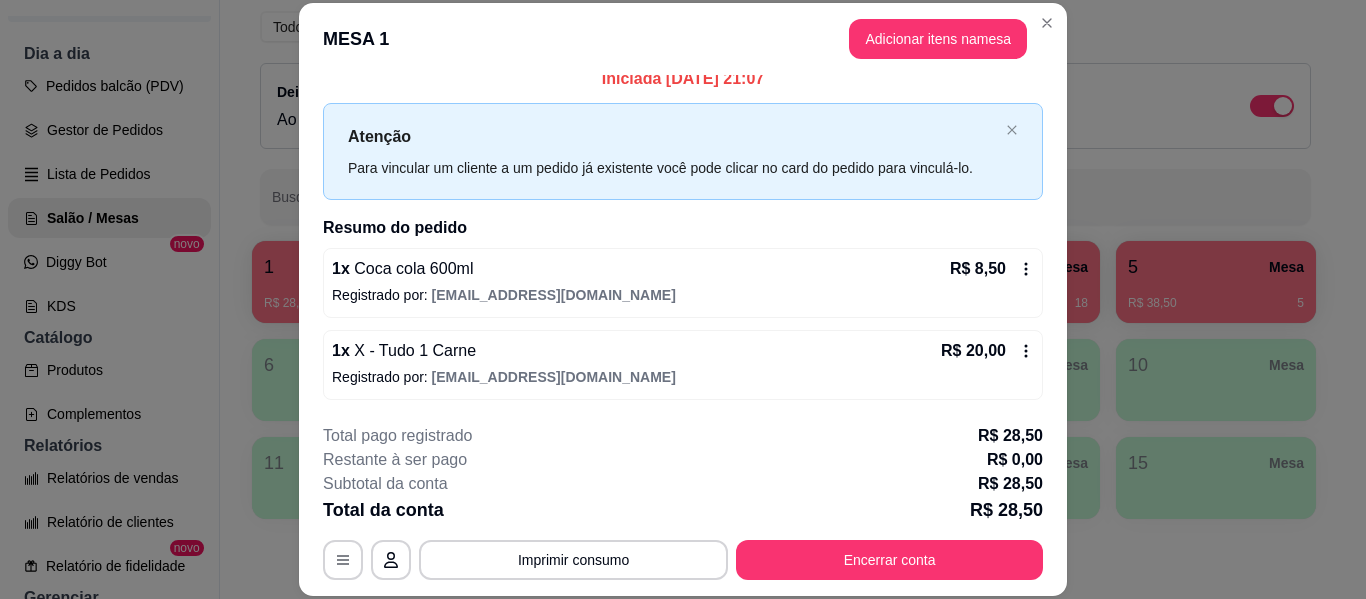 click 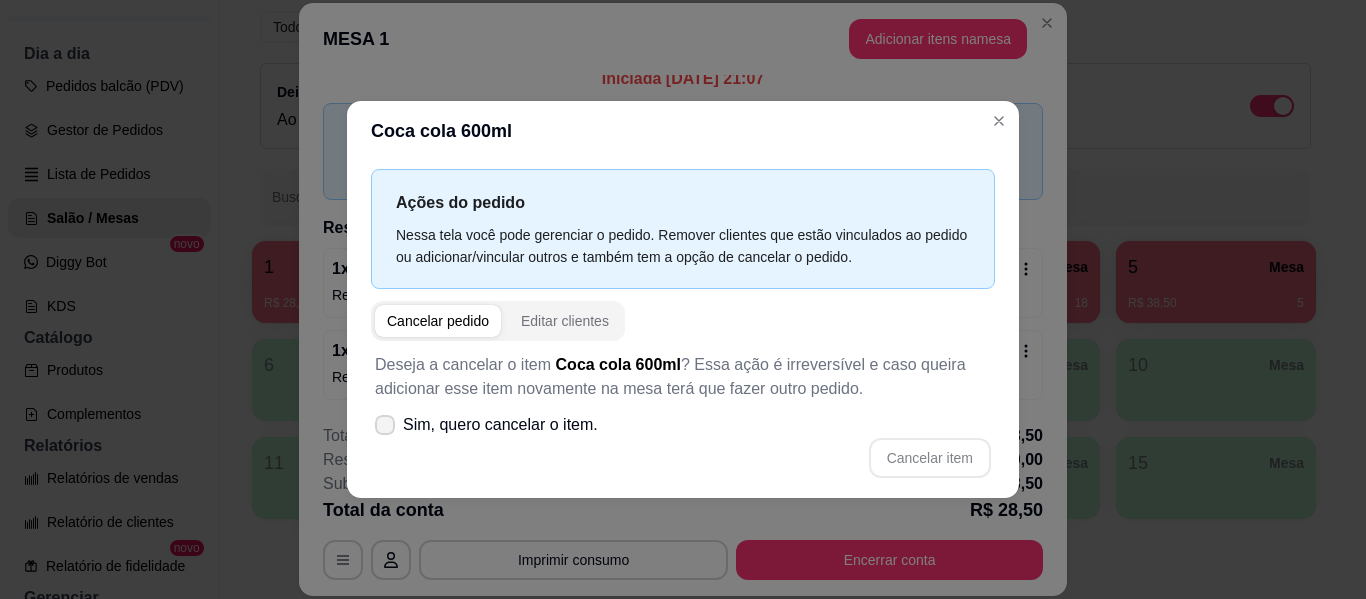 click on "Sim, quero cancelar o item." at bounding box center [500, 425] 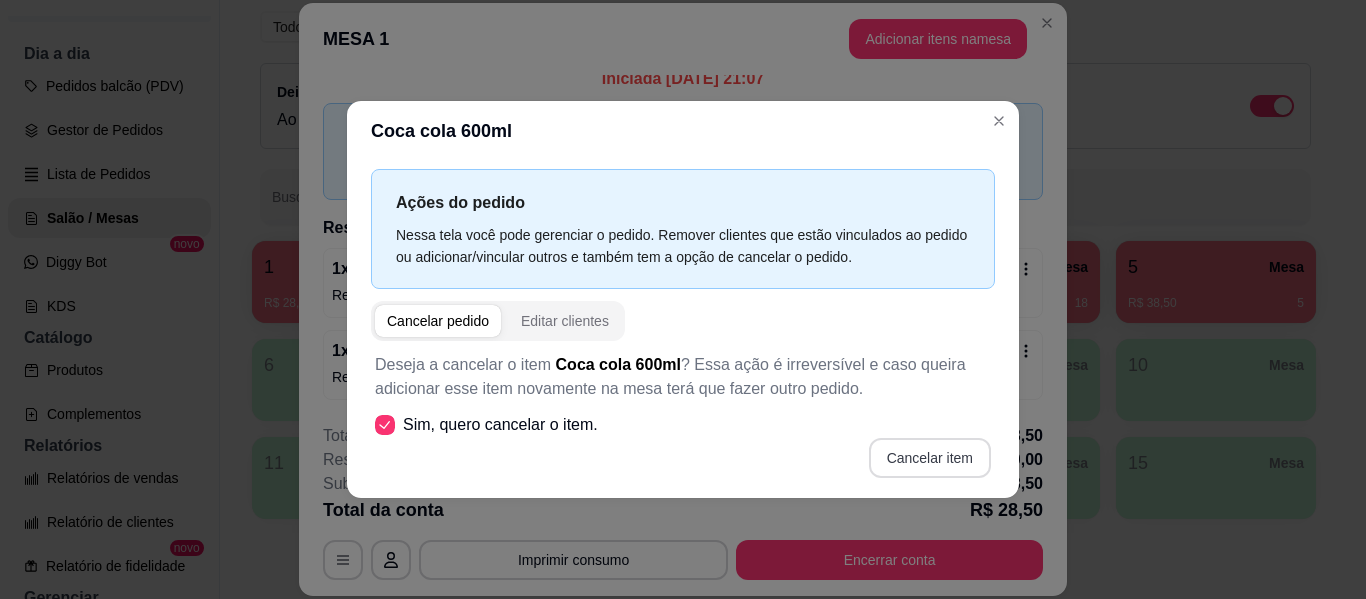 click on "Cancelar item" at bounding box center (930, 458) 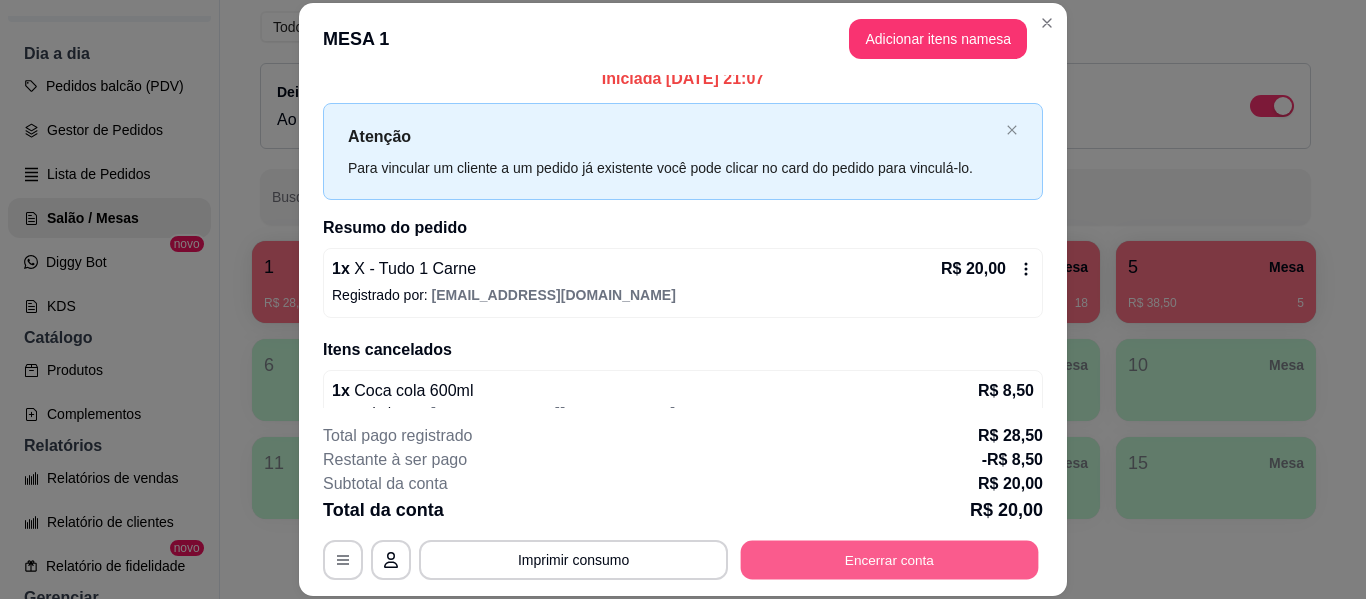 click on "Encerrar conta" at bounding box center [890, 560] 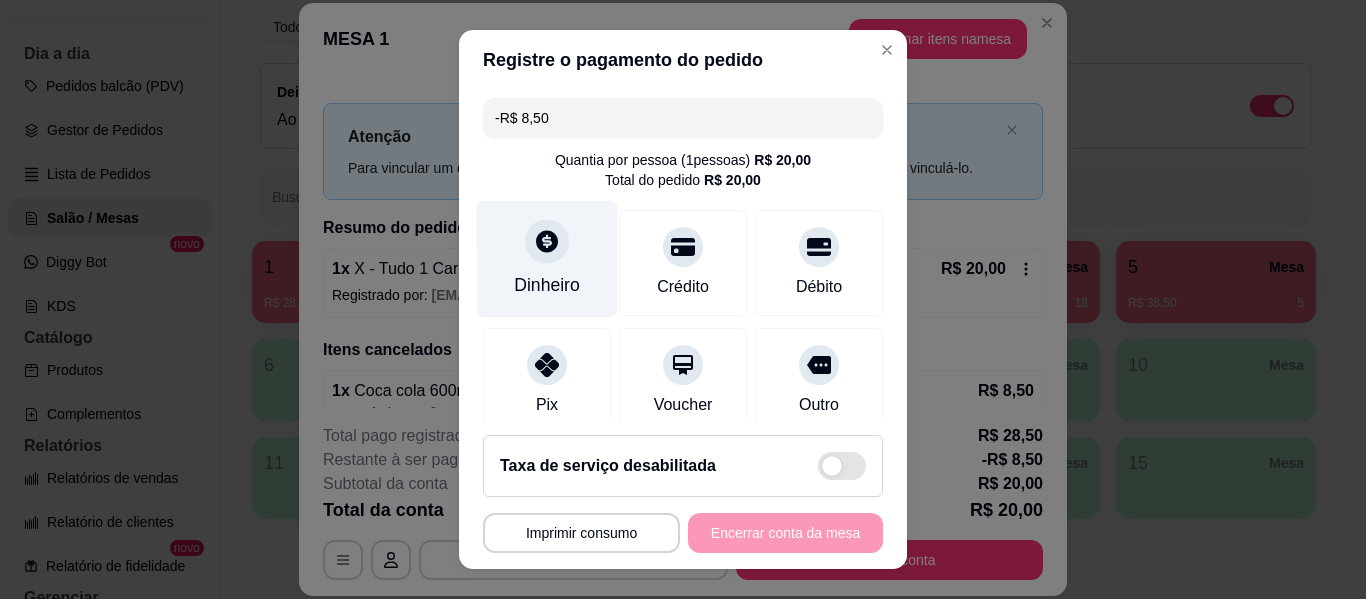 click 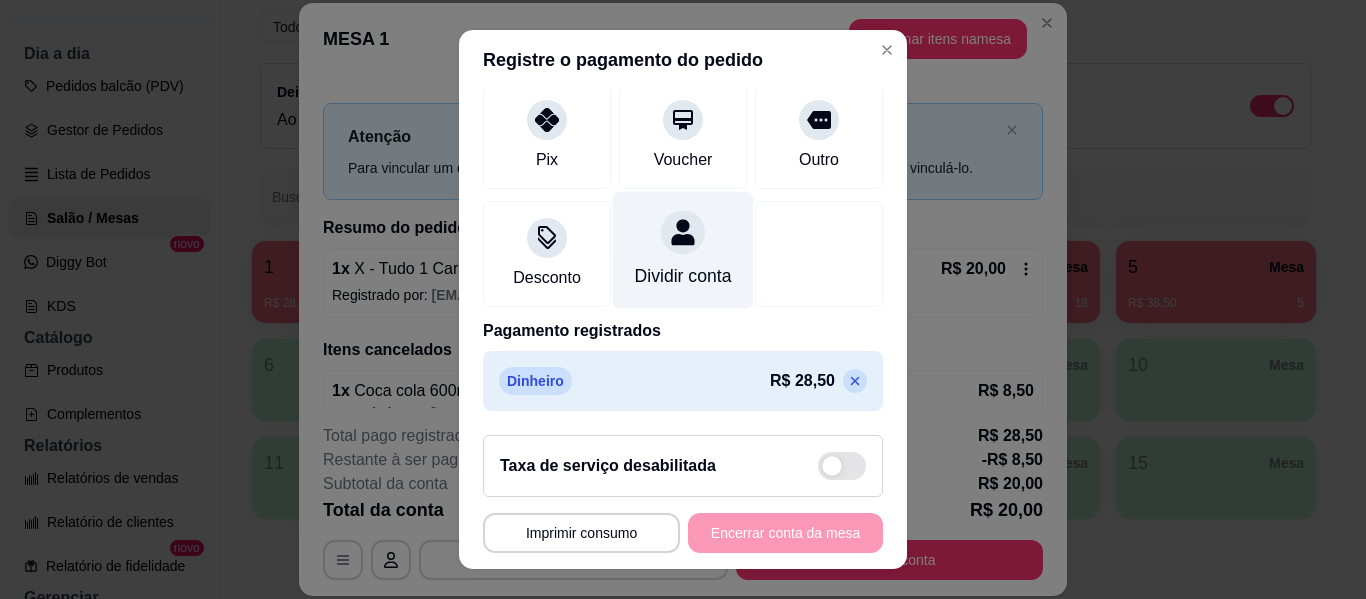 scroll, scrollTop: 269, scrollLeft: 0, axis: vertical 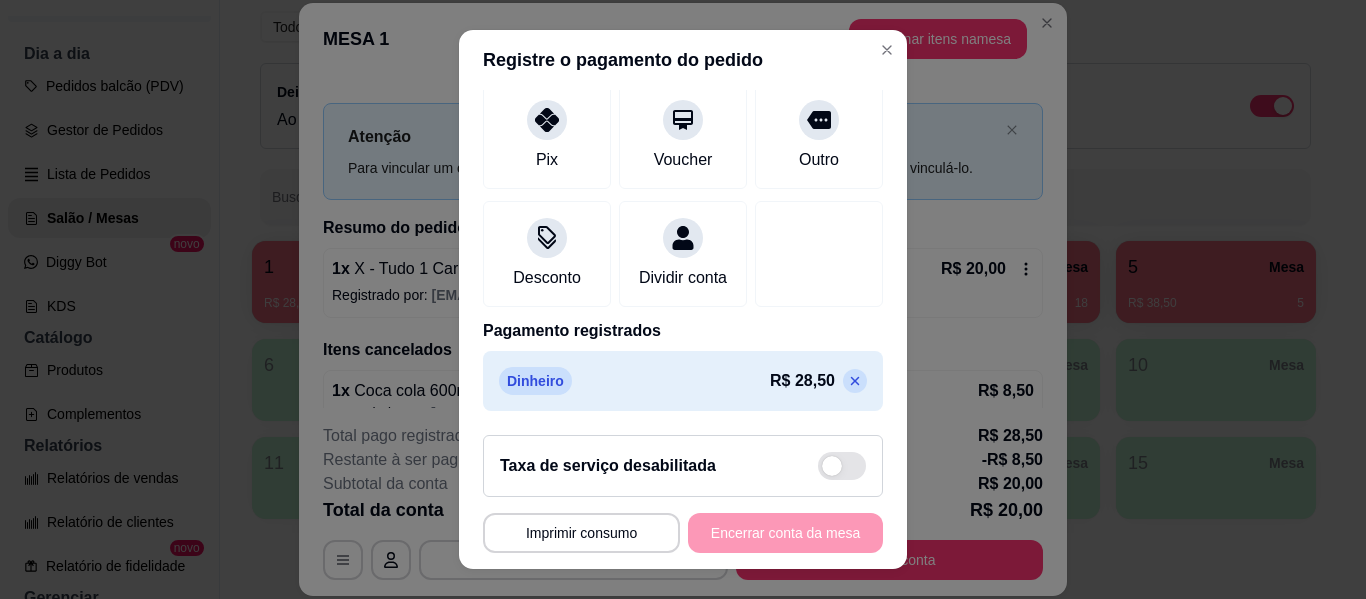 click 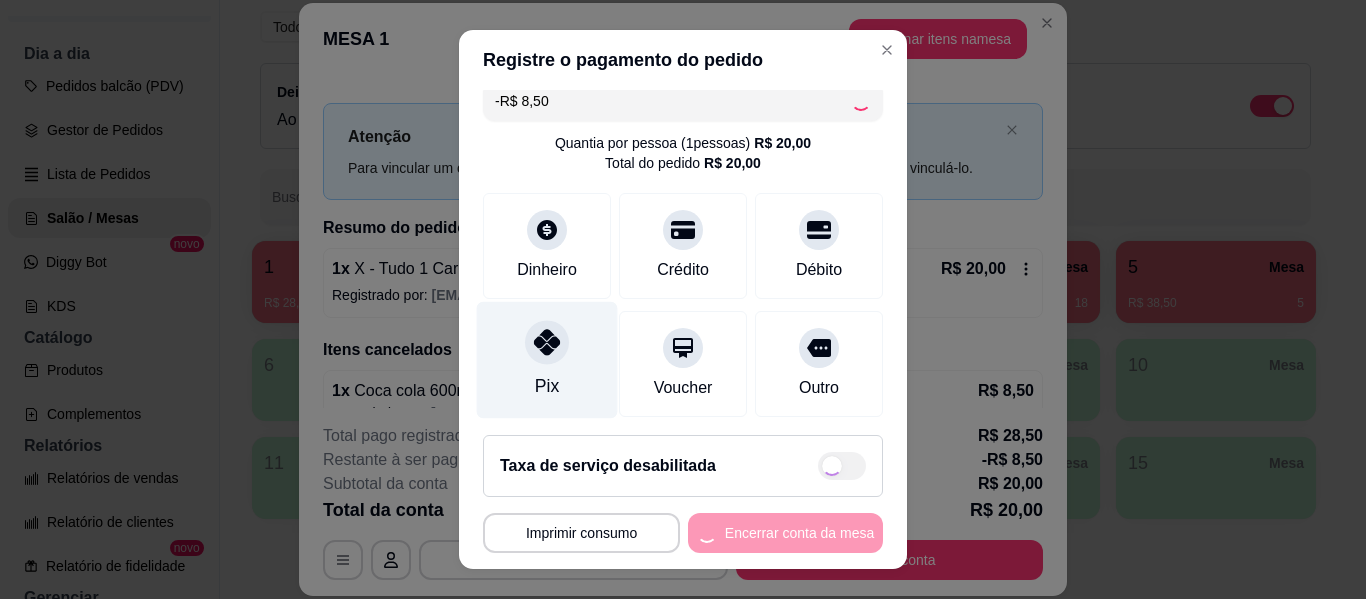 scroll, scrollTop: 0, scrollLeft: 0, axis: both 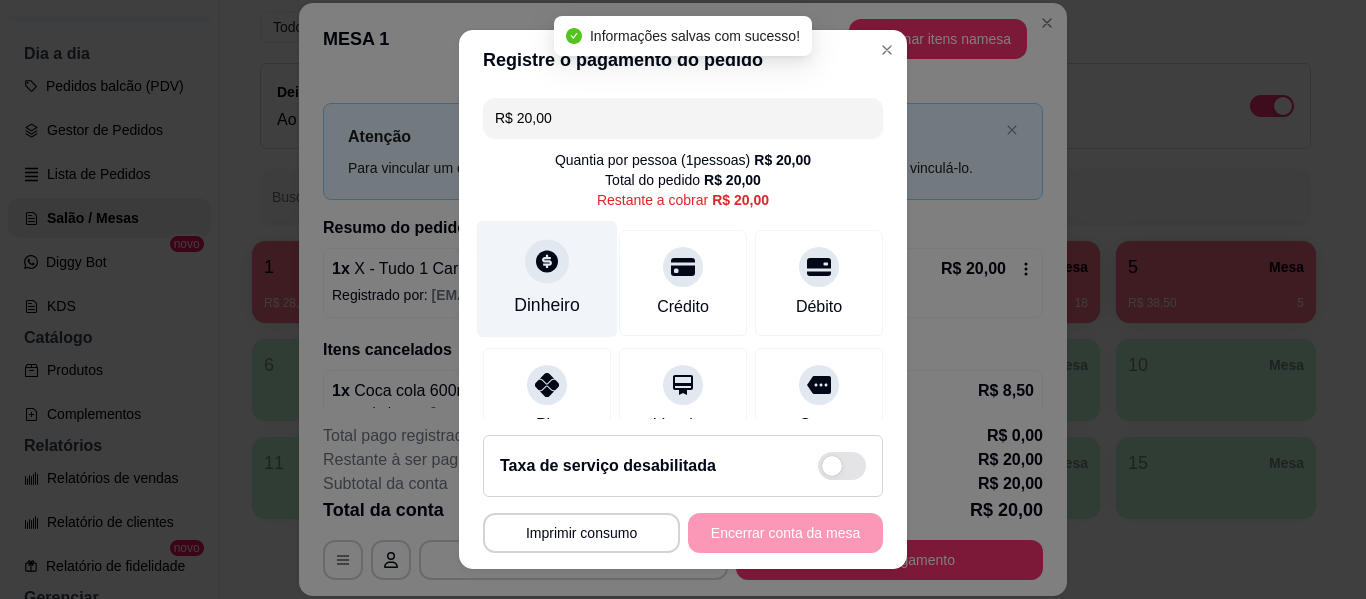 click 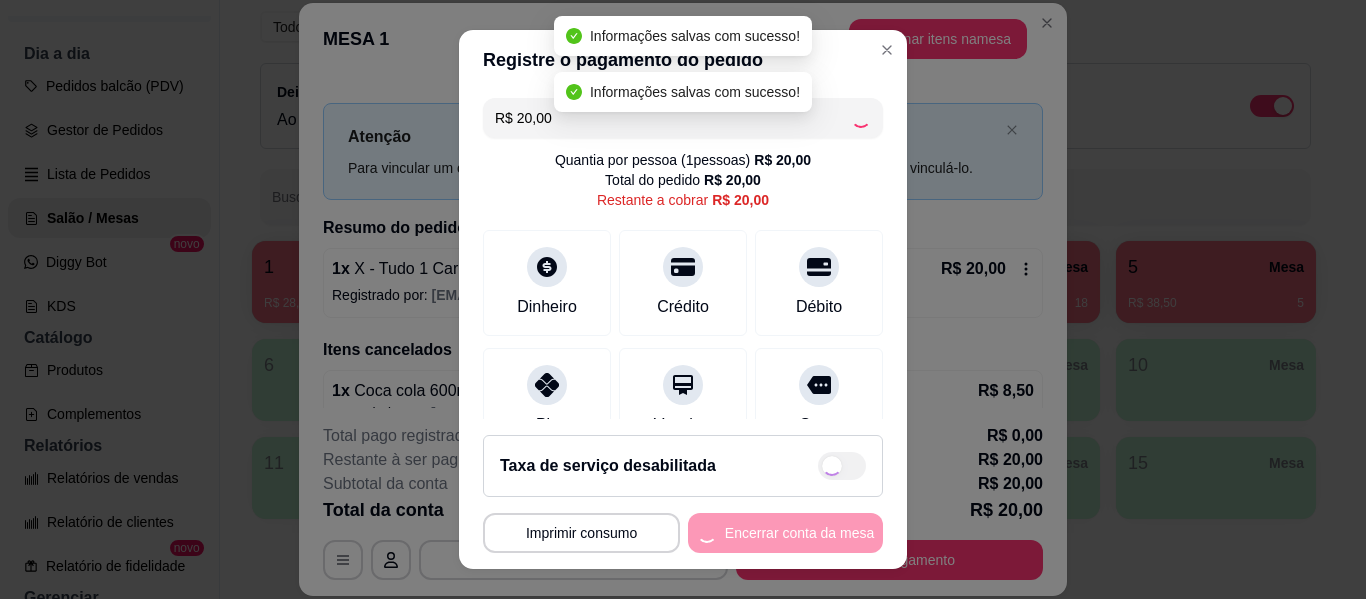 type on "R$ 0,00" 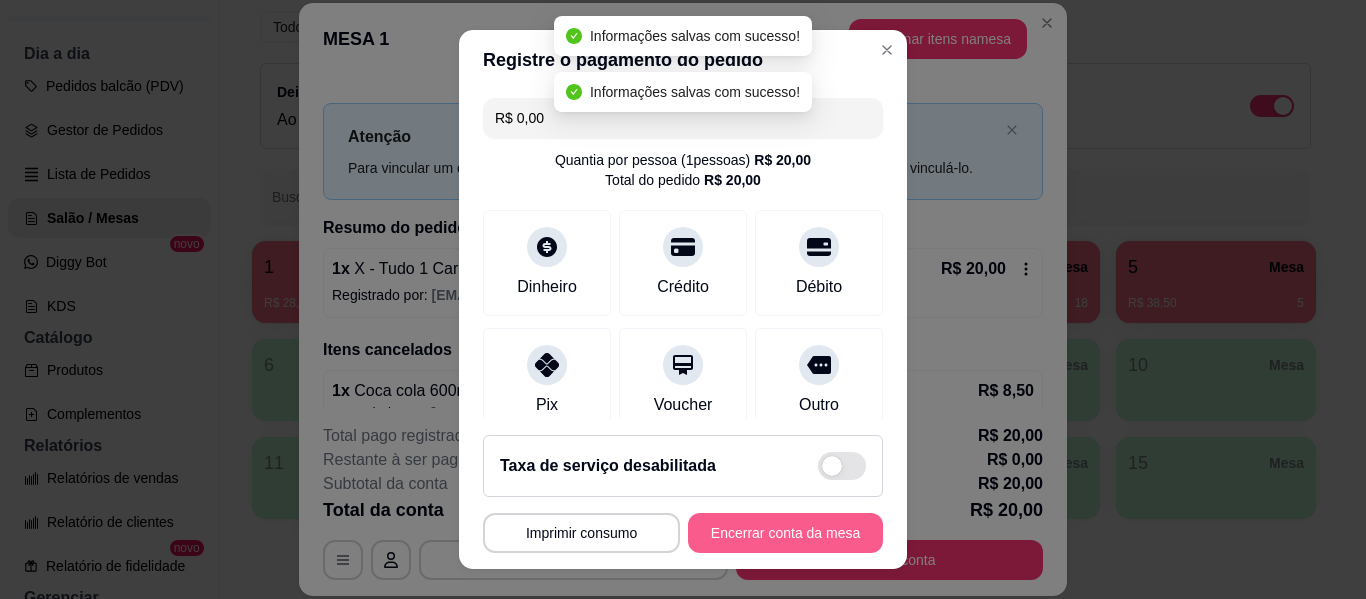 click on "Encerrar conta da mesa" at bounding box center (785, 533) 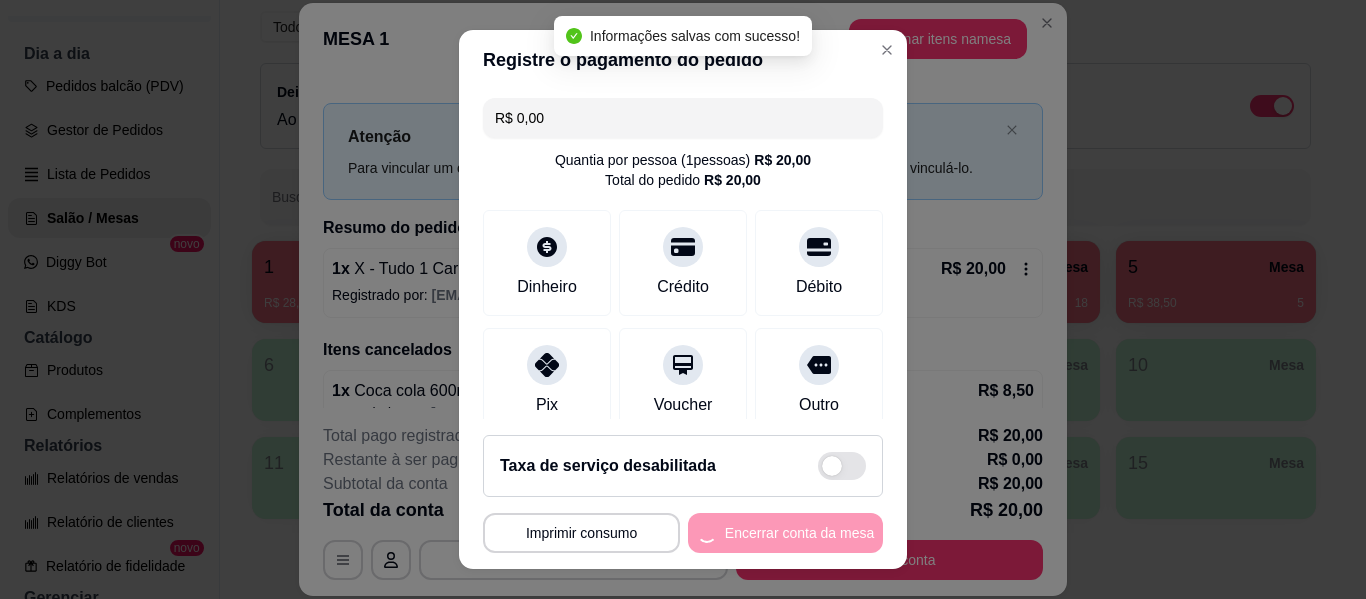 scroll, scrollTop: 0, scrollLeft: 0, axis: both 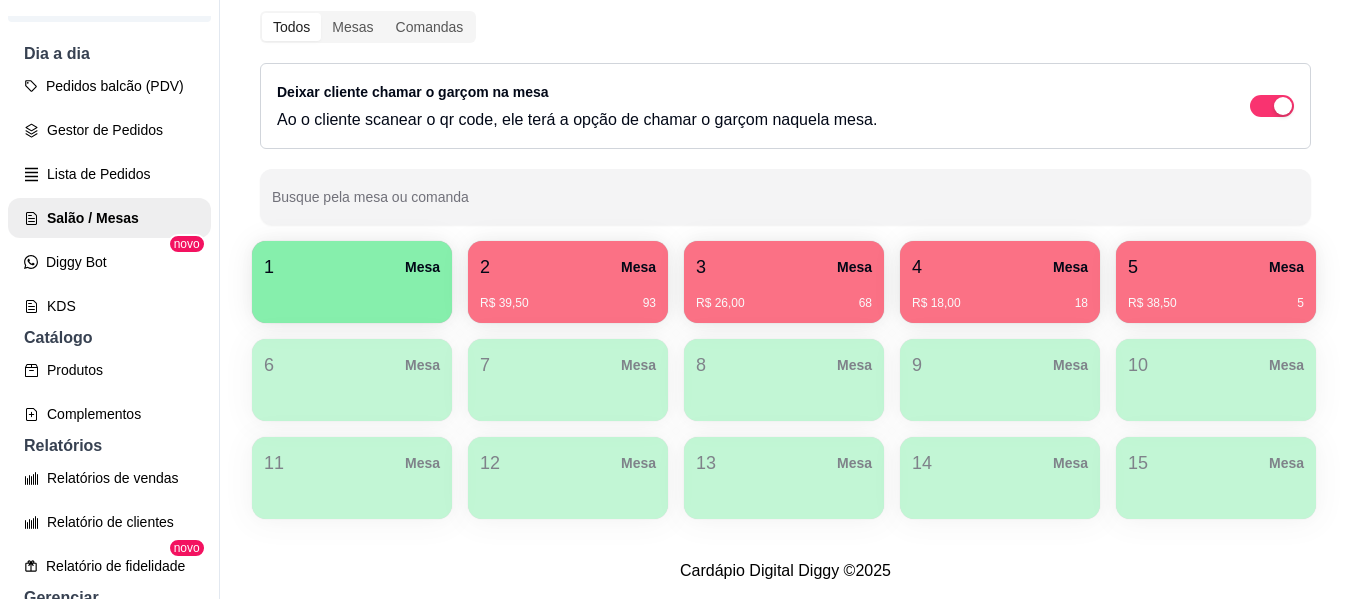 click at bounding box center [352, 296] 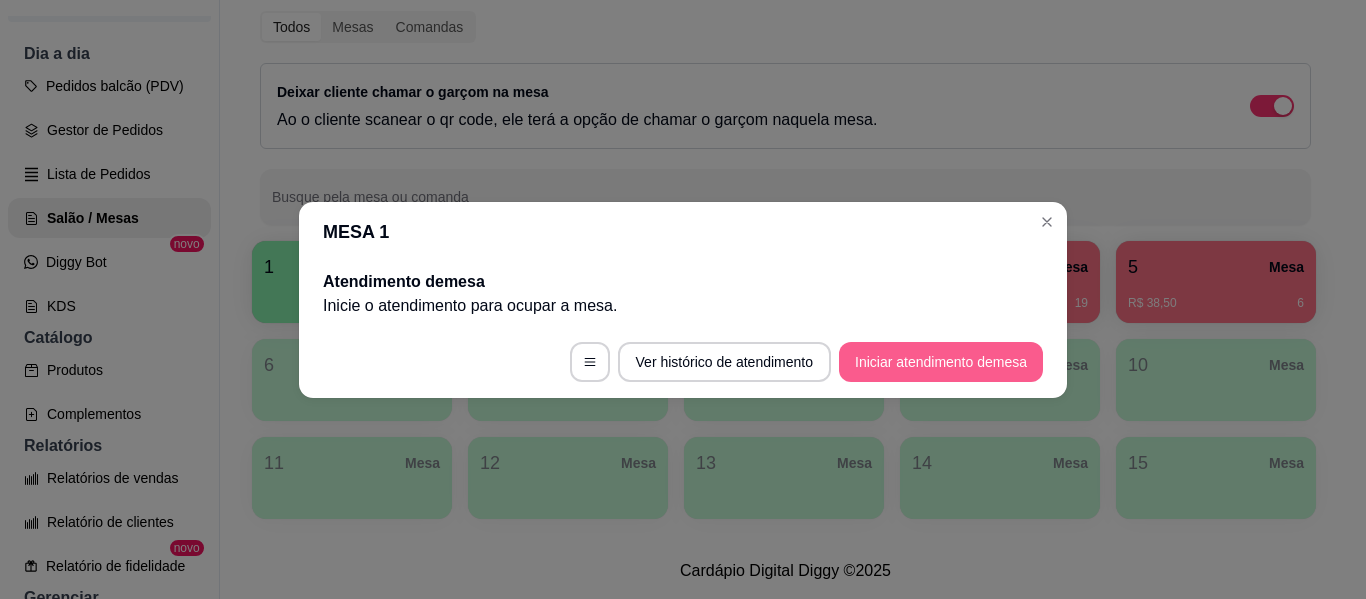 click on "Iniciar atendimento de  mesa" at bounding box center [941, 362] 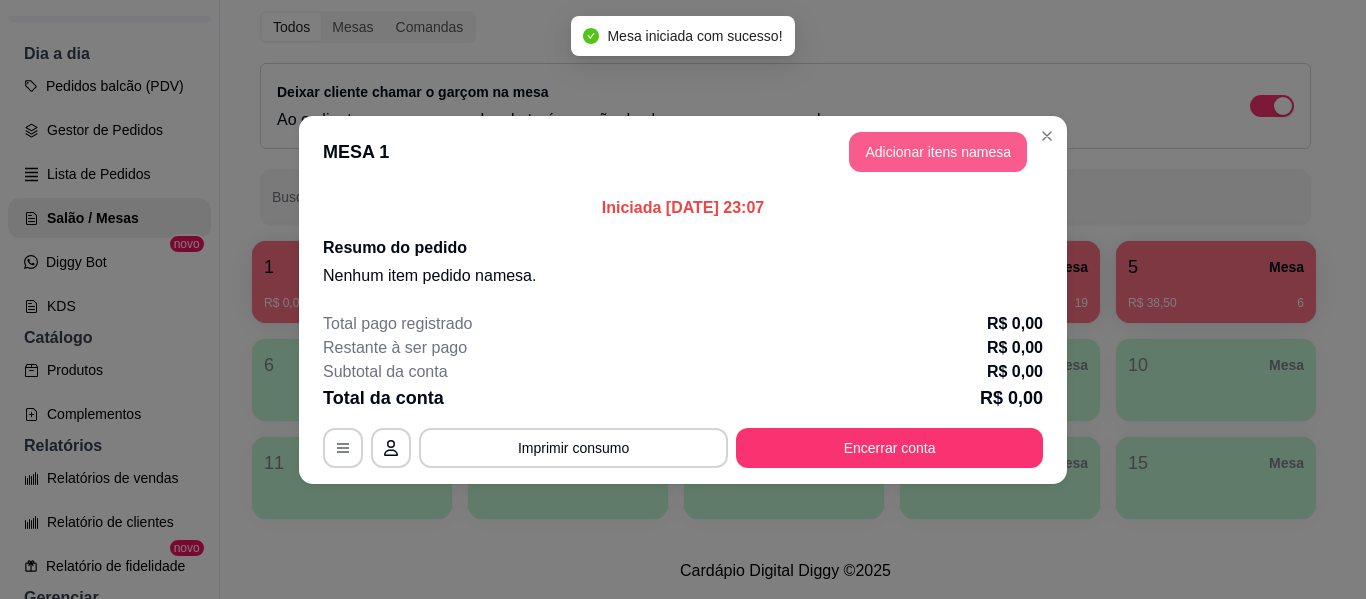 click on "Adicionar itens na  mesa" at bounding box center (938, 152) 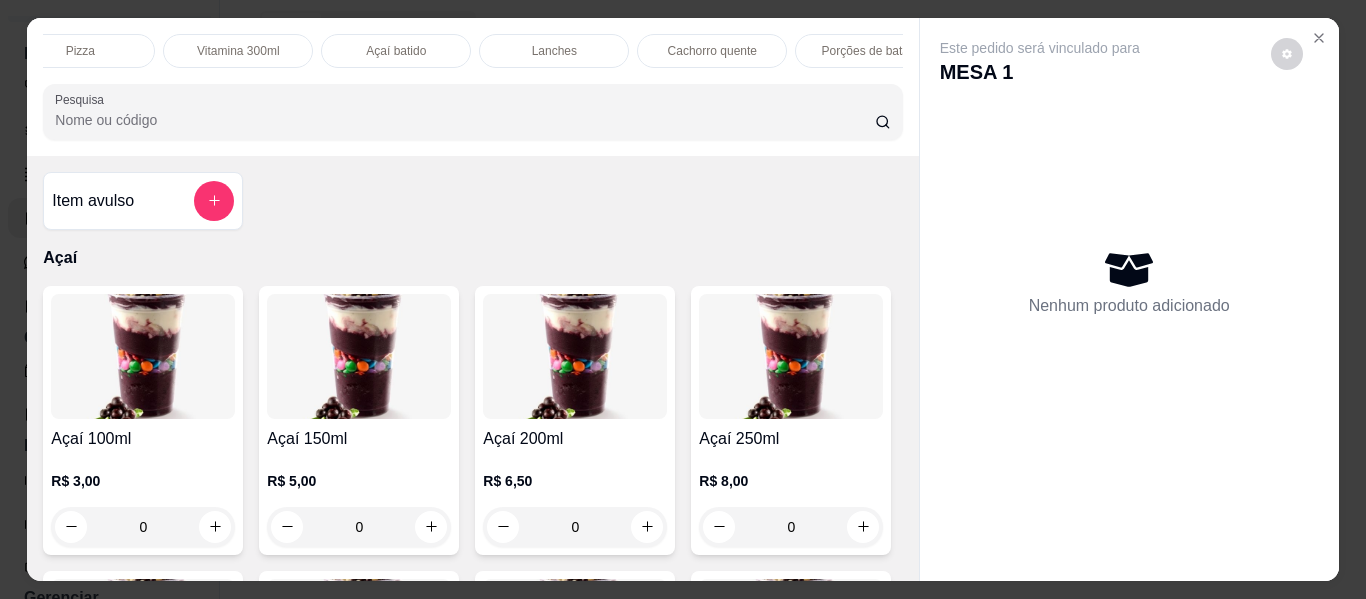 scroll, scrollTop: 0, scrollLeft: 513, axis: horizontal 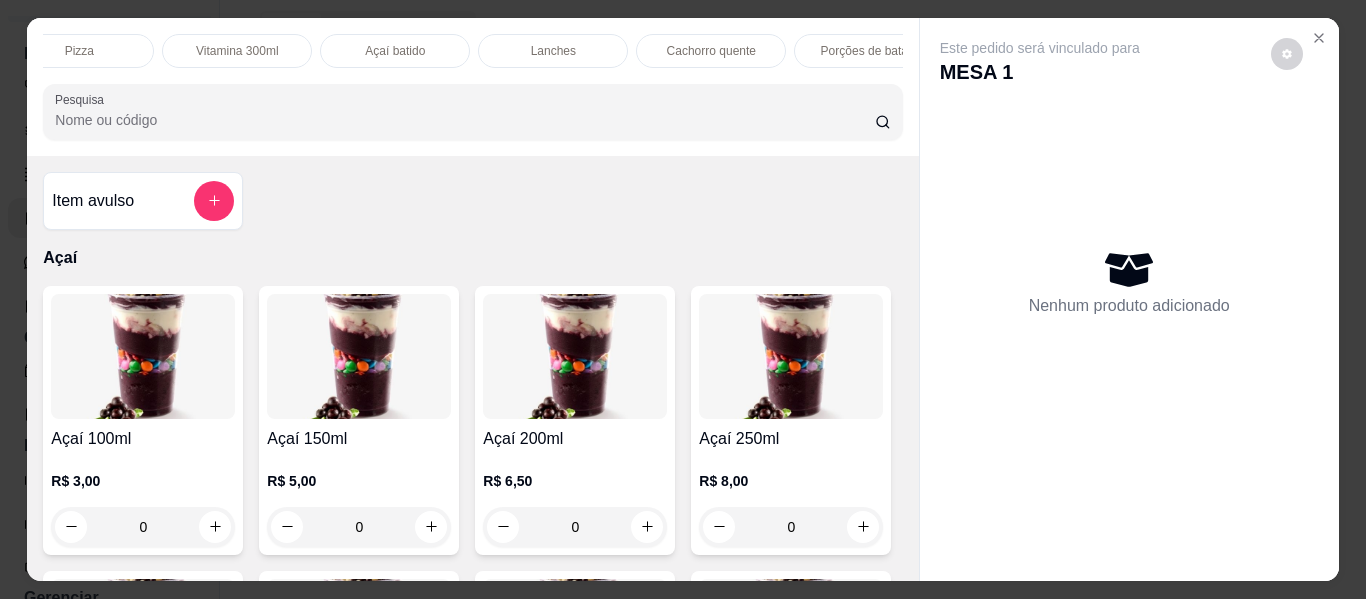 click on "Lanches" at bounding box center [553, 51] 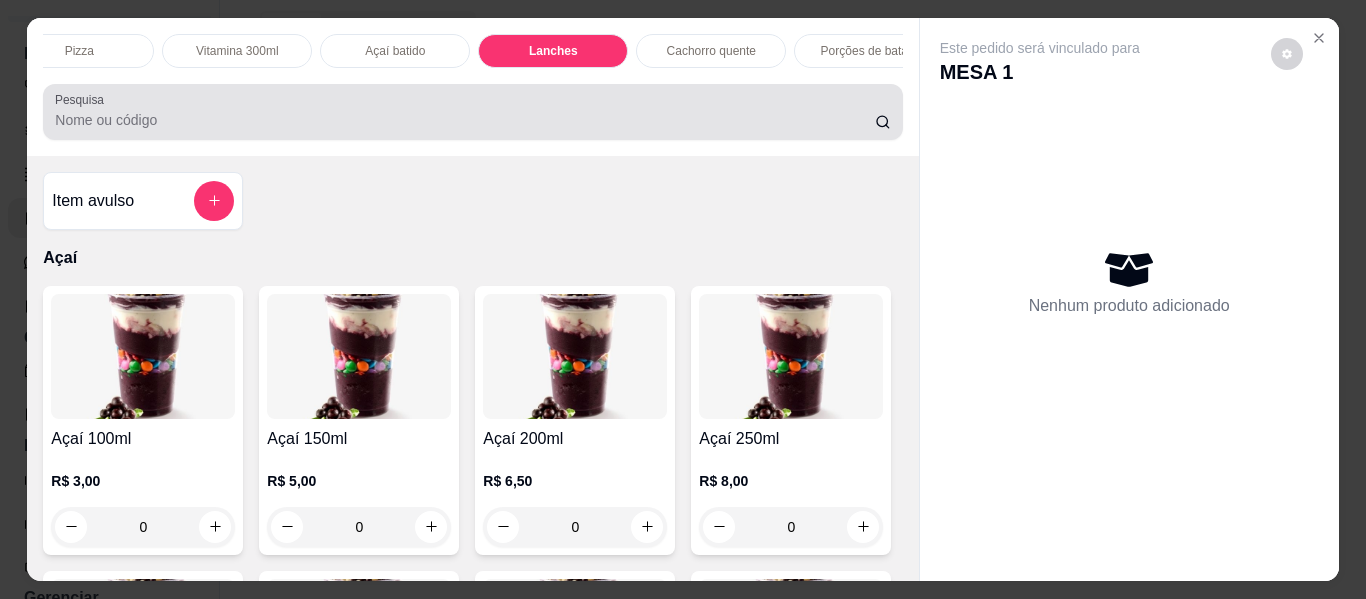 scroll, scrollTop: 3577, scrollLeft: 0, axis: vertical 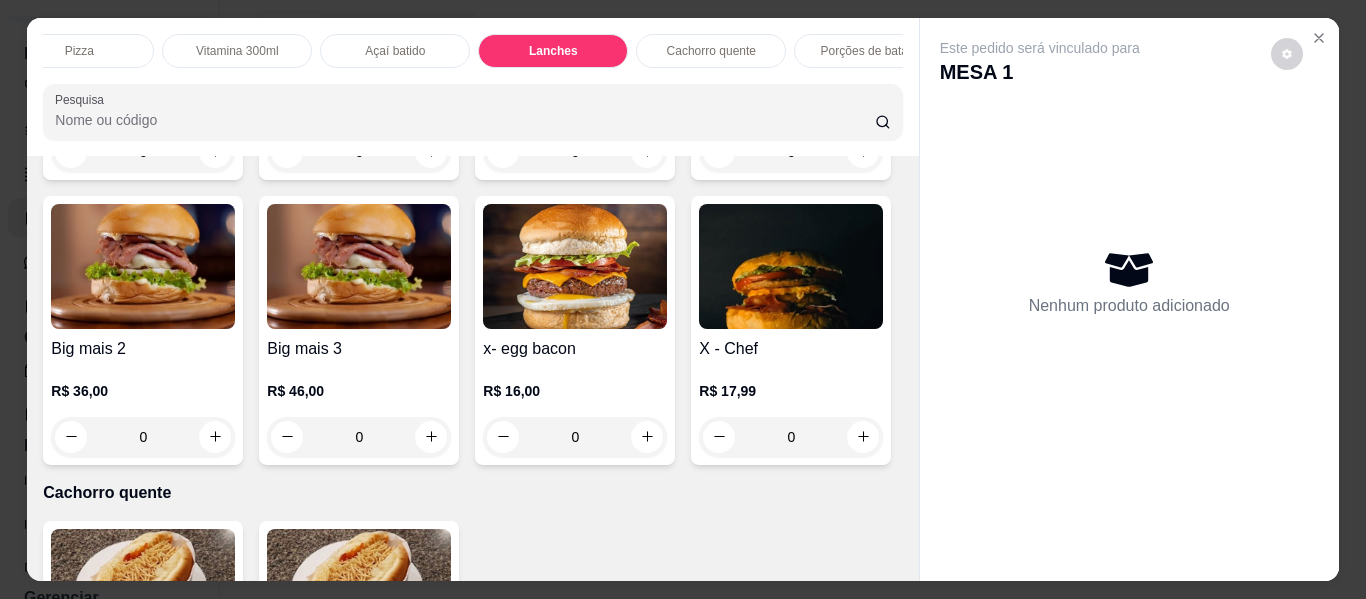 click on "Cachorro quente" at bounding box center (711, 51) 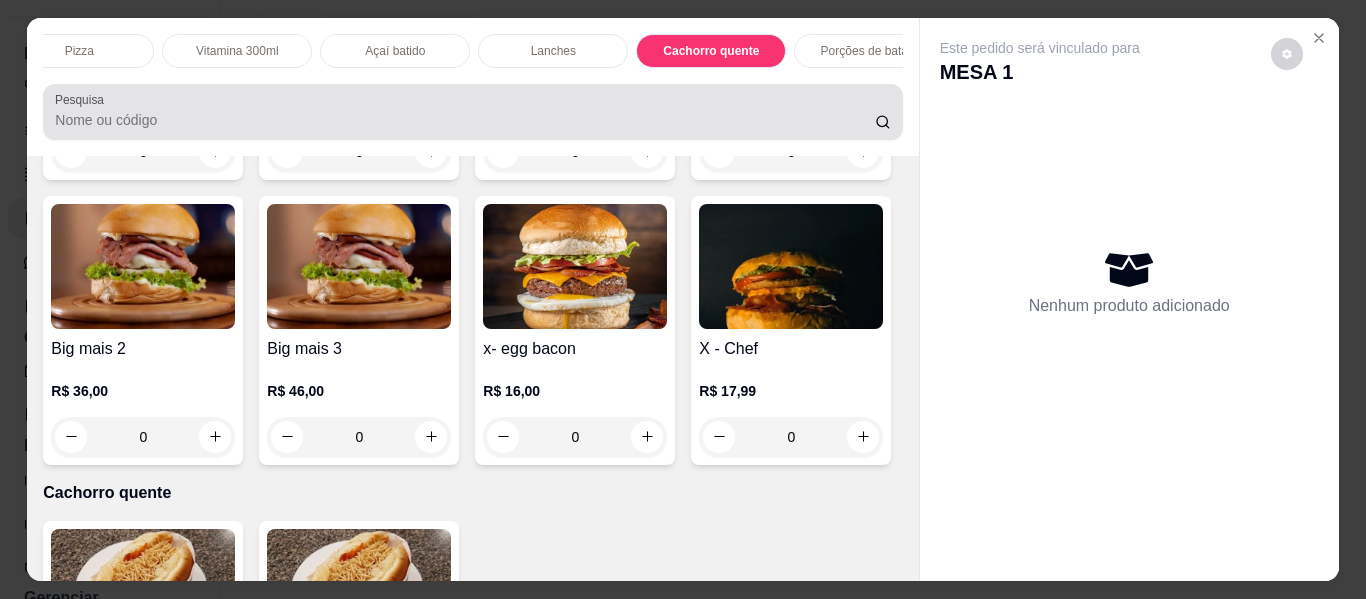 scroll, scrollTop: 4757, scrollLeft: 0, axis: vertical 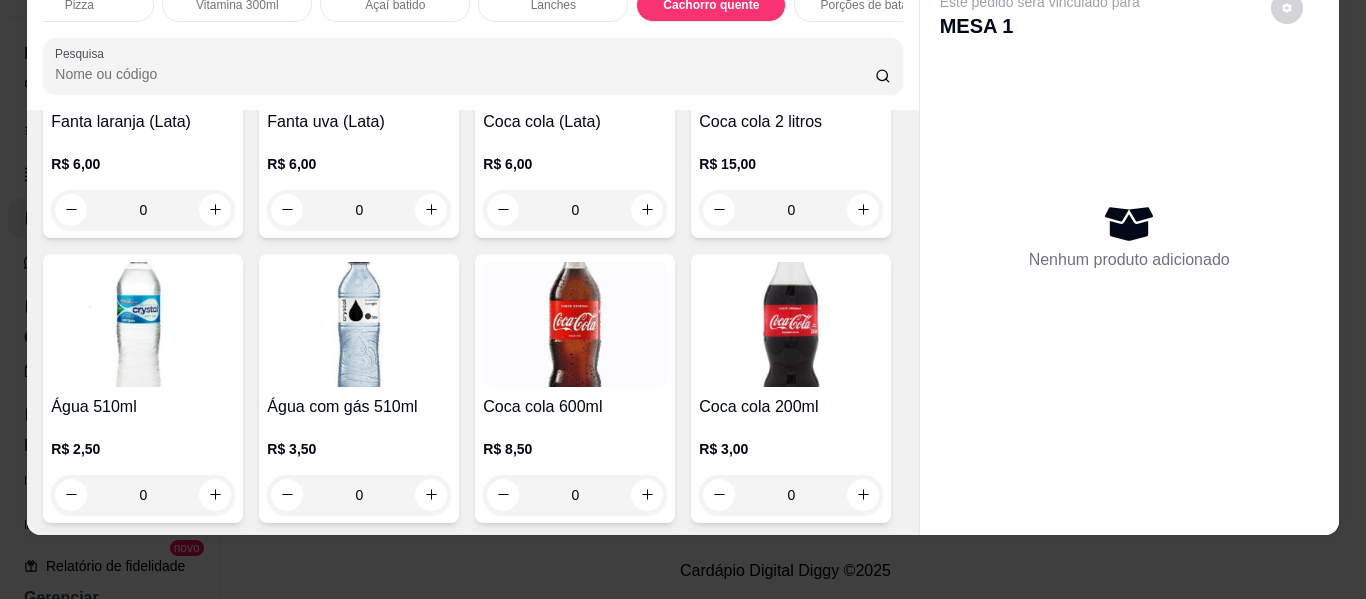 click 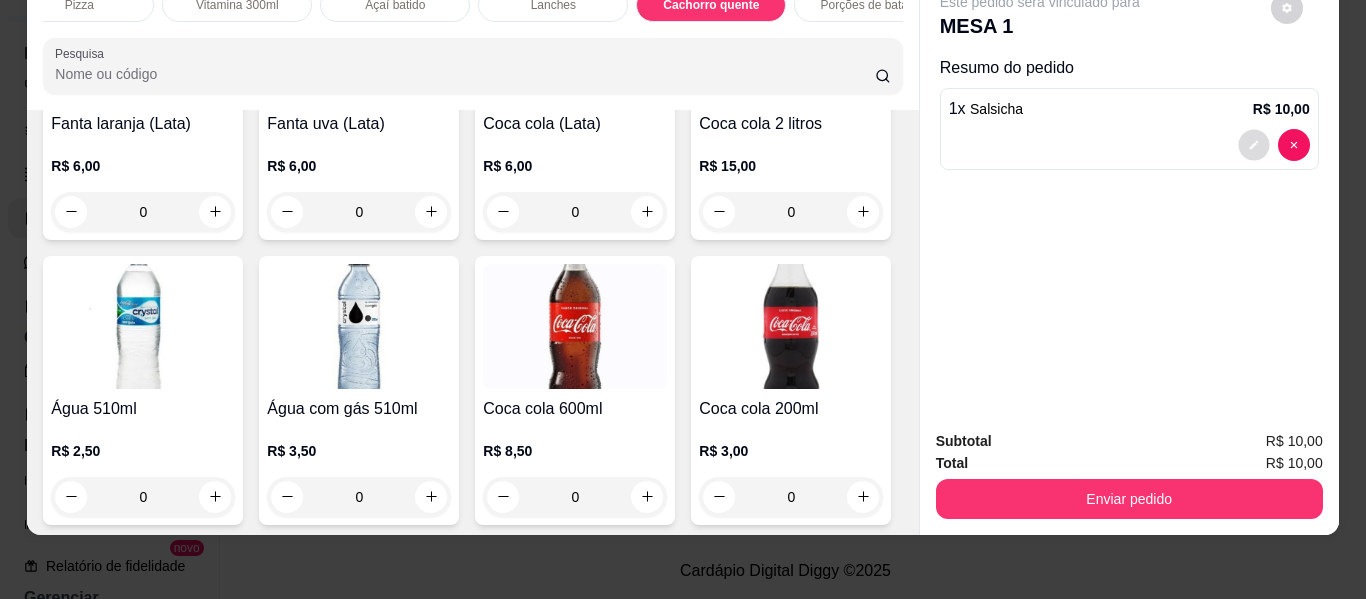 click 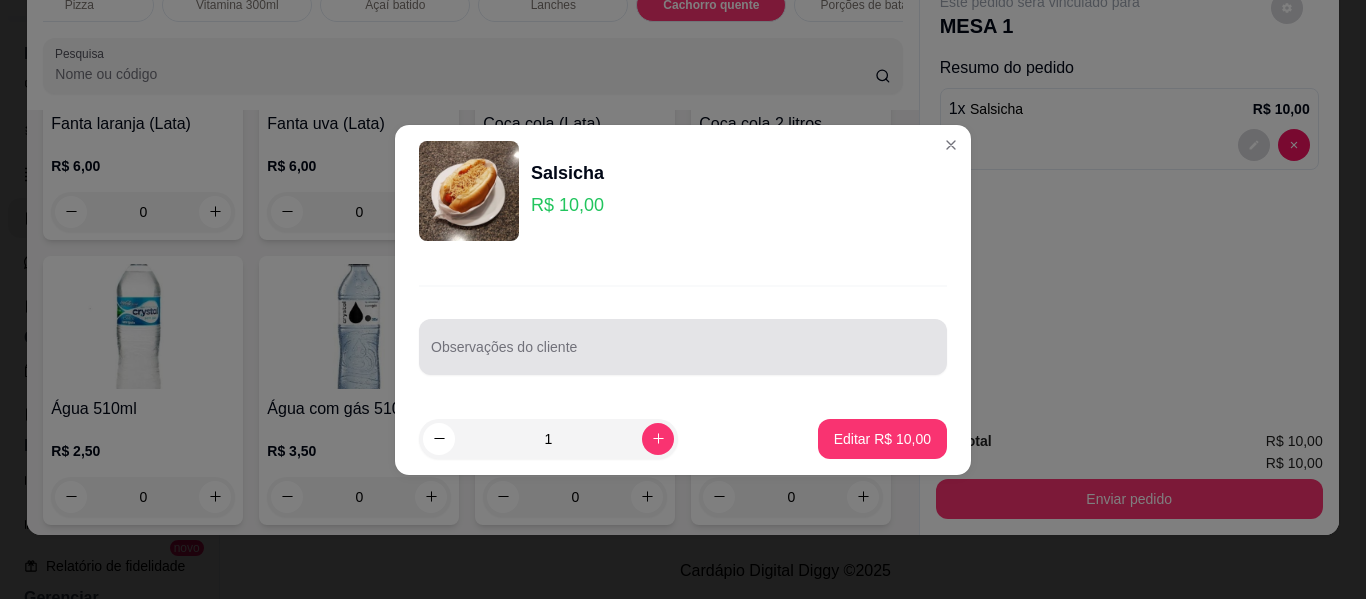 click at bounding box center (683, 347) 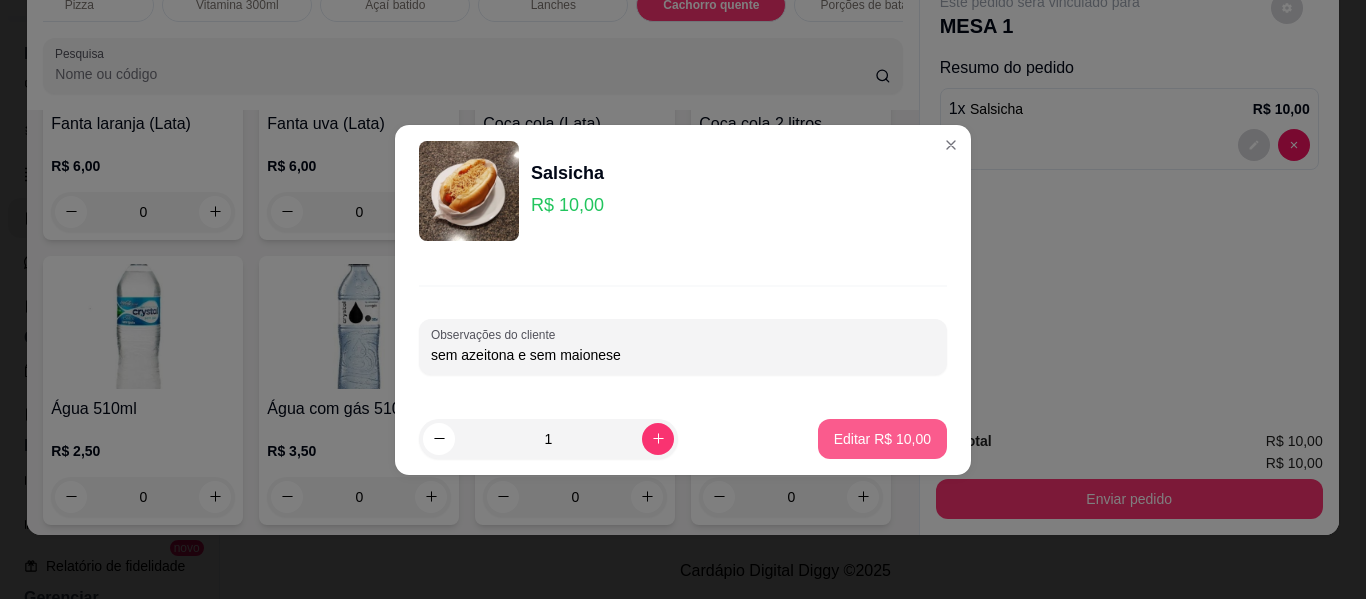 type on "sem azeitona e sem maionese" 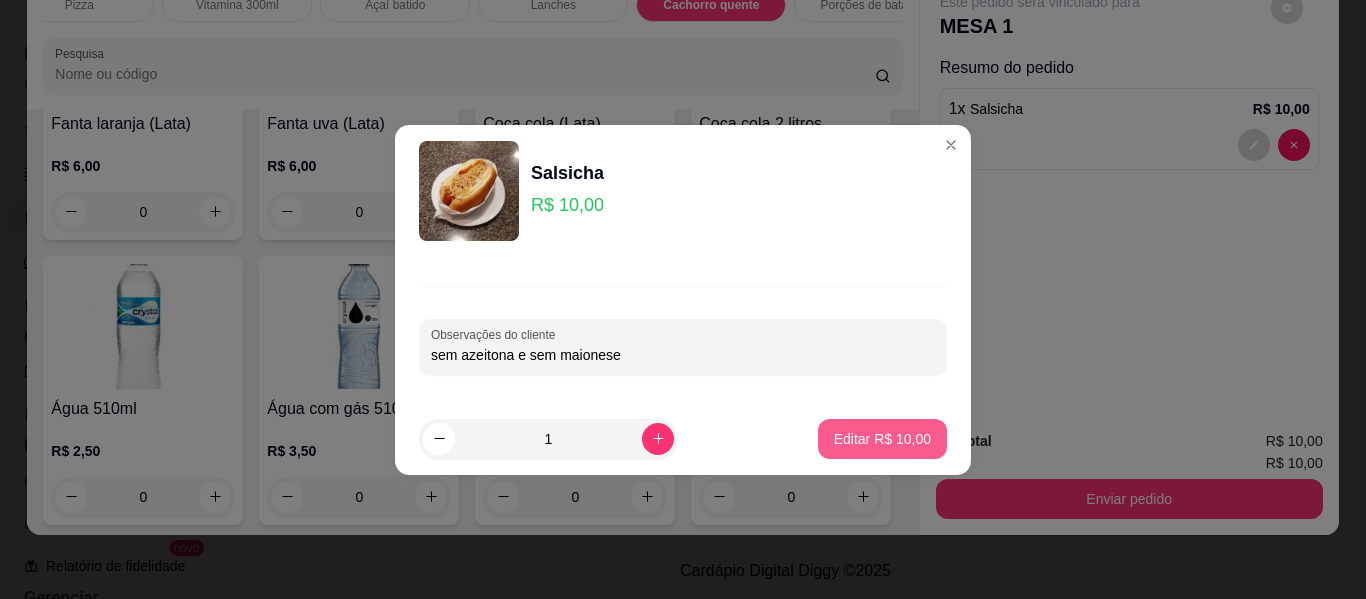 click on "Editar   R$ 10,00" at bounding box center (882, 439) 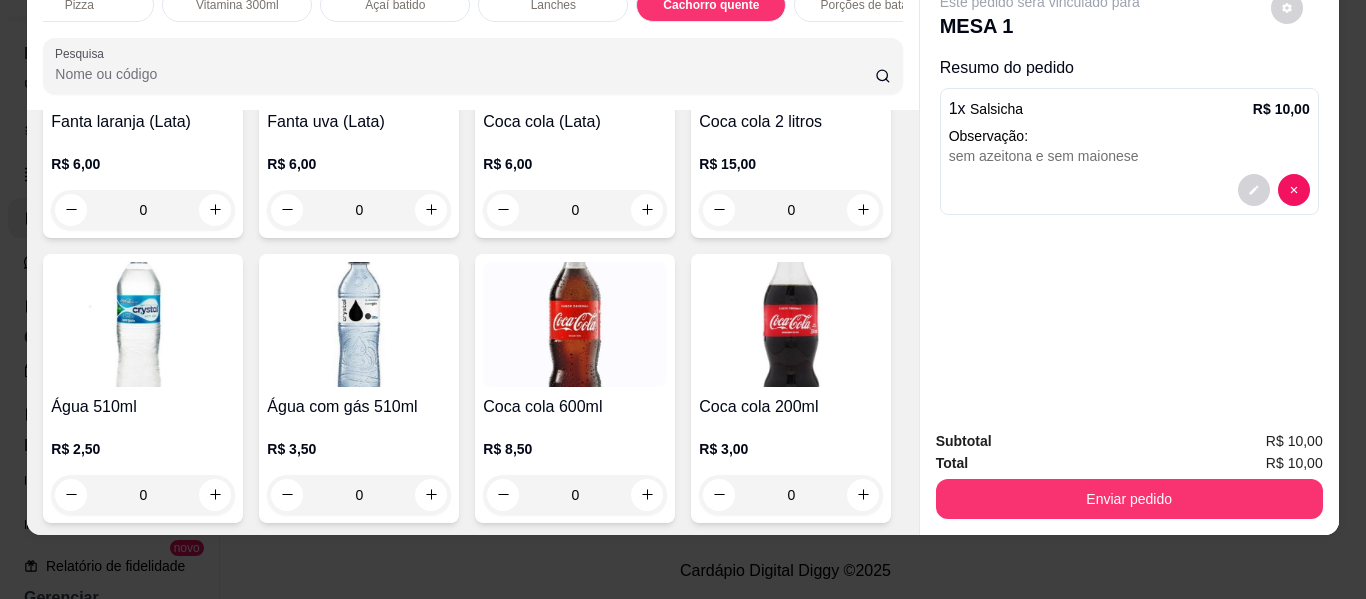 click 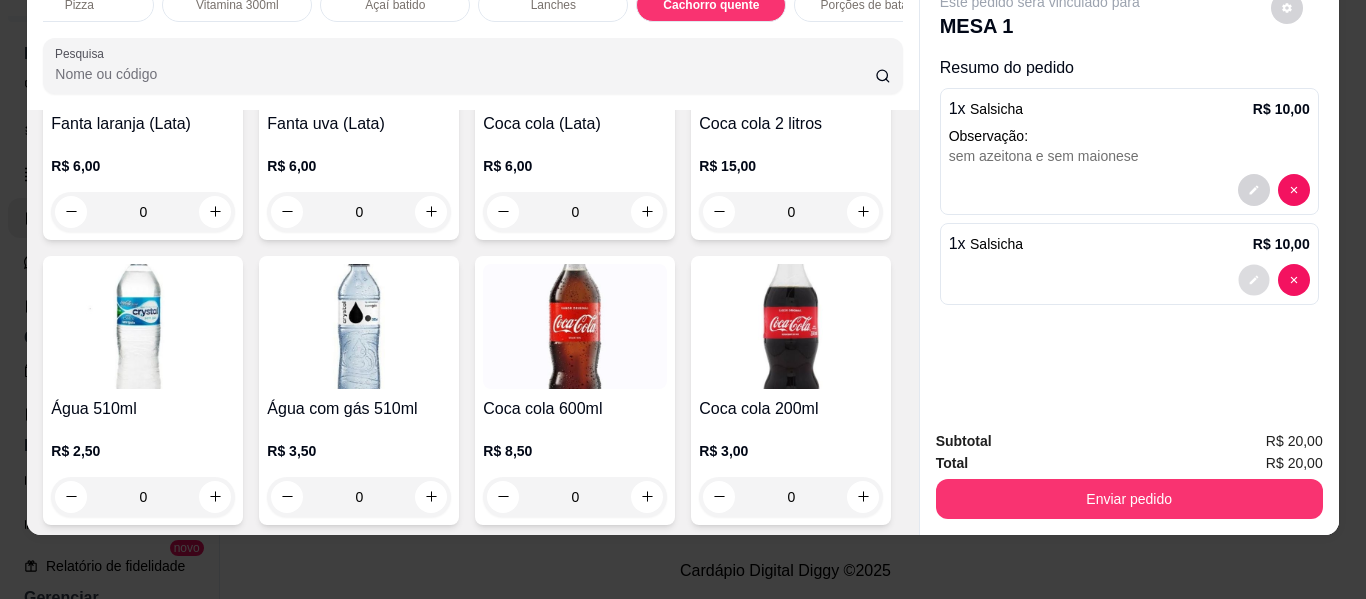 click at bounding box center [1253, 279] 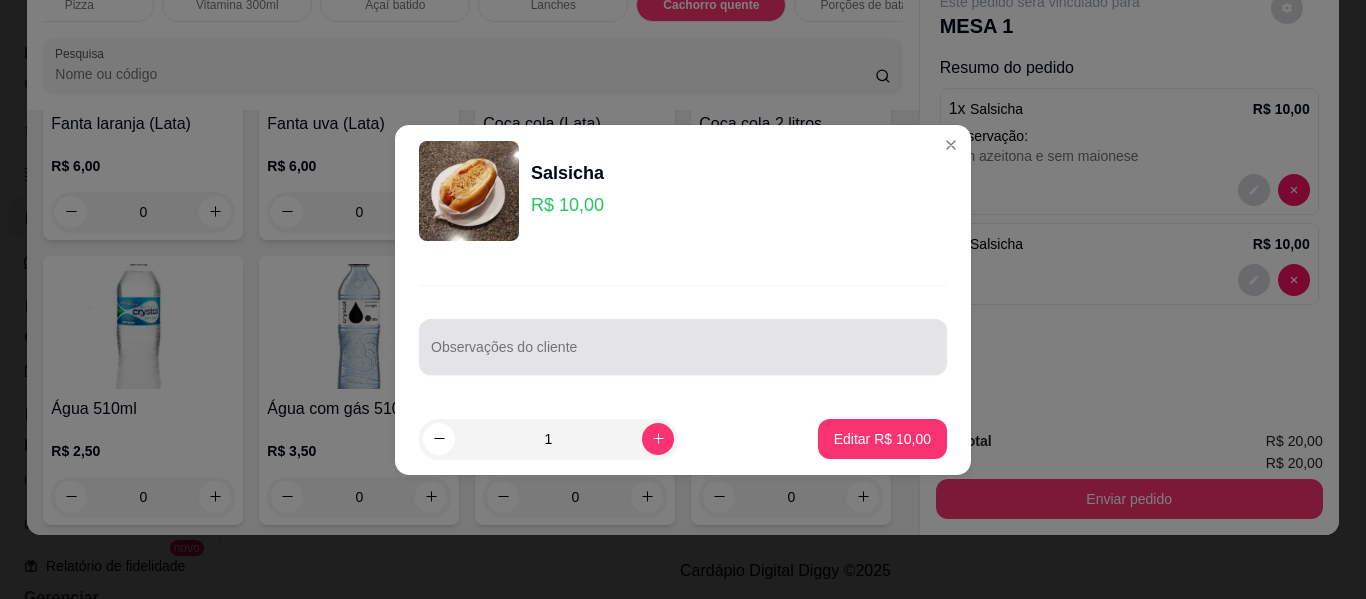click on "Observações do cliente" at bounding box center [683, 355] 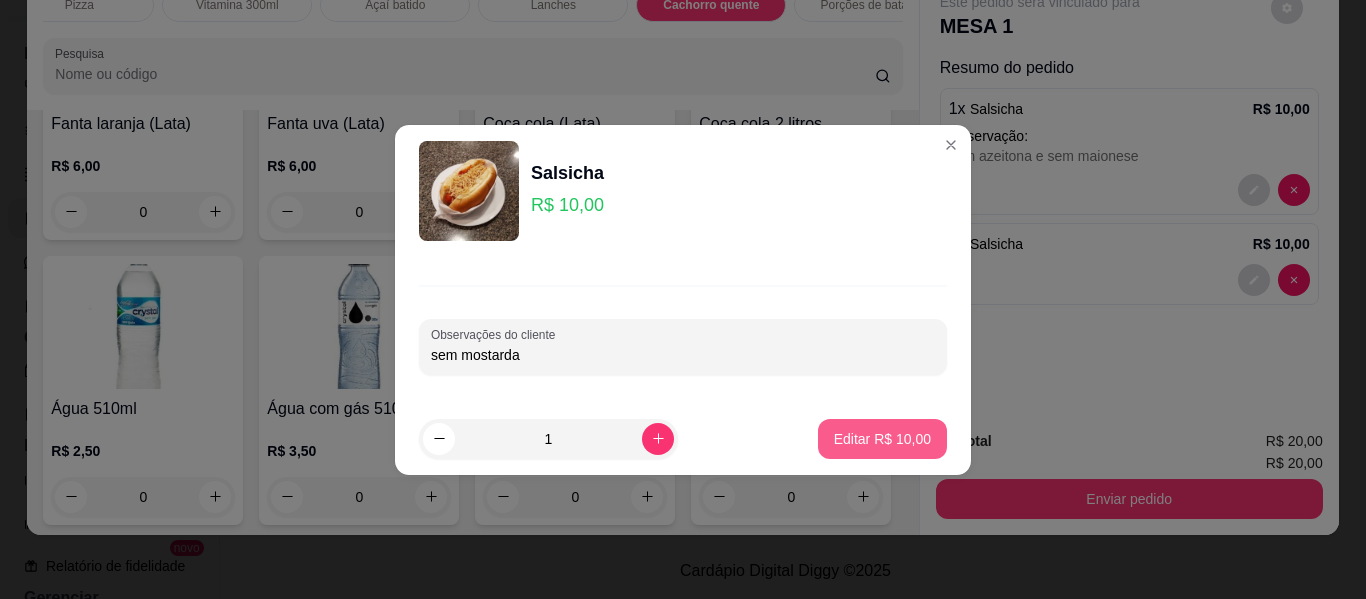 type on "sem mostarda" 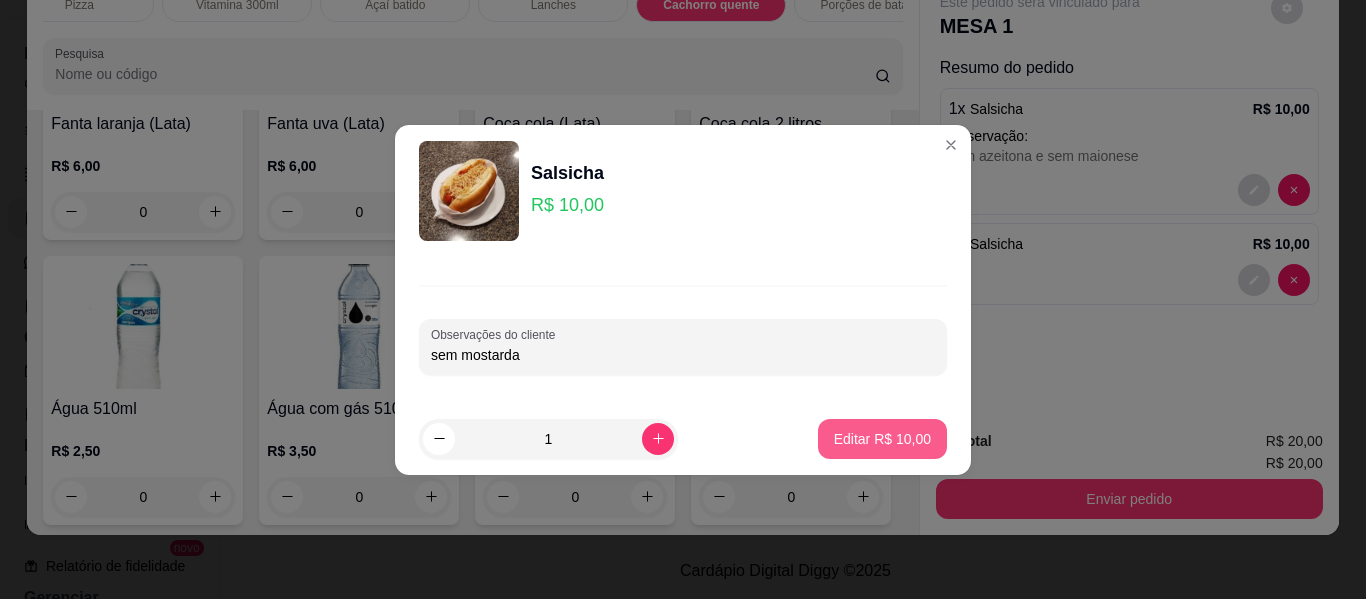click on "Editar   R$ 10,00" at bounding box center (882, 439) 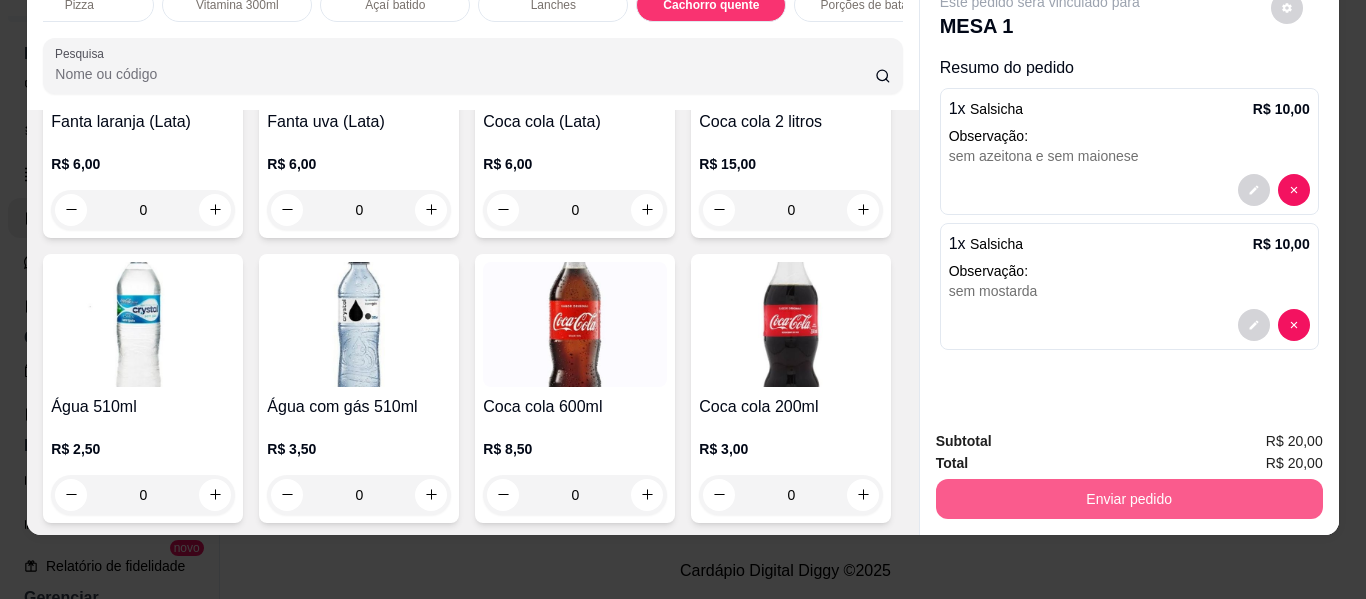 click on "Enviar pedido" at bounding box center [1129, 499] 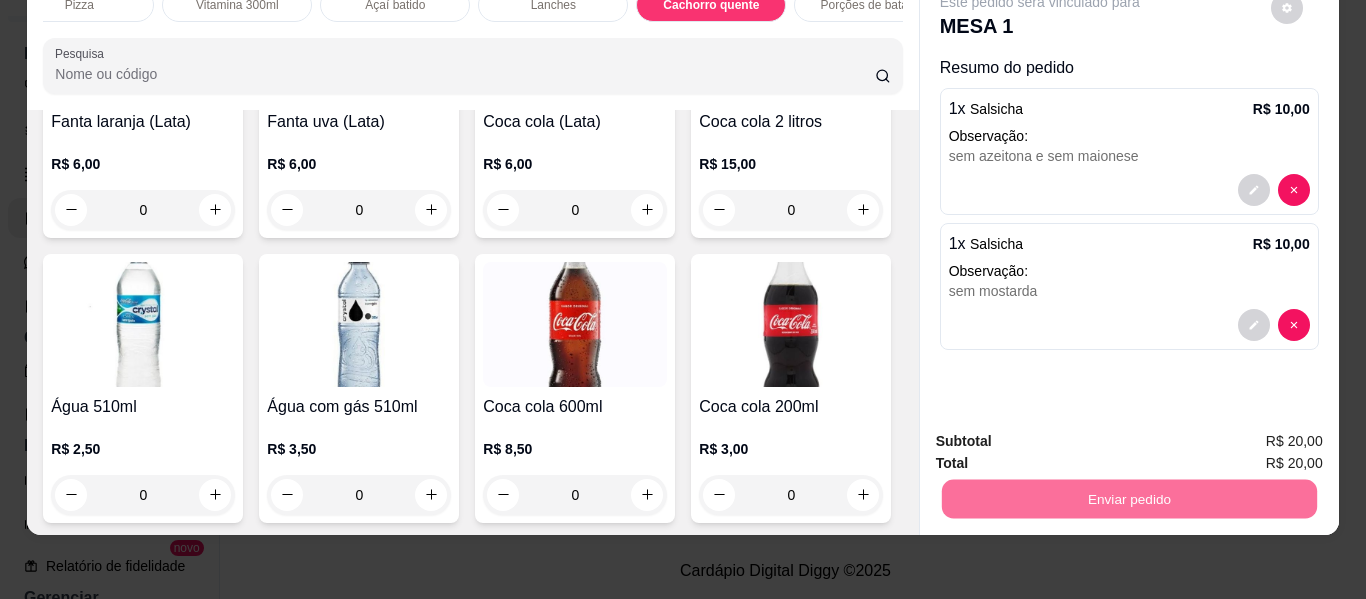 click on "Não registrar e enviar pedido" at bounding box center (1063, 433) 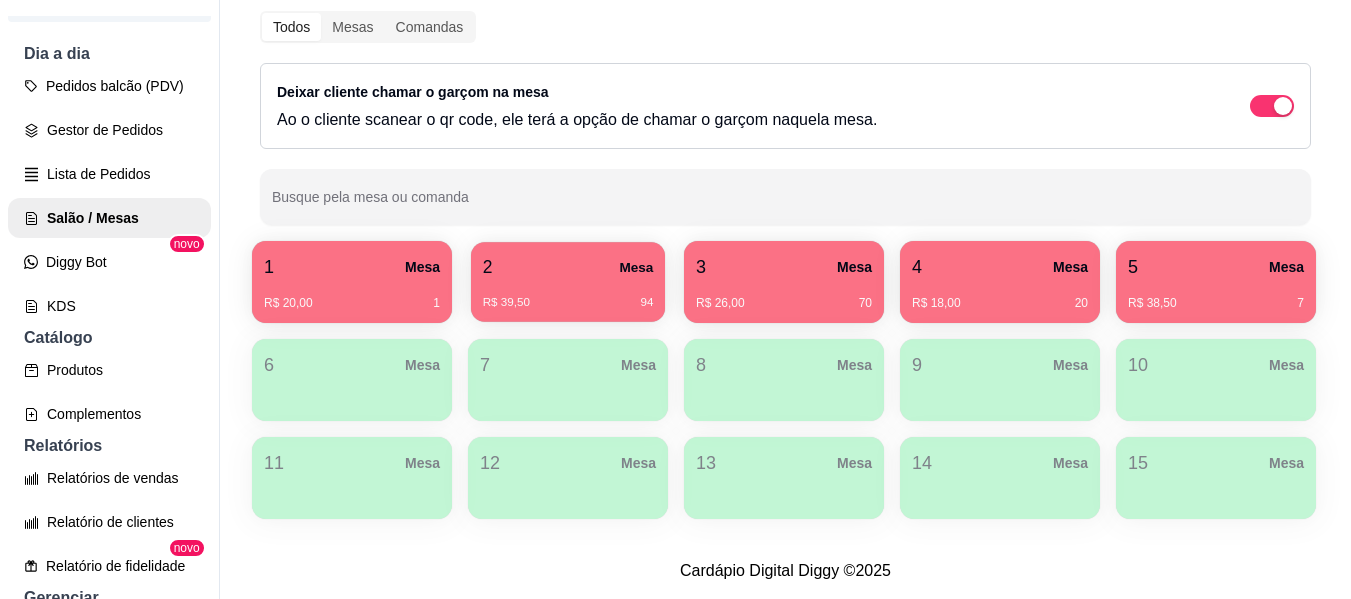 click on "R$ 39,50 94" at bounding box center [568, 303] 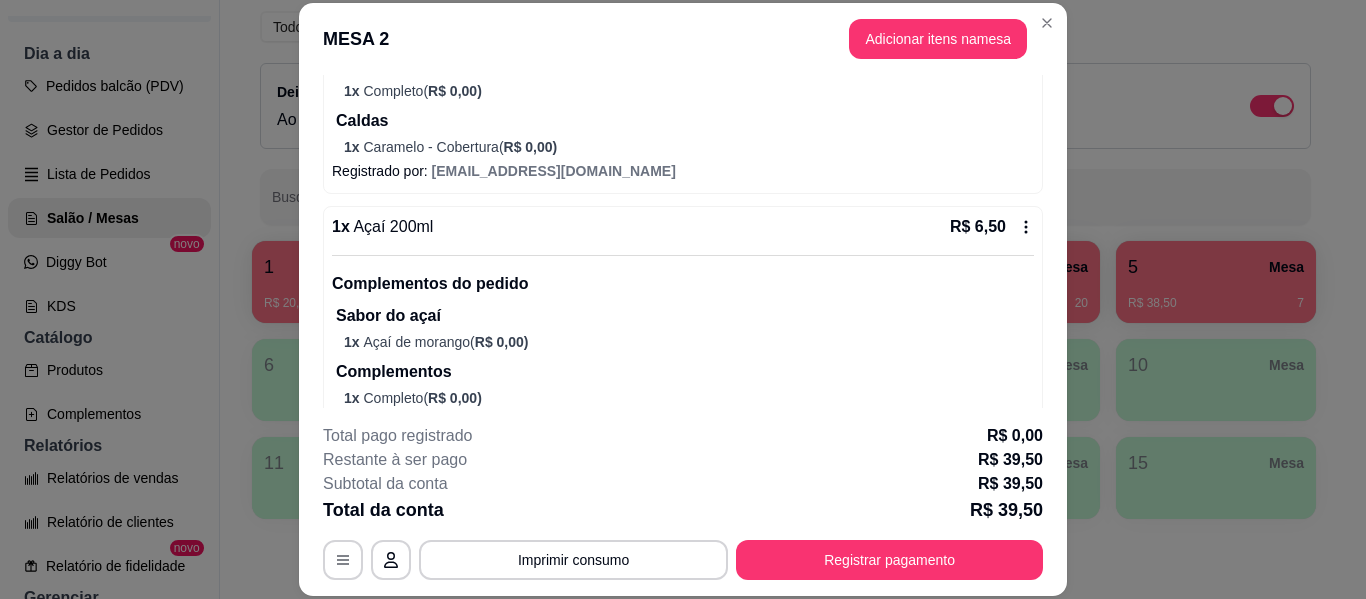 scroll, scrollTop: 700, scrollLeft: 0, axis: vertical 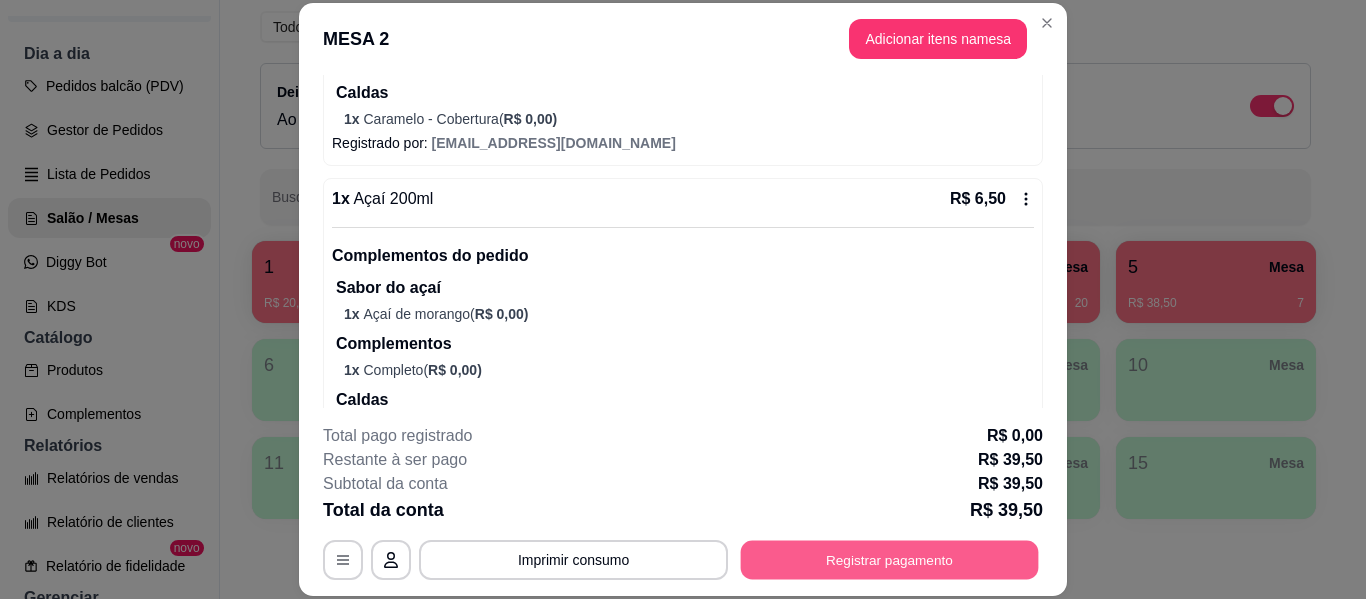 click on "Registrar pagamento" at bounding box center [890, 560] 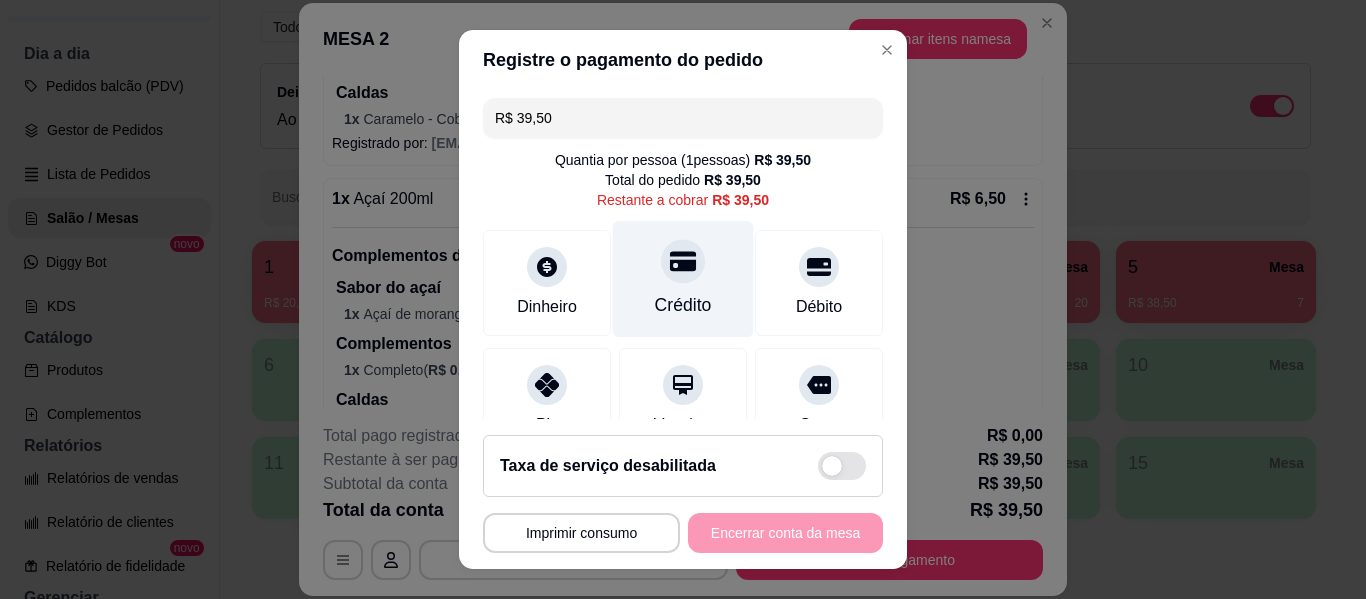 drag, startPoint x: 652, startPoint y: 272, endPoint x: 678, endPoint y: 297, distance: 36.069378 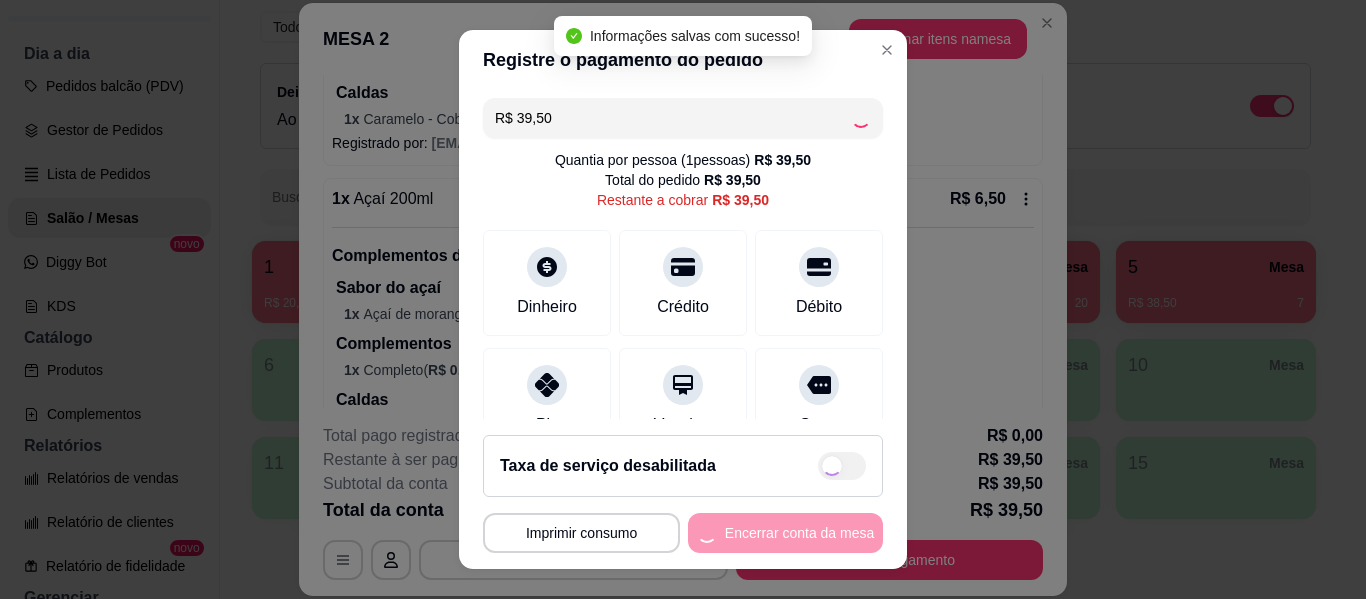 type on "R$ 0,00" 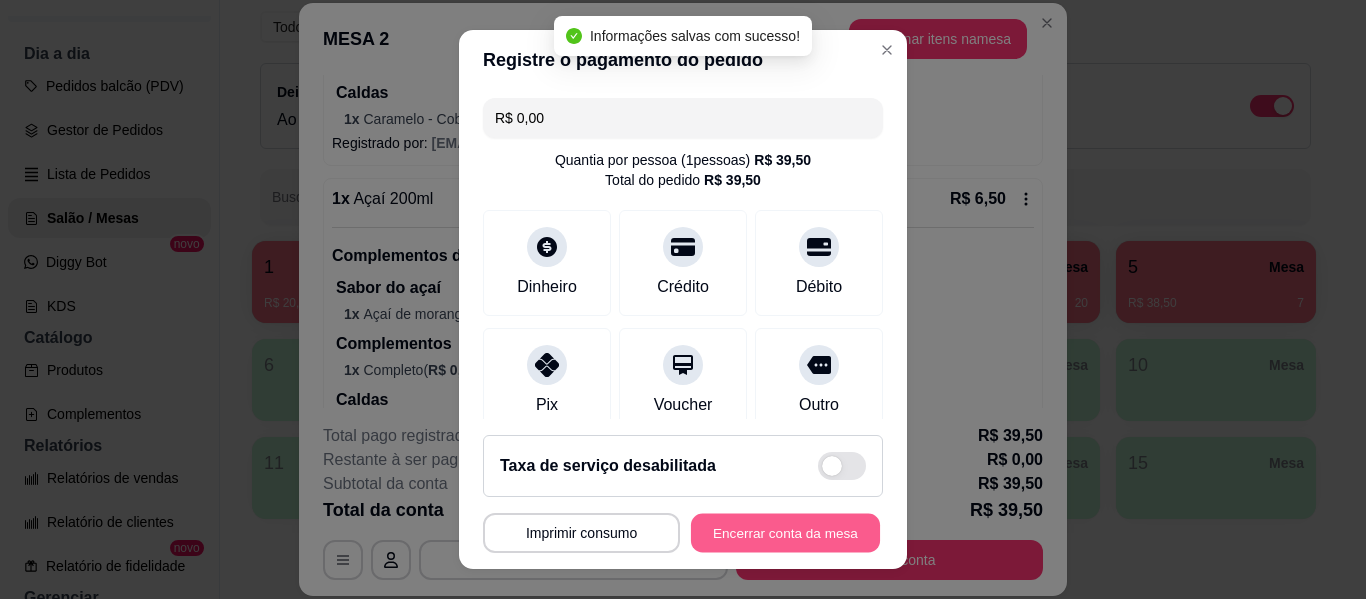 click on "Encerrar conta da mesa" at bounding box center [785, 533] 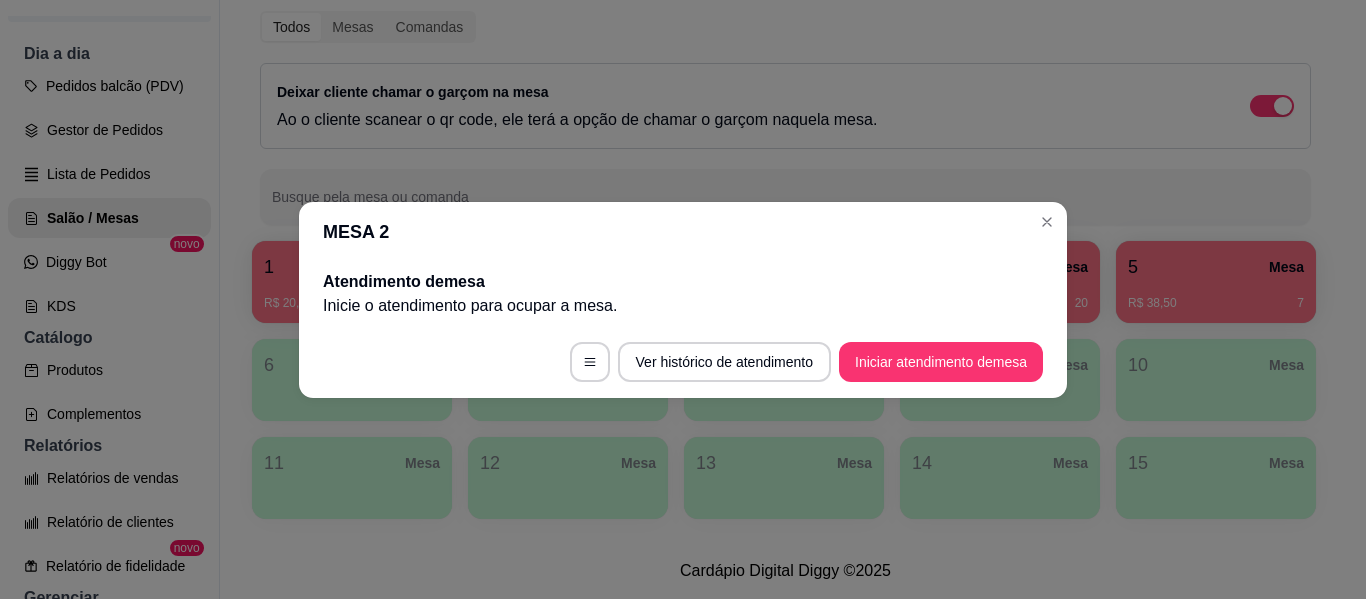 scroll, scrollTop: 0, scrollLeft: 0, axis: both 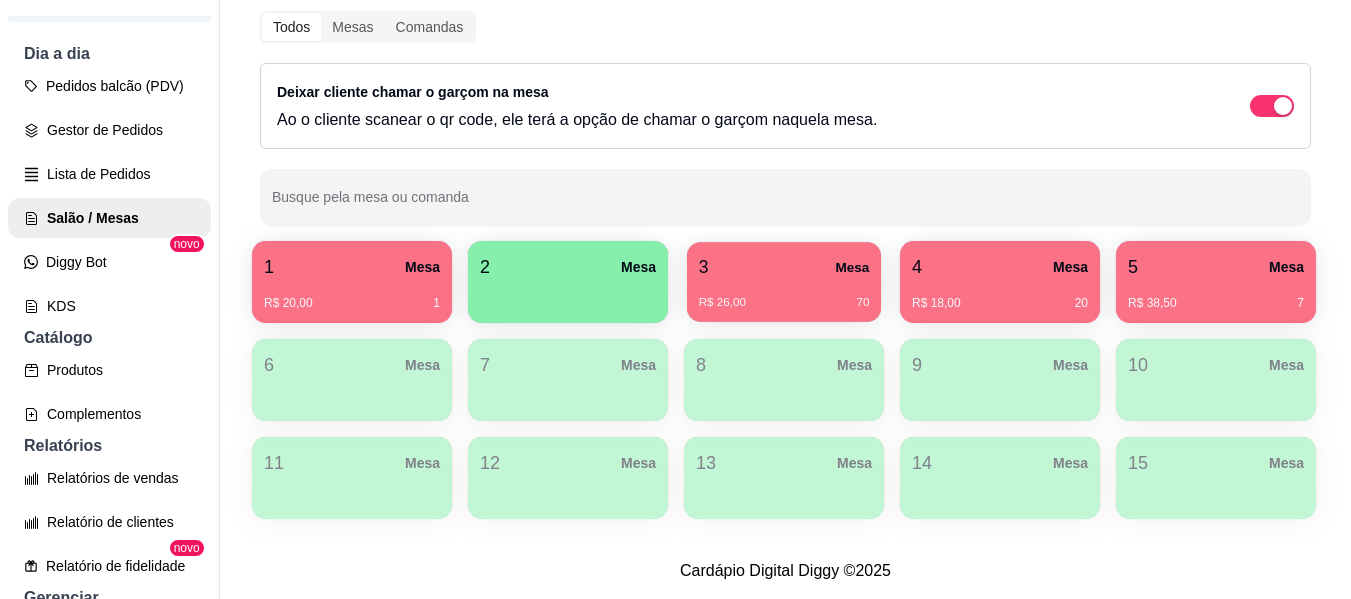 click on "3 Mesa" at bounding box center (784, 267) 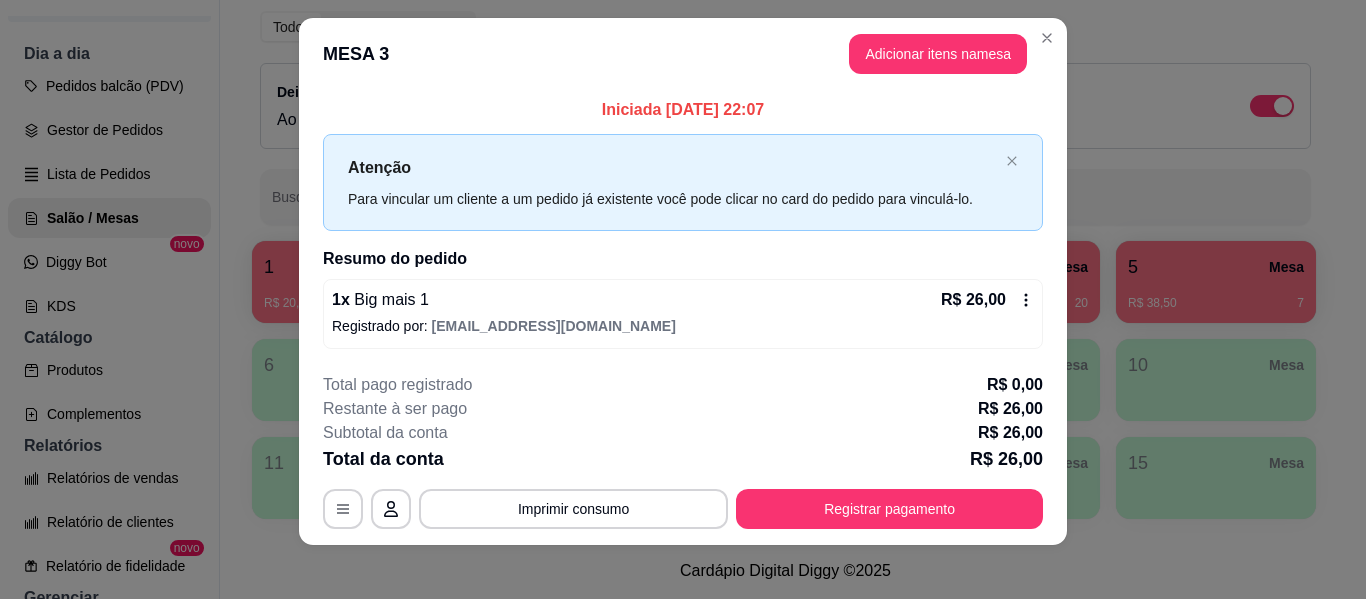scroll, scrollTop: 28, scrollLeft: 0, axis: vertical 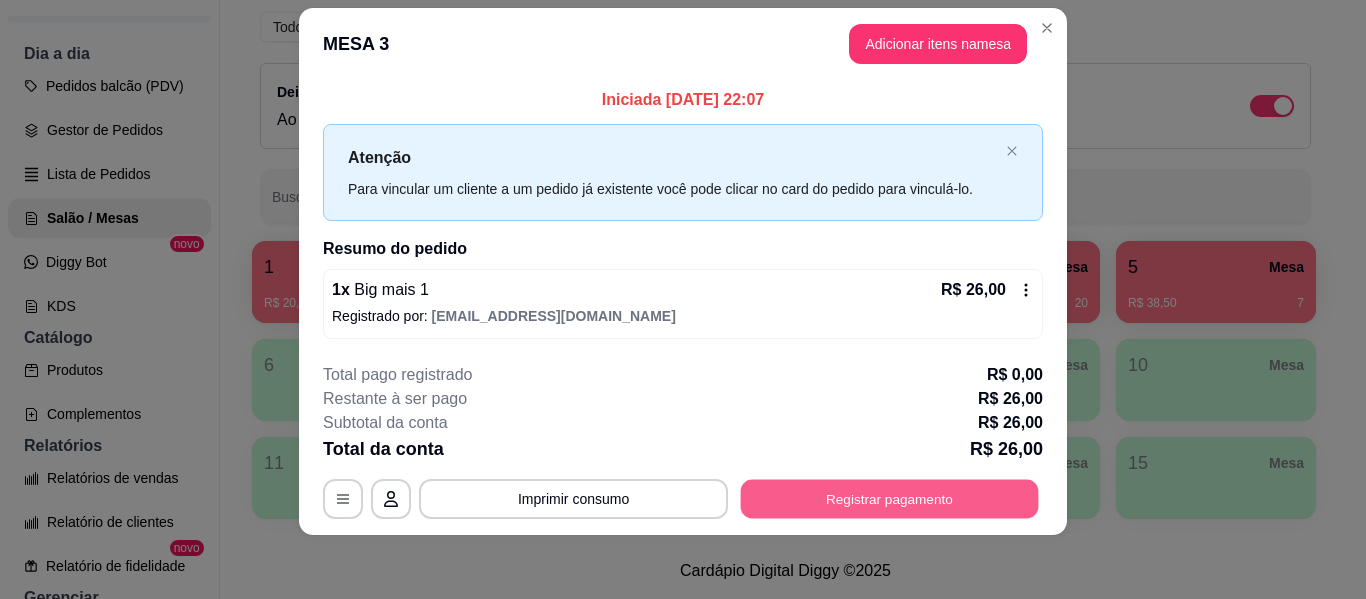 click on "Registrar pagamento" at bounding box center (890, 499) 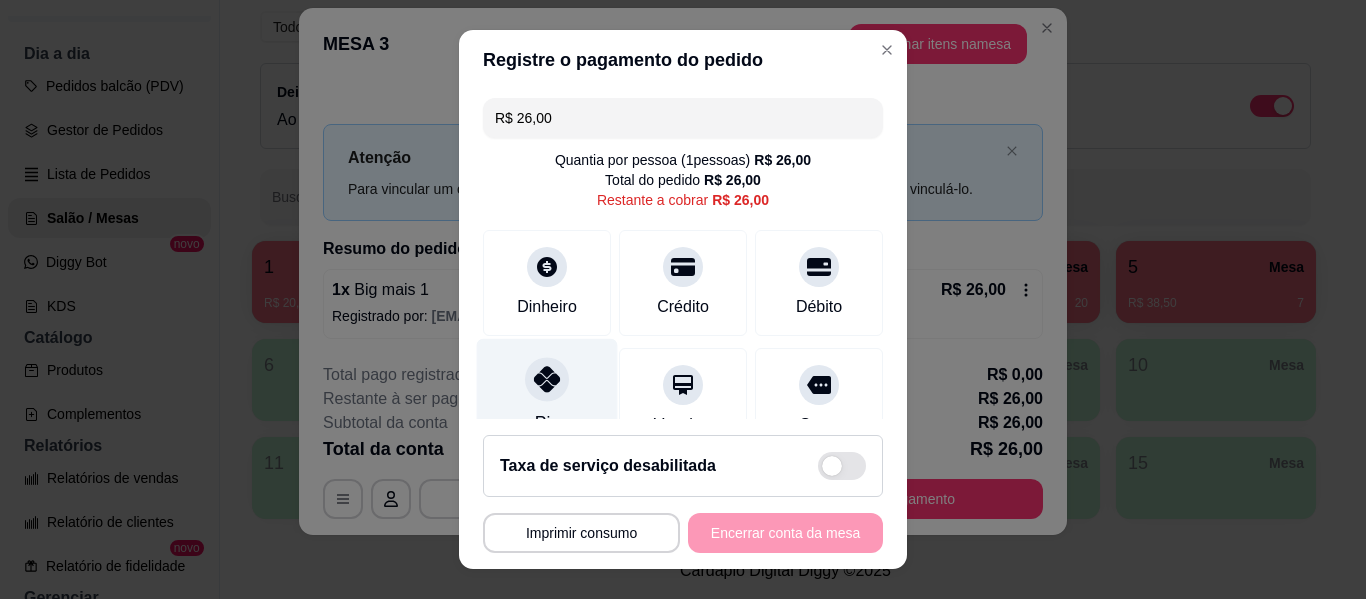 click 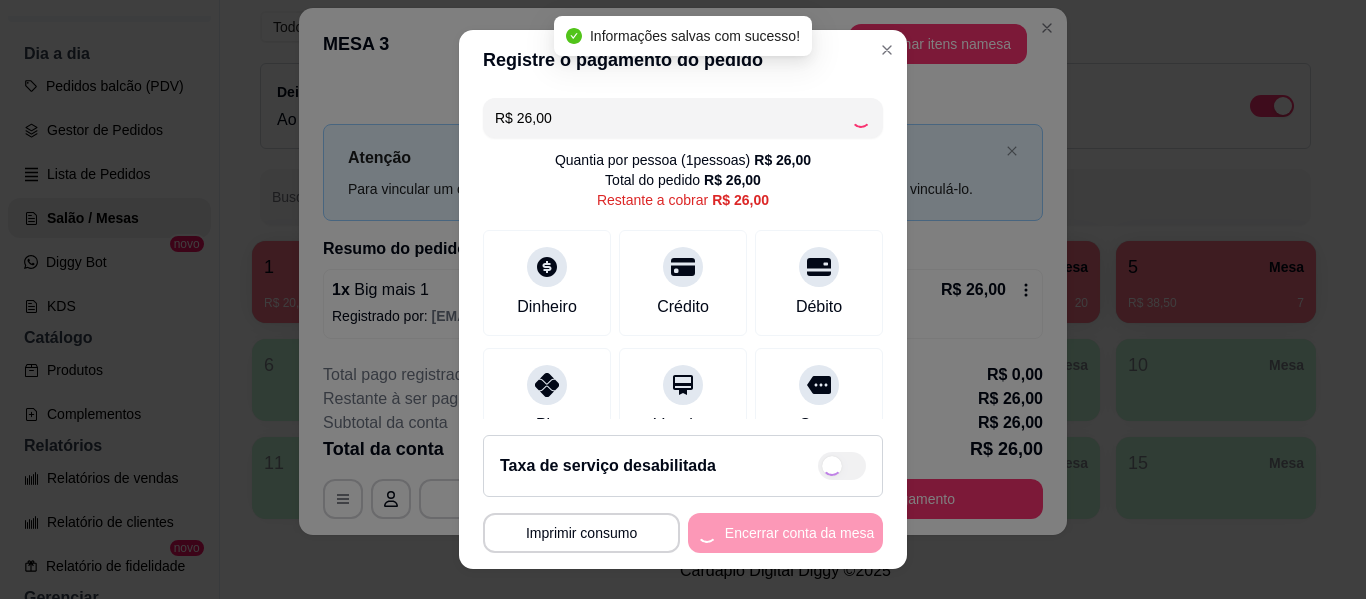 type on "R$ 0,00" 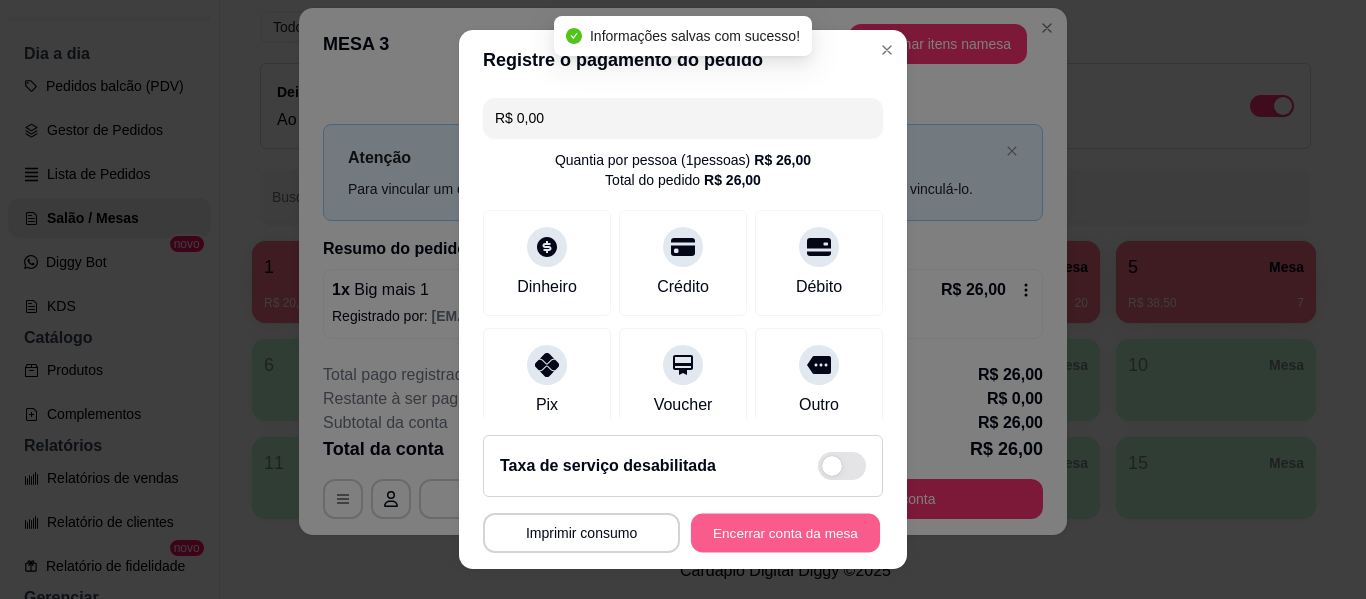 click on "Encerrar conta da mesa" at bounding box center [785, 533] 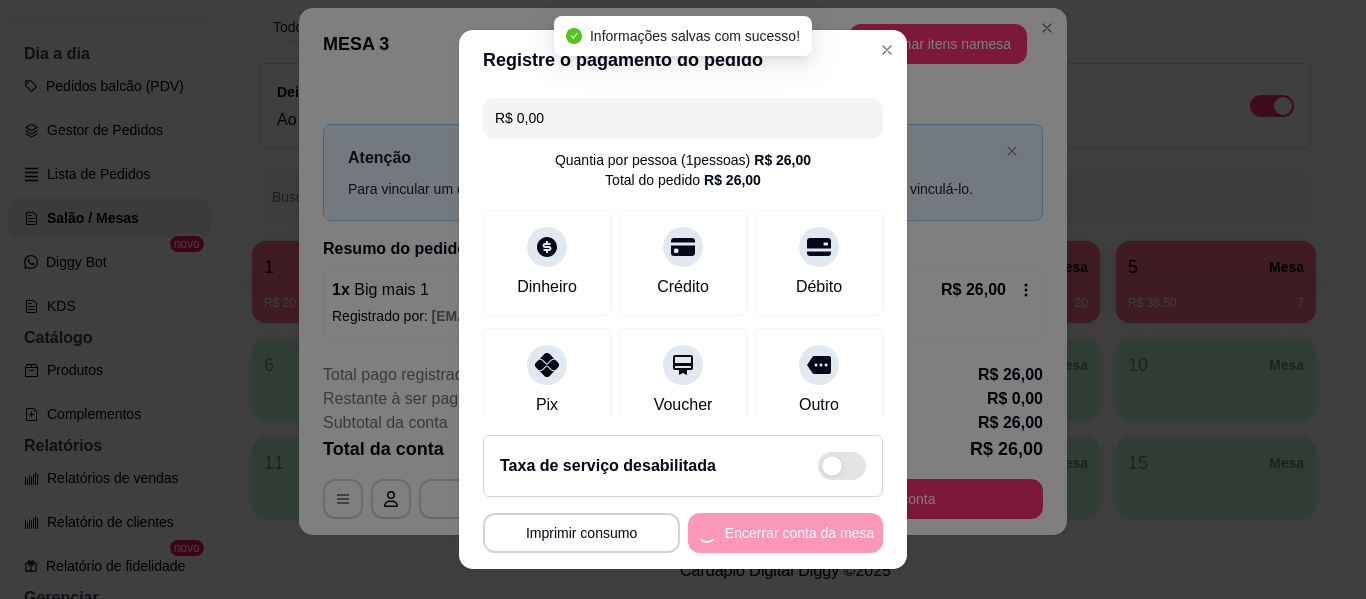 scroll, scrollTop: 0, scrollLeft: 0, axis: both 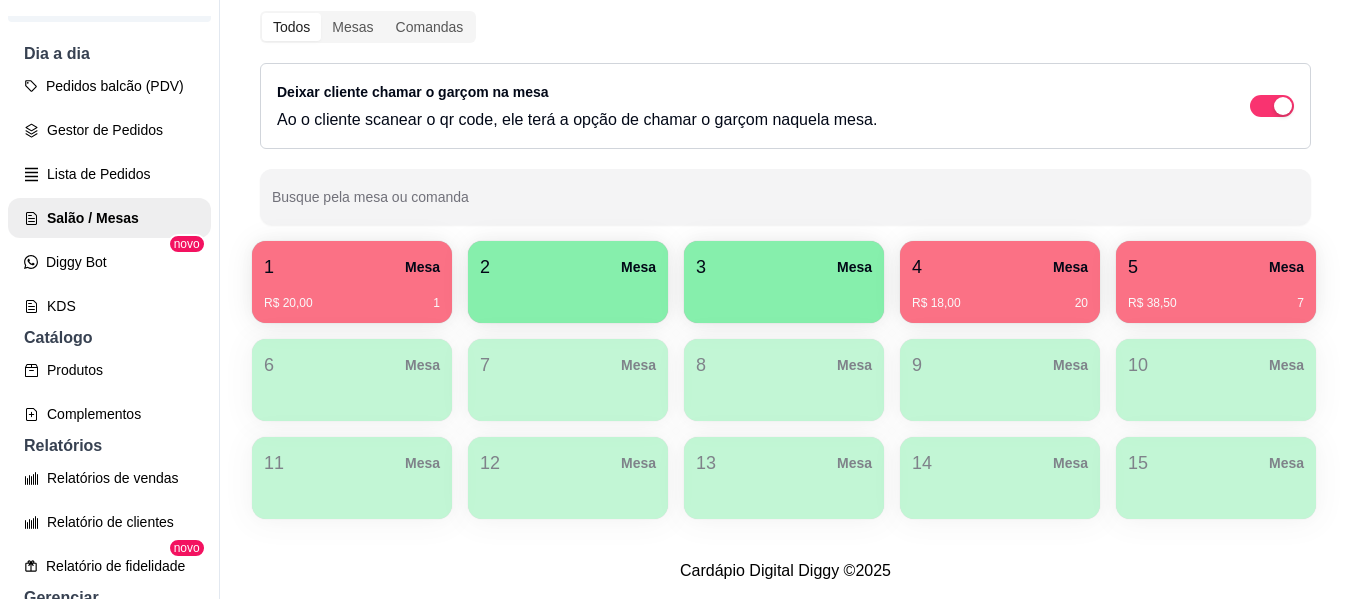 click on "R$ 18,00 20" at bounding box center [1000, 303] 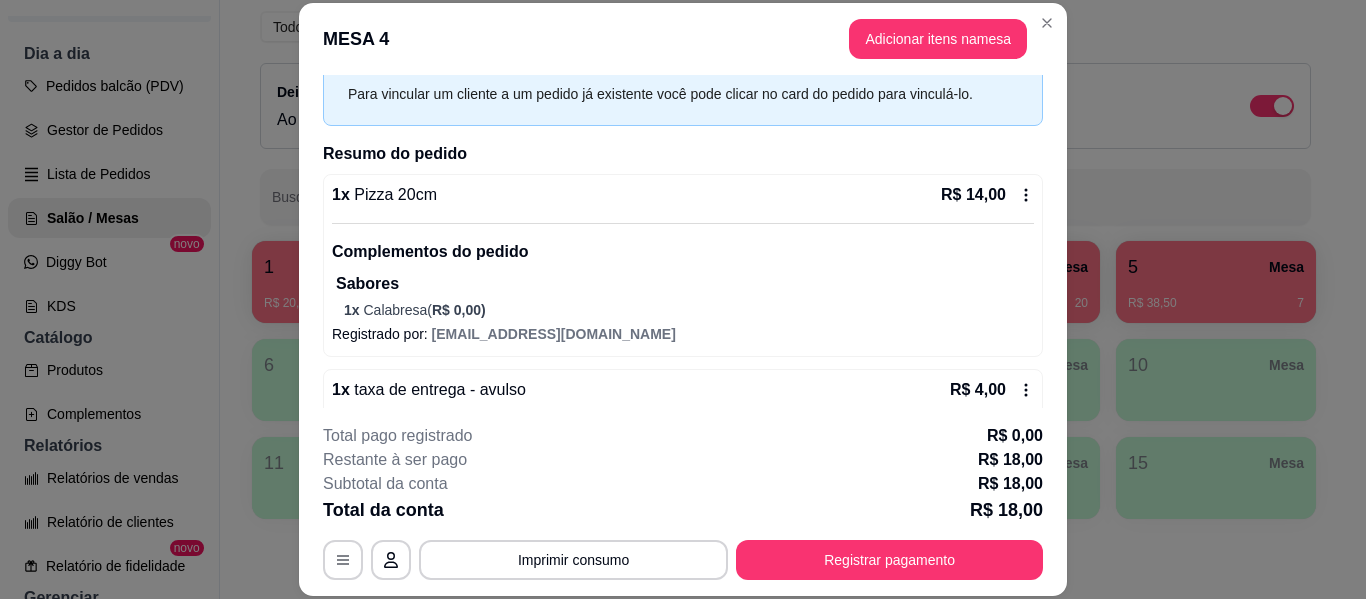 scroll, scrollTop: 129, scrollLeft: 0, axis: vertical 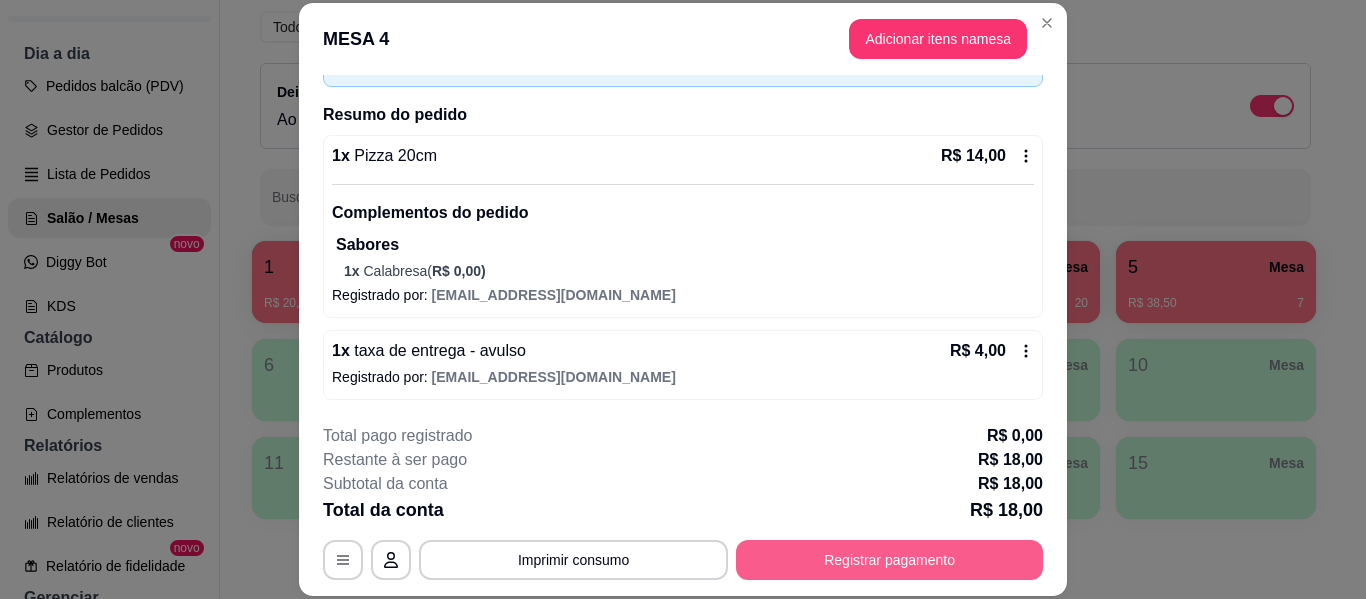 click on "Registrar pagamento" at bounding box center [889, 560] 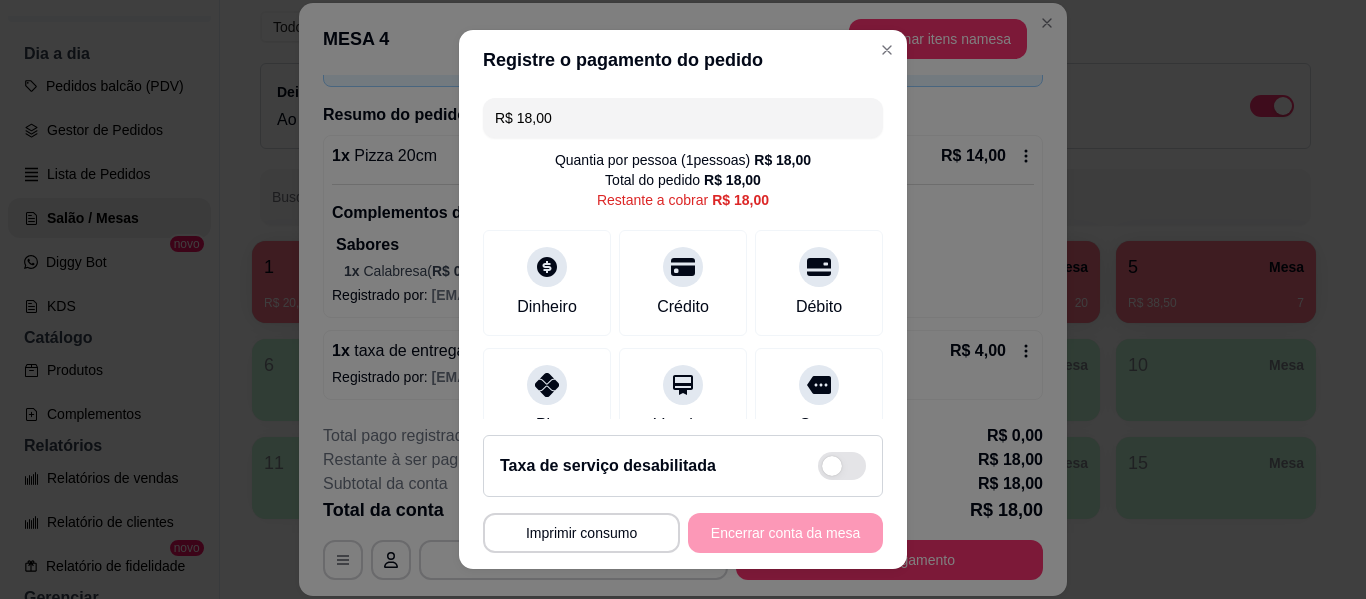 click on "R$ 18,00" at bounding box center (683, 118) 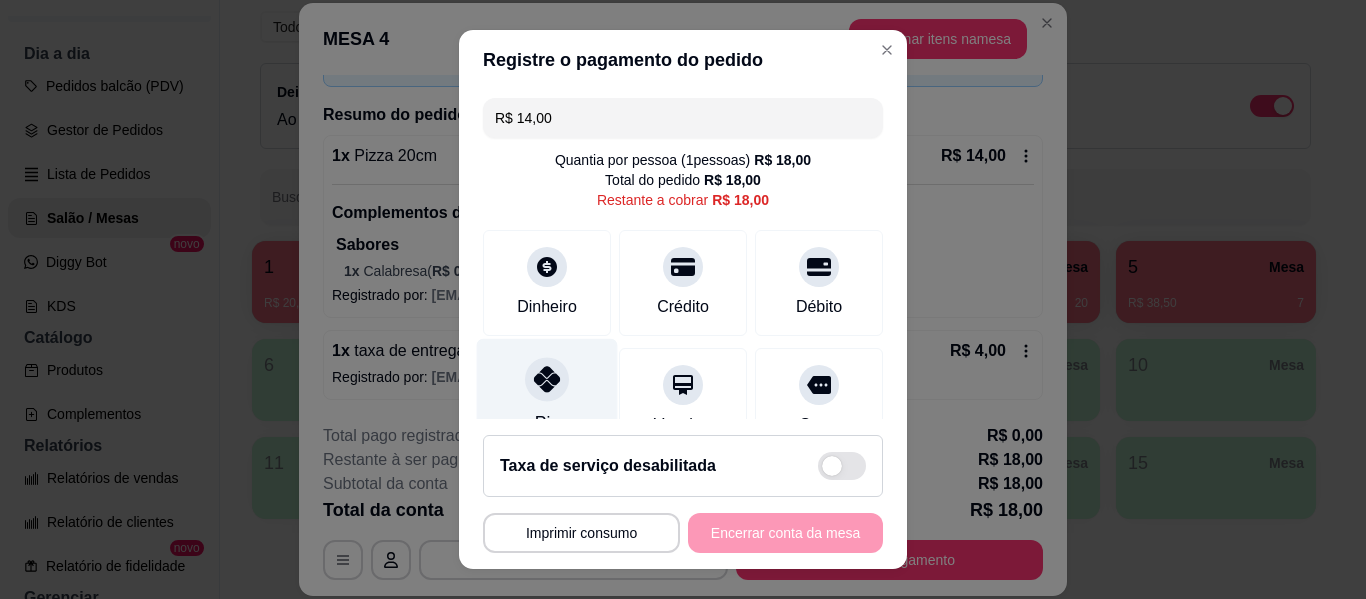click at bounding box center (547, 379) 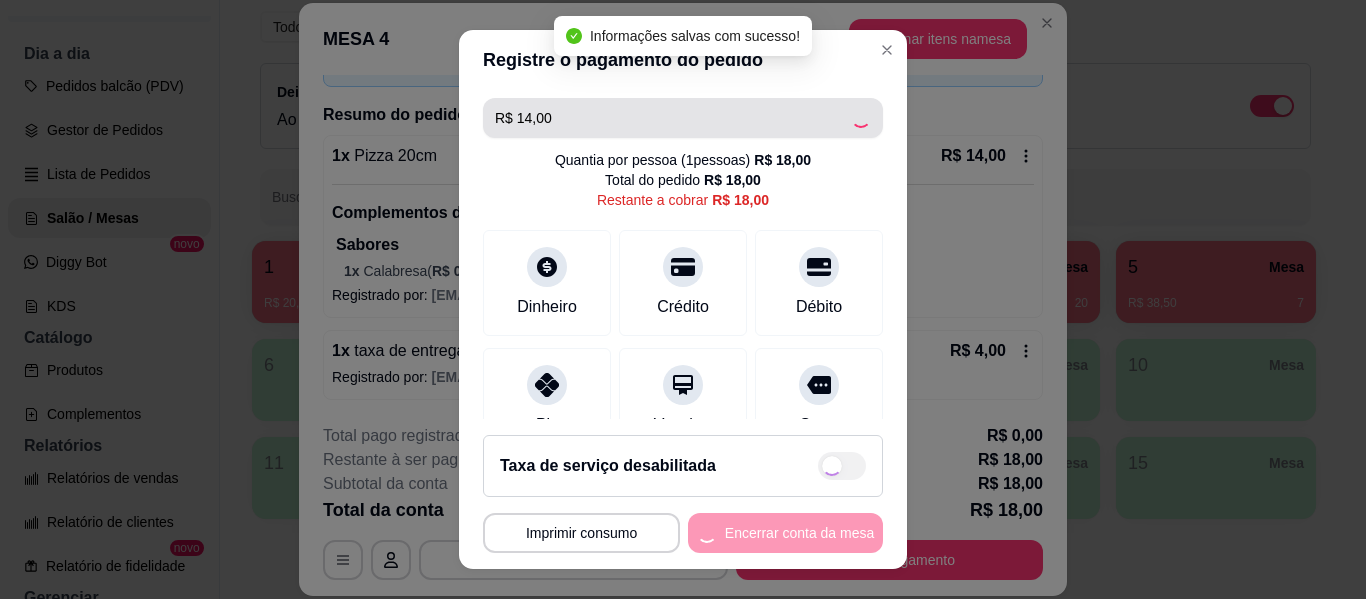 type on "R$ 4,00" 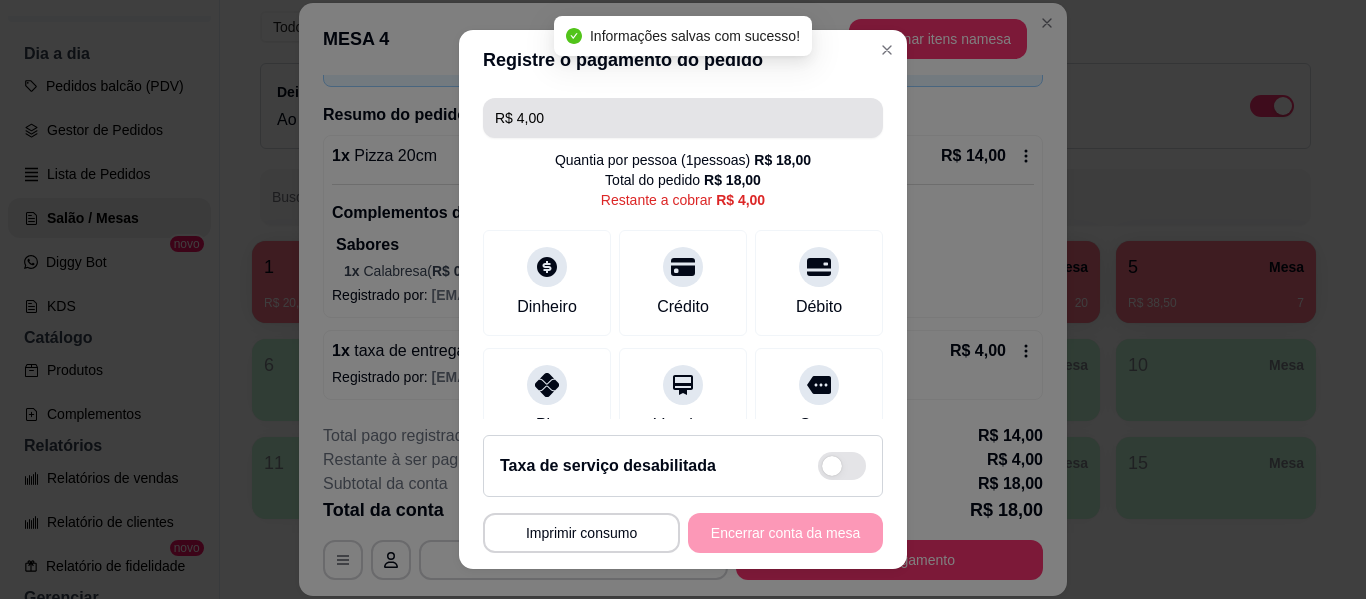 click on "R$ 4,00" at bounding box center (683, 118) 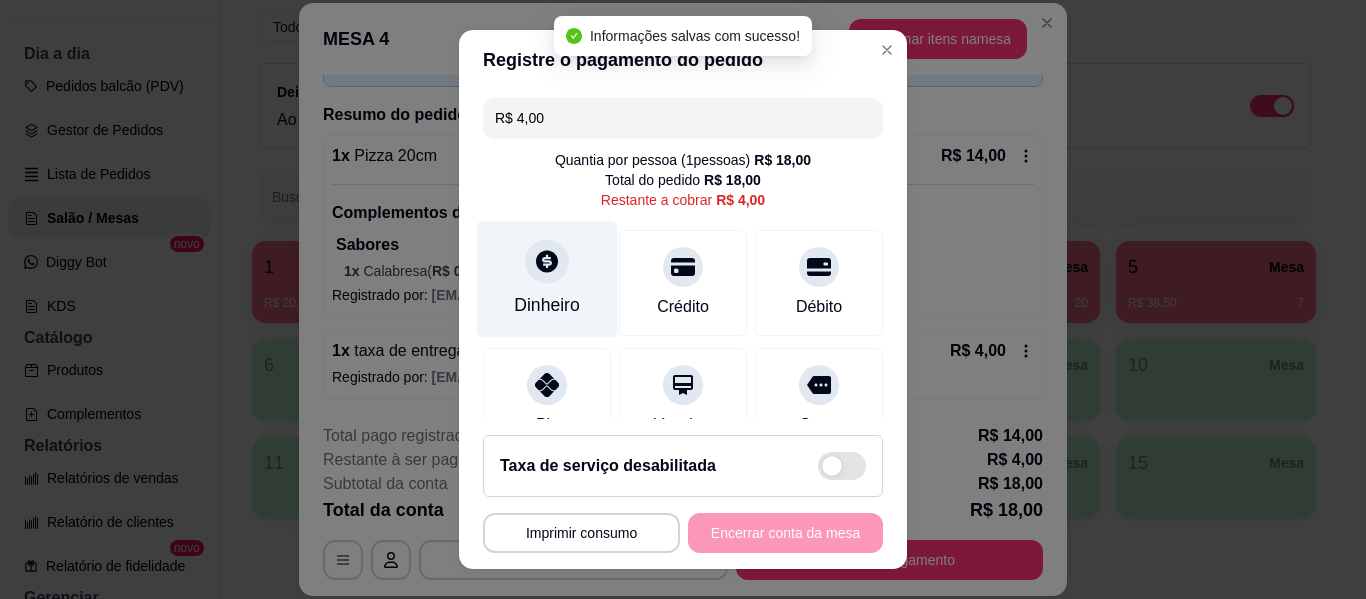 click 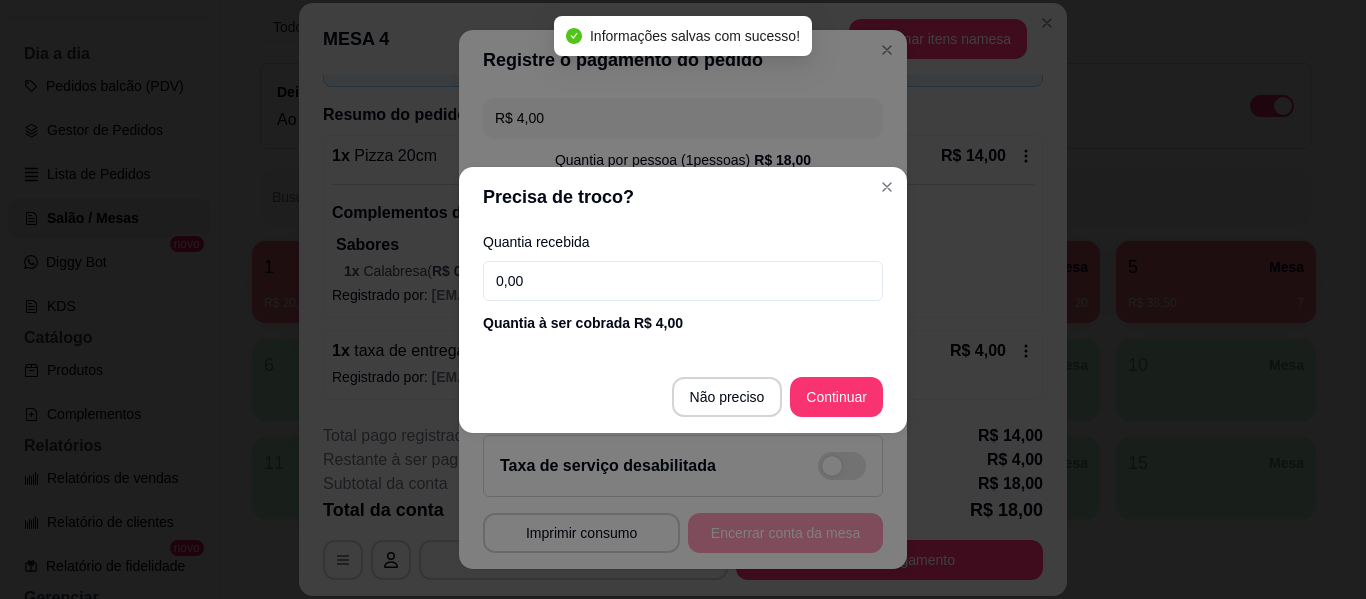 click on "0,00" at bounding box center (683, 281) 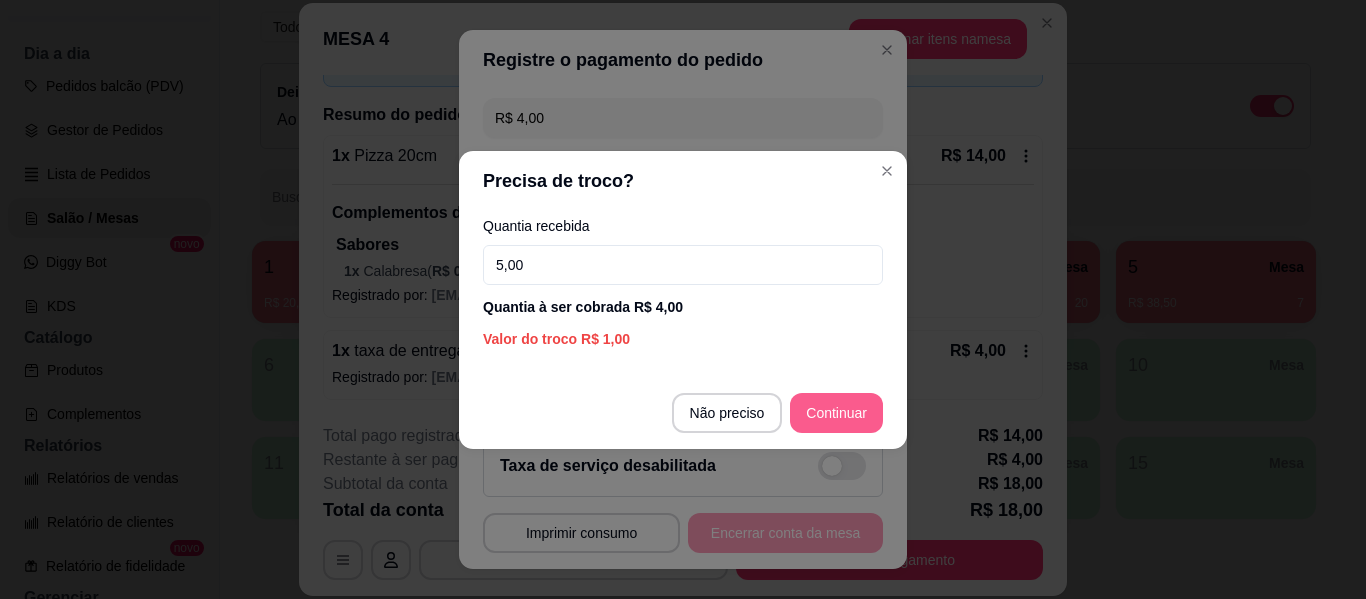 type on "5,00" 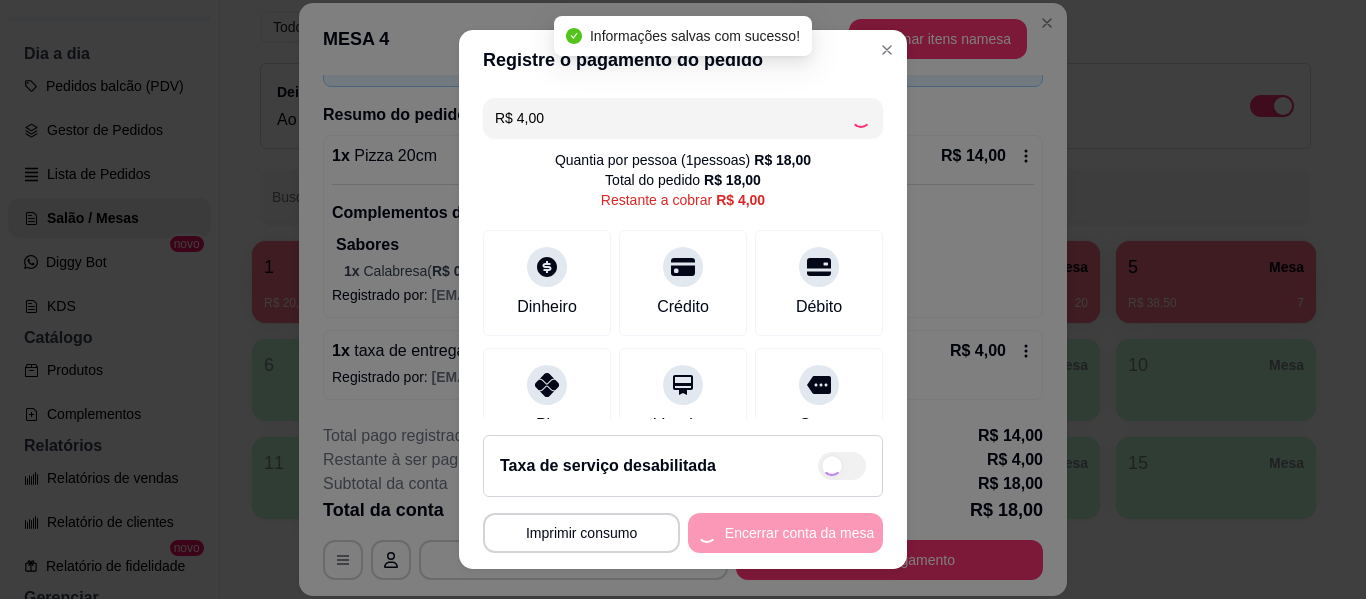 type on "R$ 0,00" 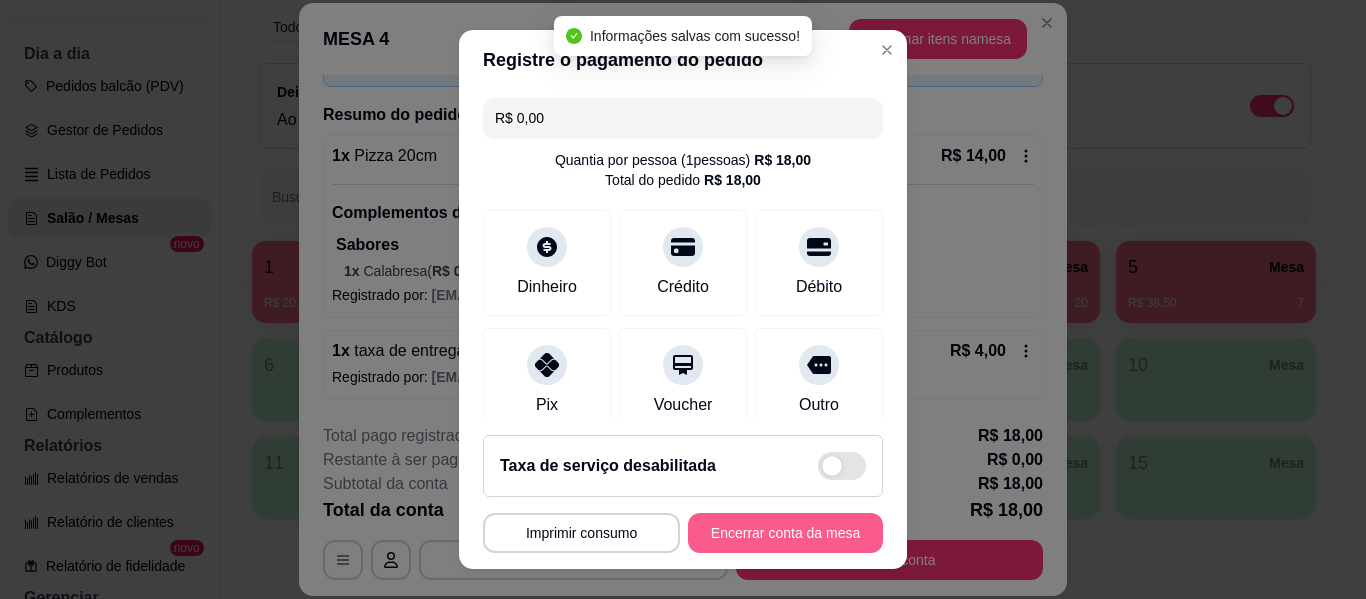 click on "Encerrar conta da mesa" at bounding box center (785, 533) 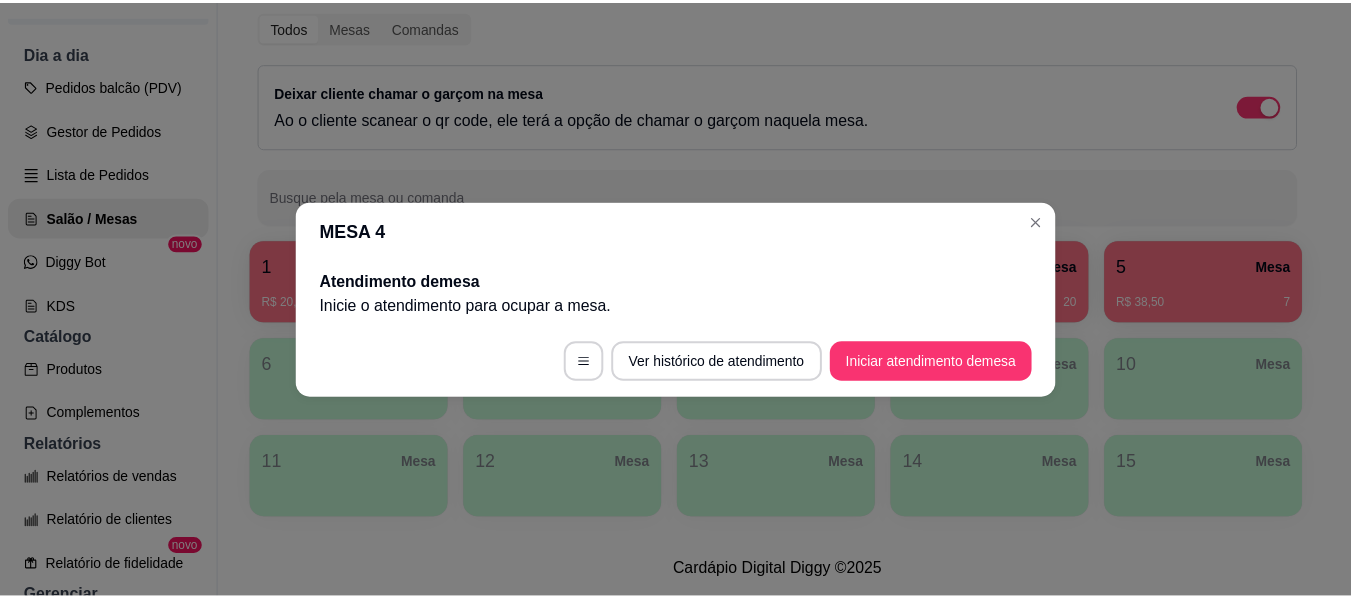 scroll, scrollTop: 0, scrollLeft: 0, axis: both 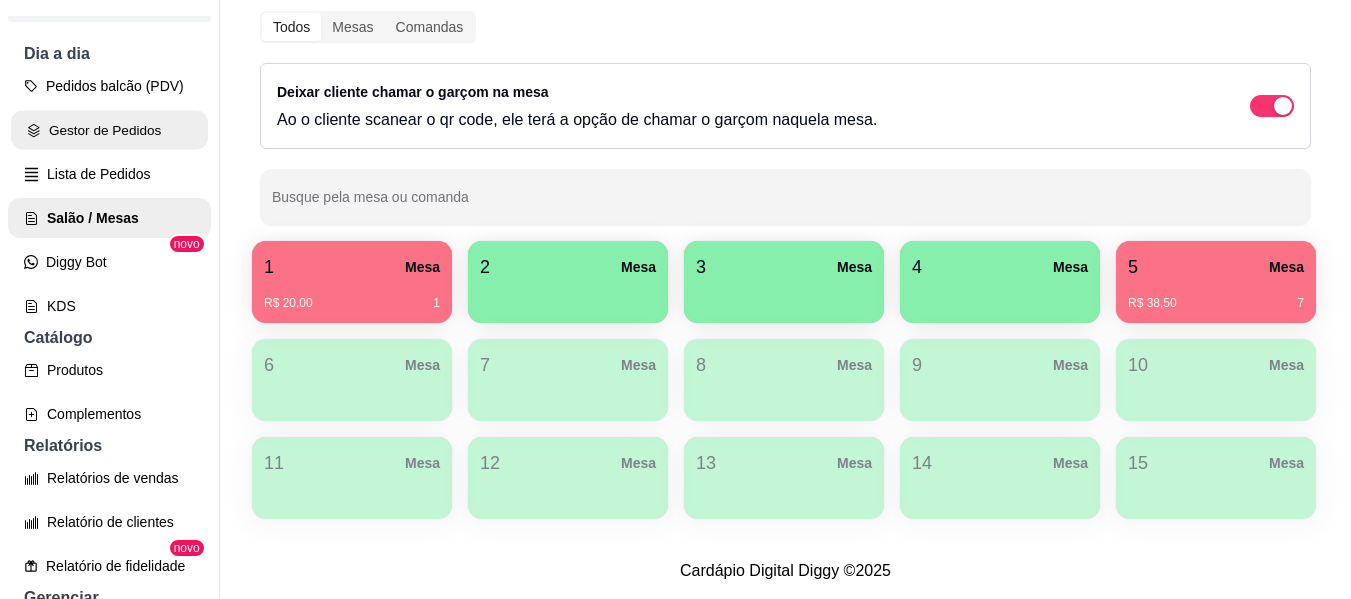 click on "Gestor de Pedidos" at bounding box center (109, 130) 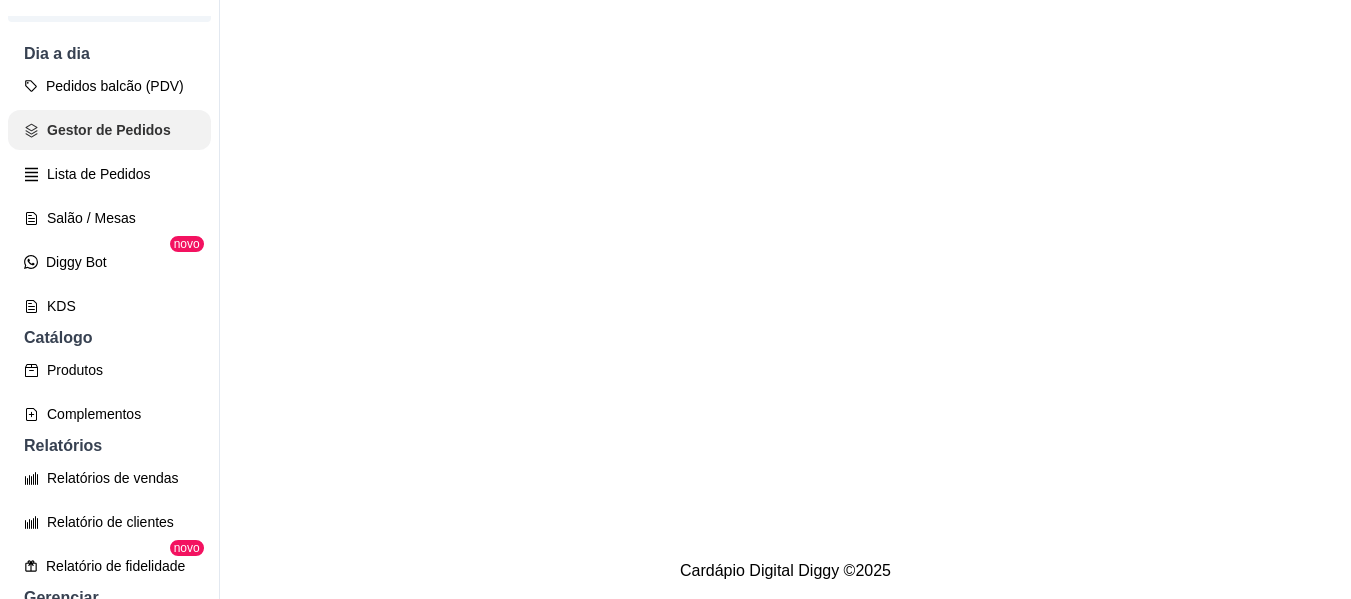 scroll, scrollTop: 0, scrollLeft: 0, axis: both 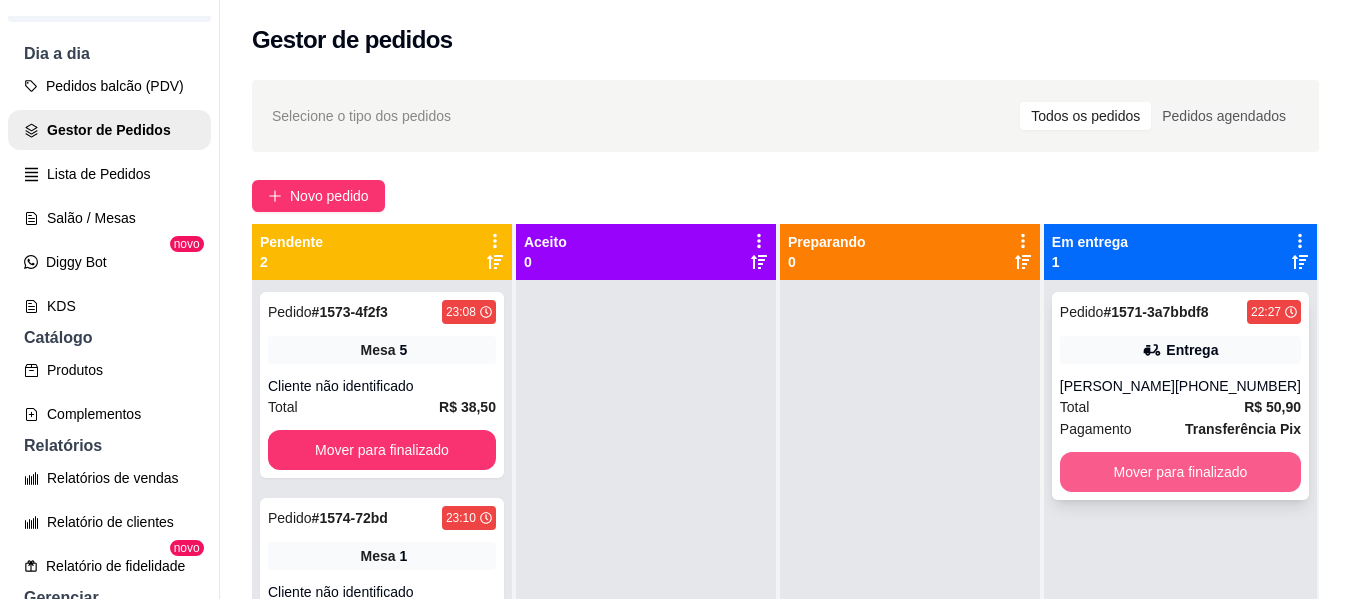 click on "Mover para finalizado" at bounding box center (1180, 472) 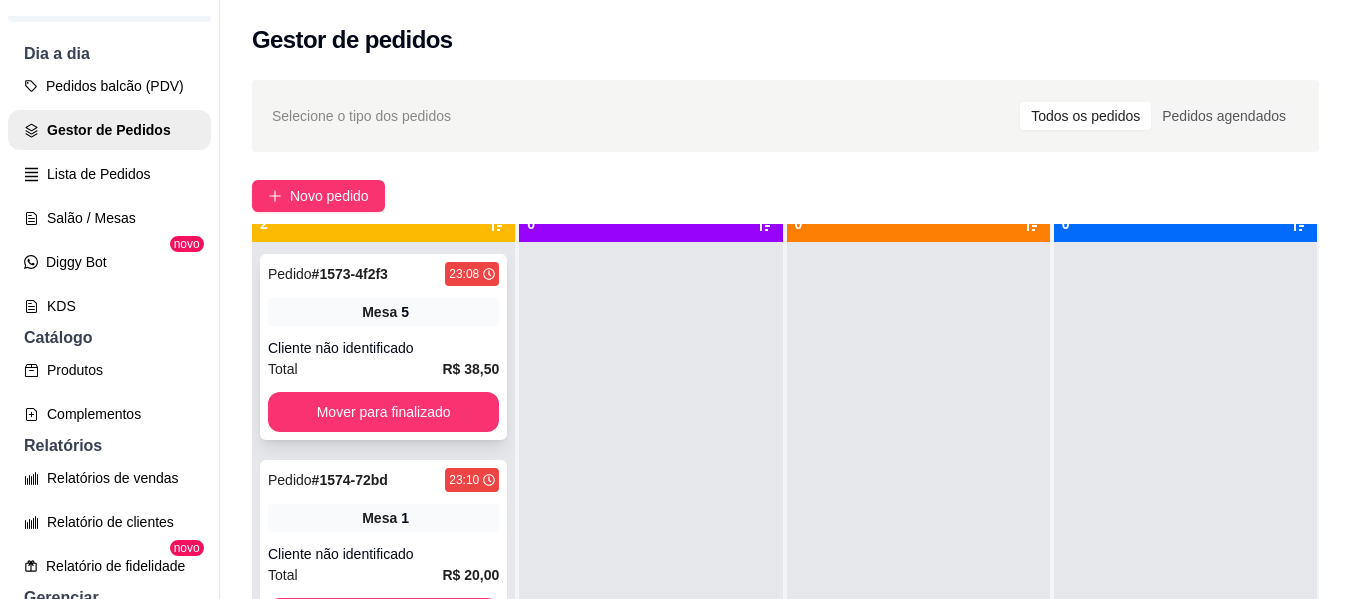 scroll, scrollTop: 56, scrollLeft: 0, axis: vertical 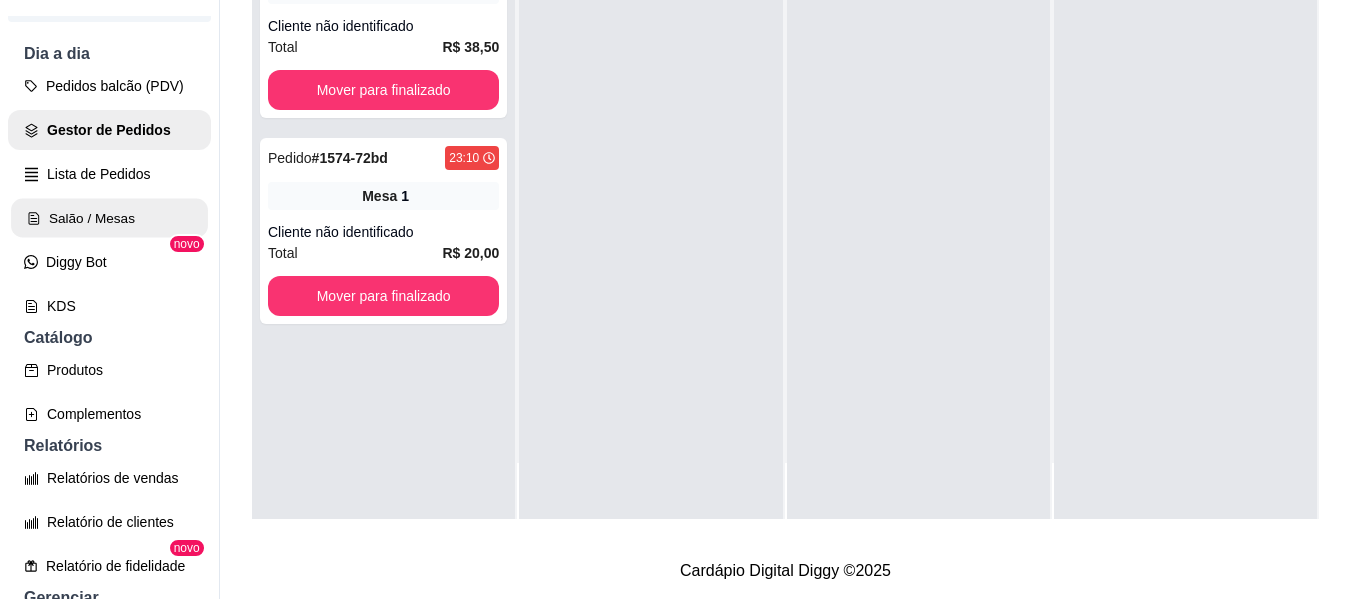 click on "Salão / Mesas" at bounding box center (109, 218) 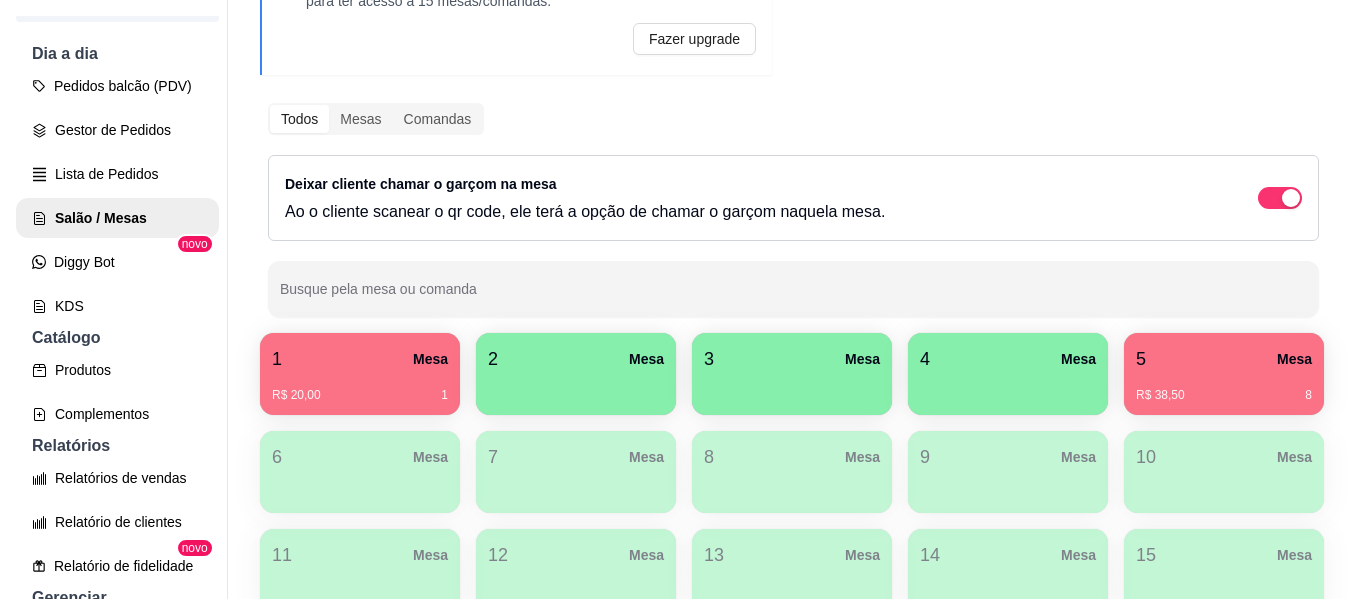 scroll, scrollTop: 300, scrollLeft: 0, axis: vertical 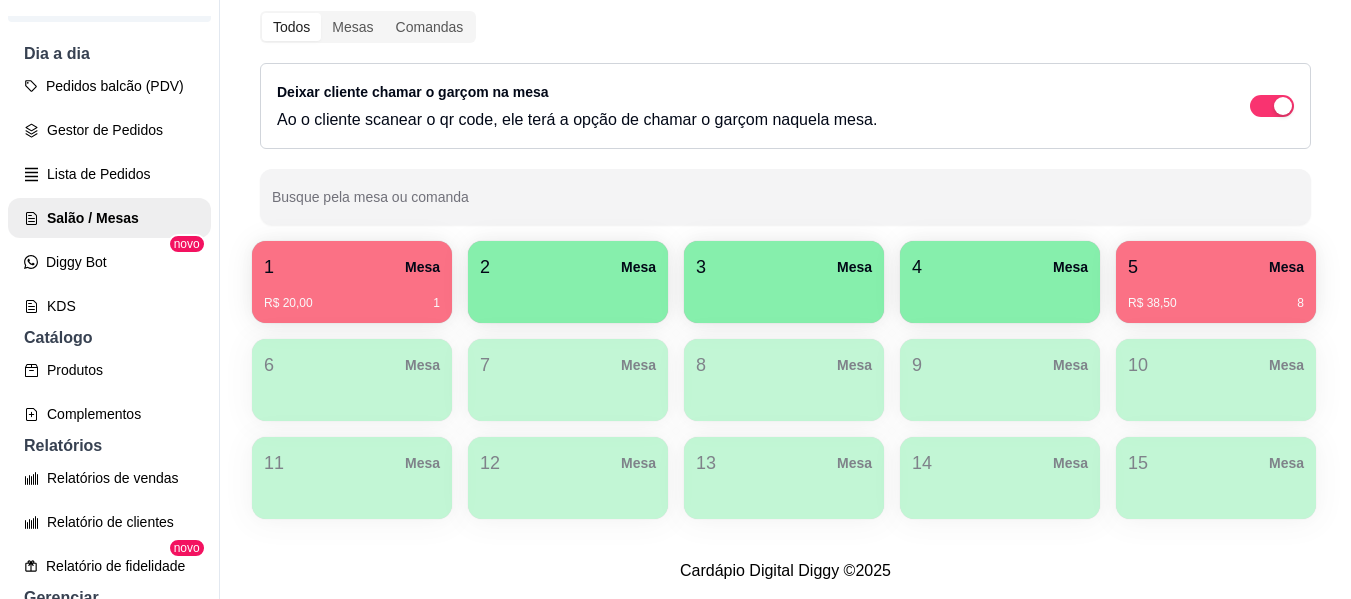 click on "R$ 20,00 1" at bounding box center (352, 296) 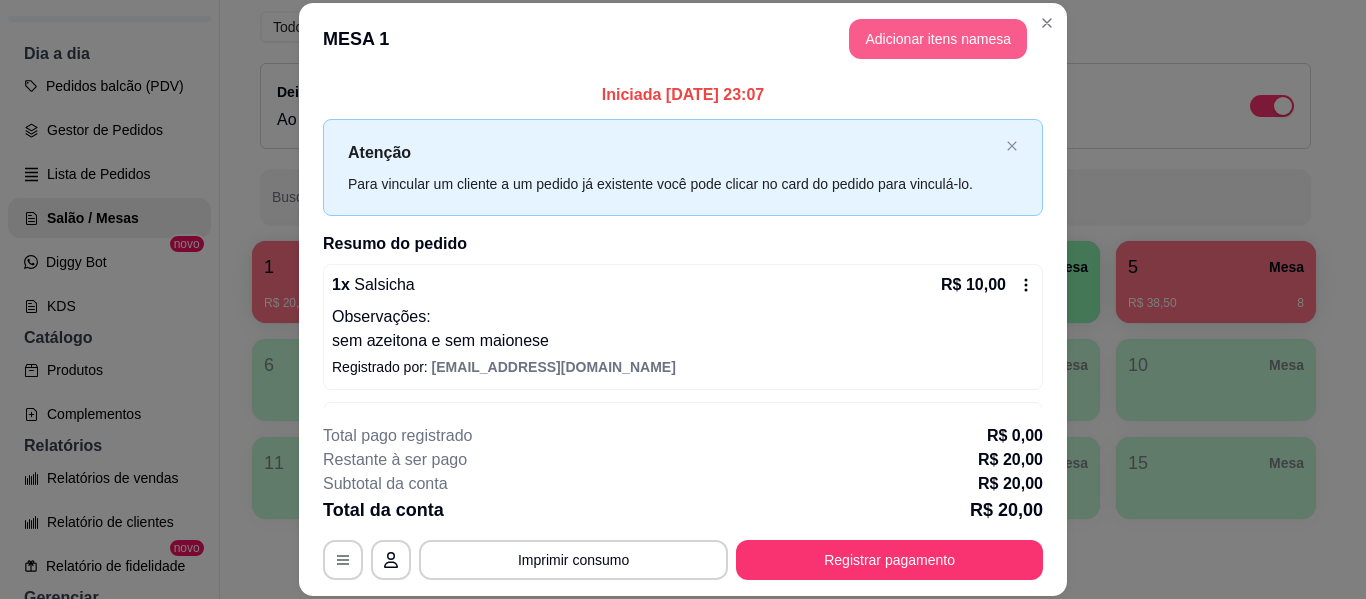 click on "Adicionar itens na  mesa" at bounding box center (938, 39) 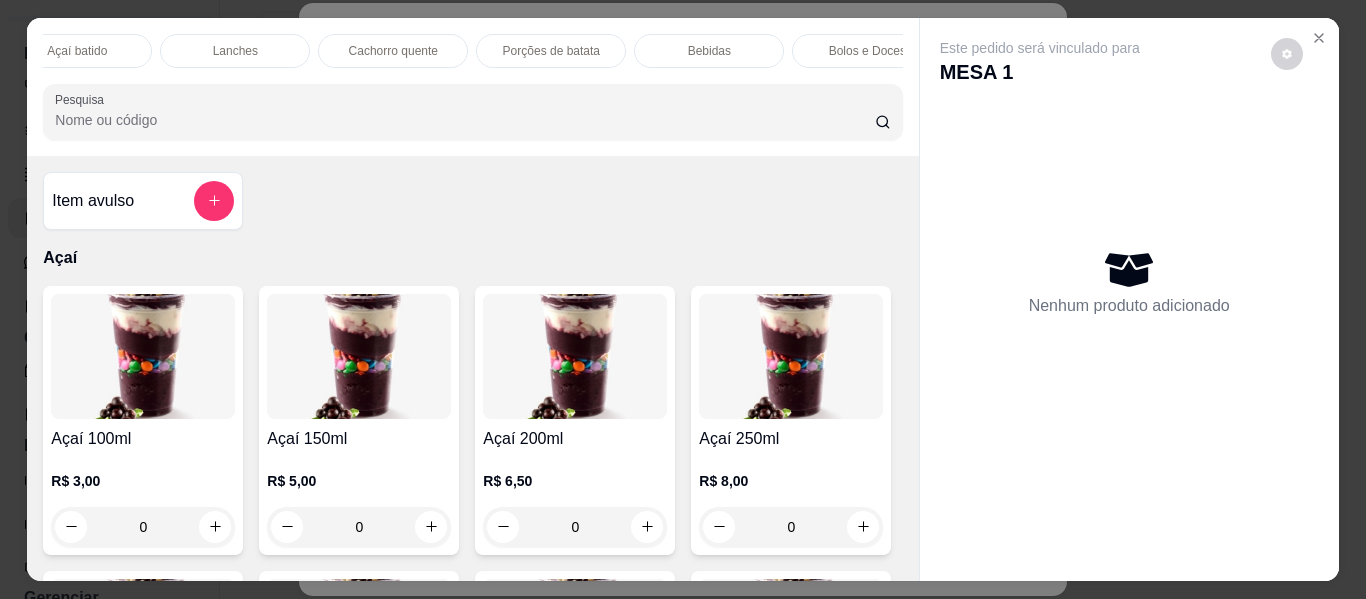 scroll, scrollTop: 0, scrollLeft: 868, axis: horizontal 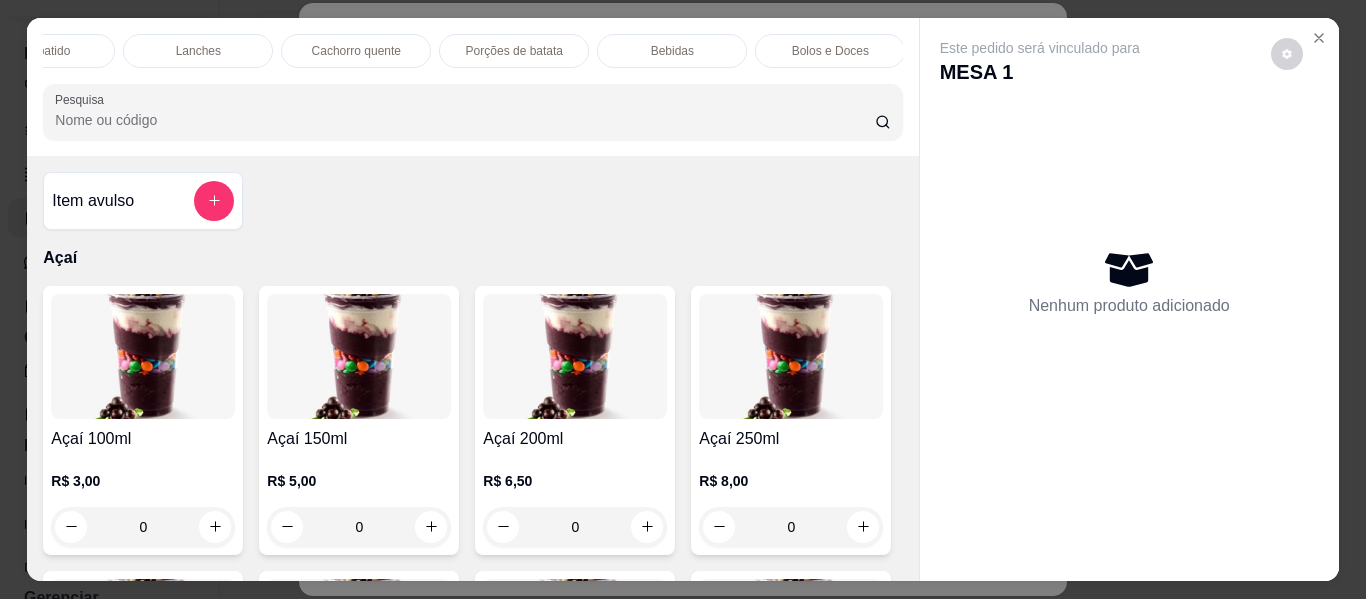 click on "Bebidas" at bounding box center (672, 51) 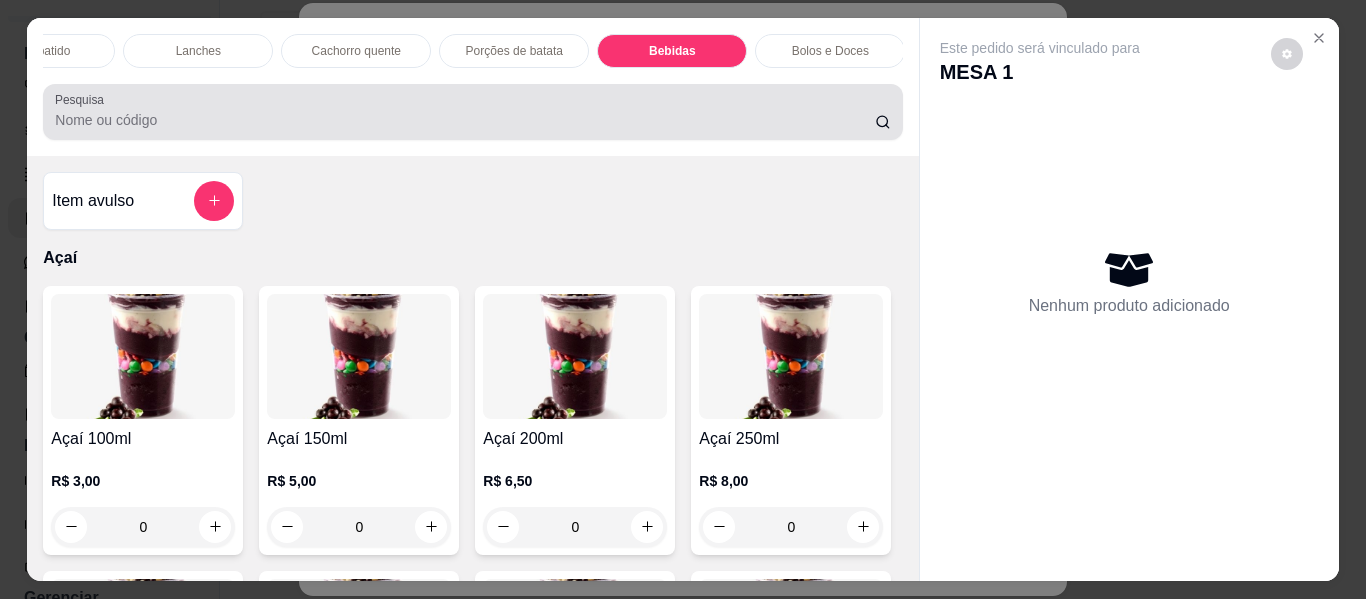 scroll, scrollTop: 5431, scrollLeft: 0, axis: vertical 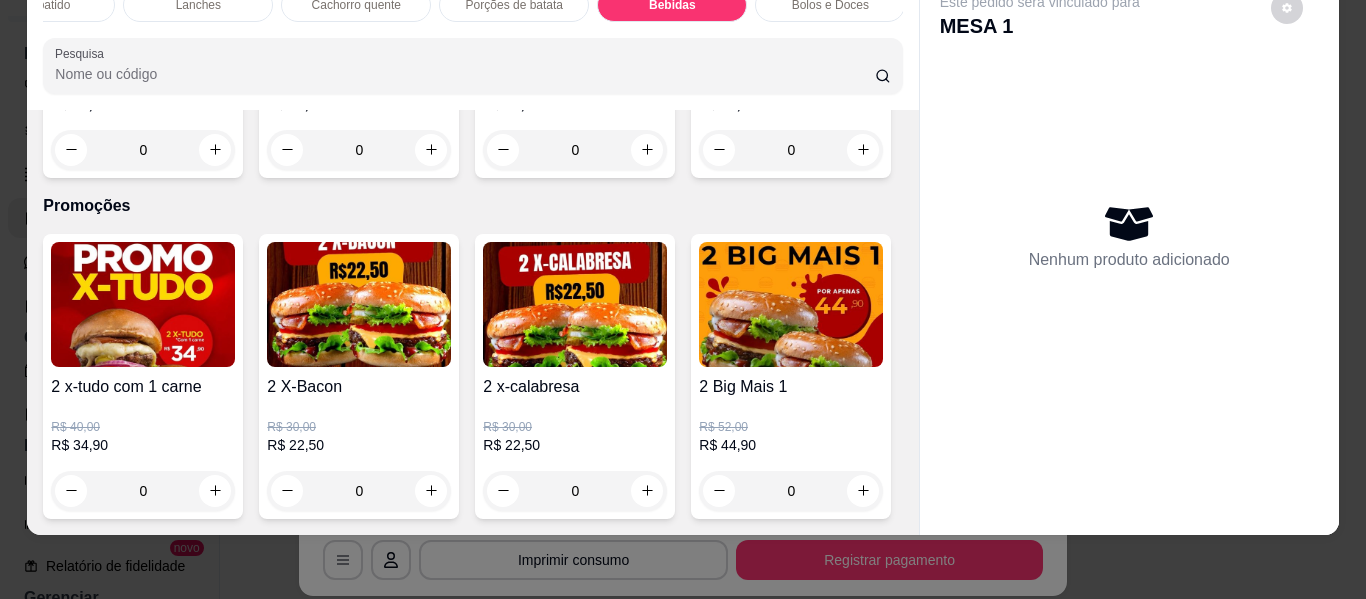 click 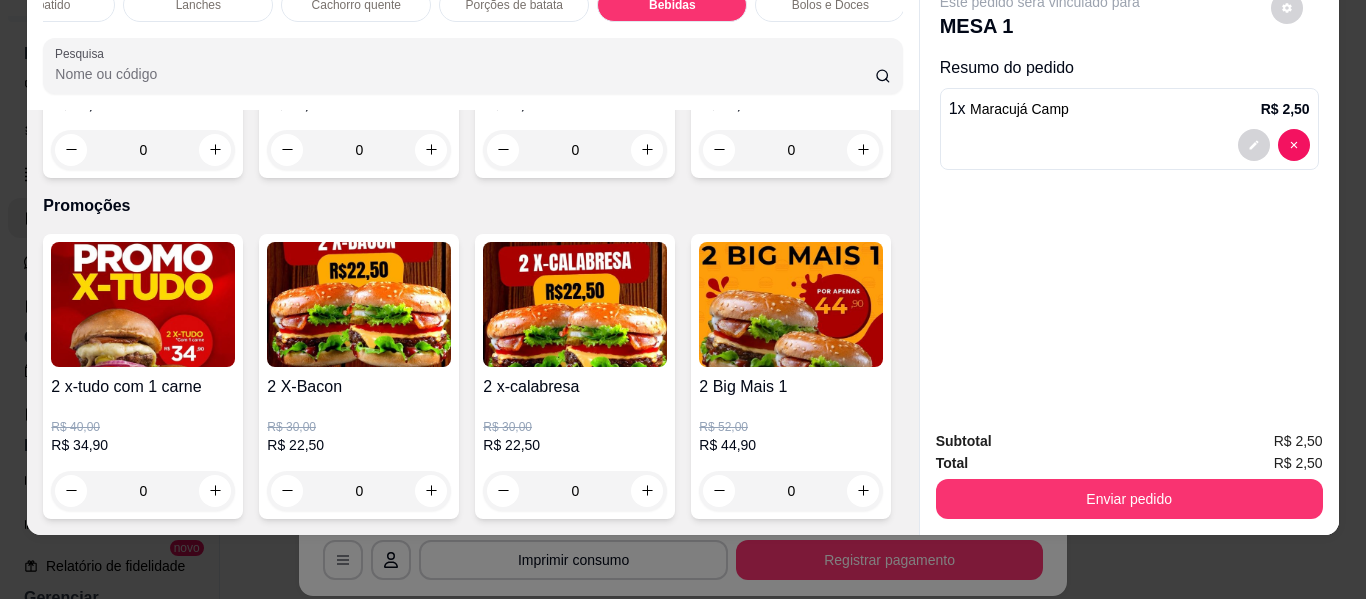 click 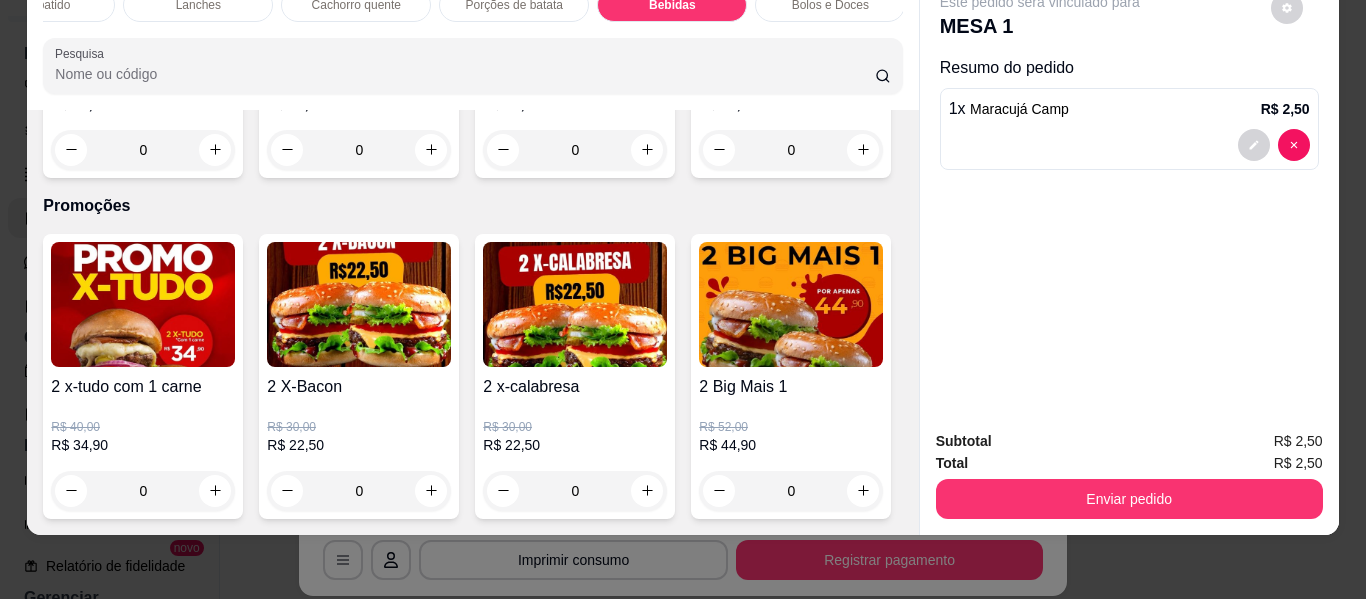 type on "2" 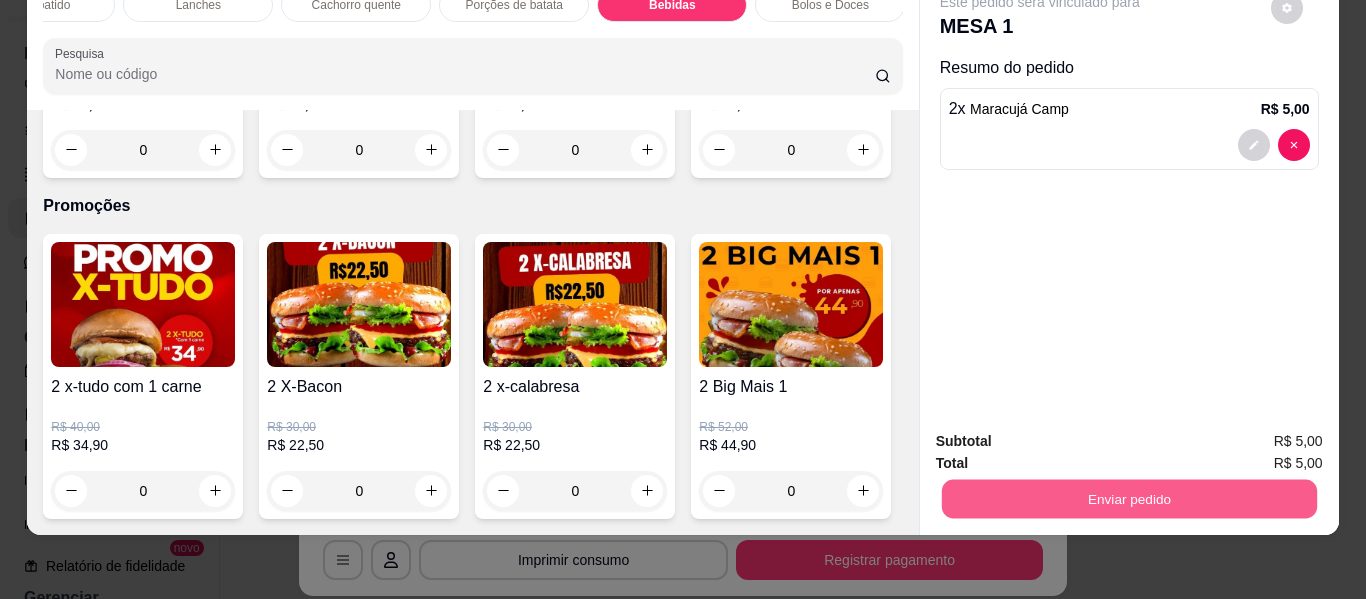 click on "Enviar pedido" at bounding box center [1128, 499] 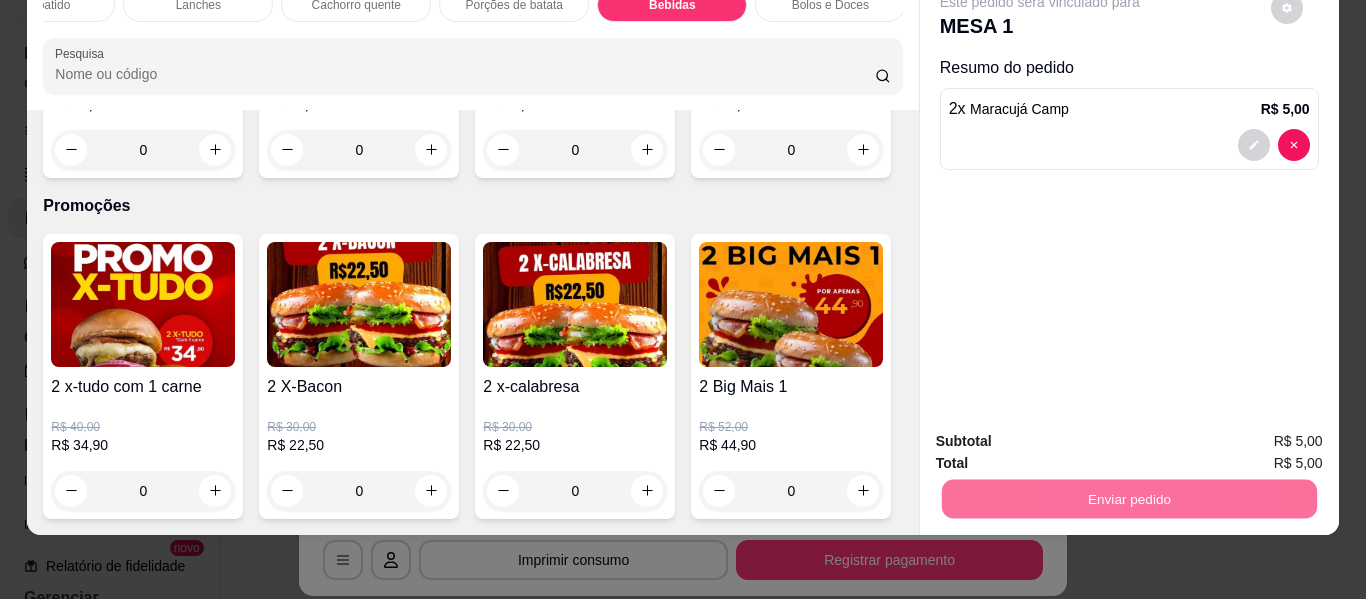 click on "Não registrar e enviar pedido" at bounding box center (1063, 434) 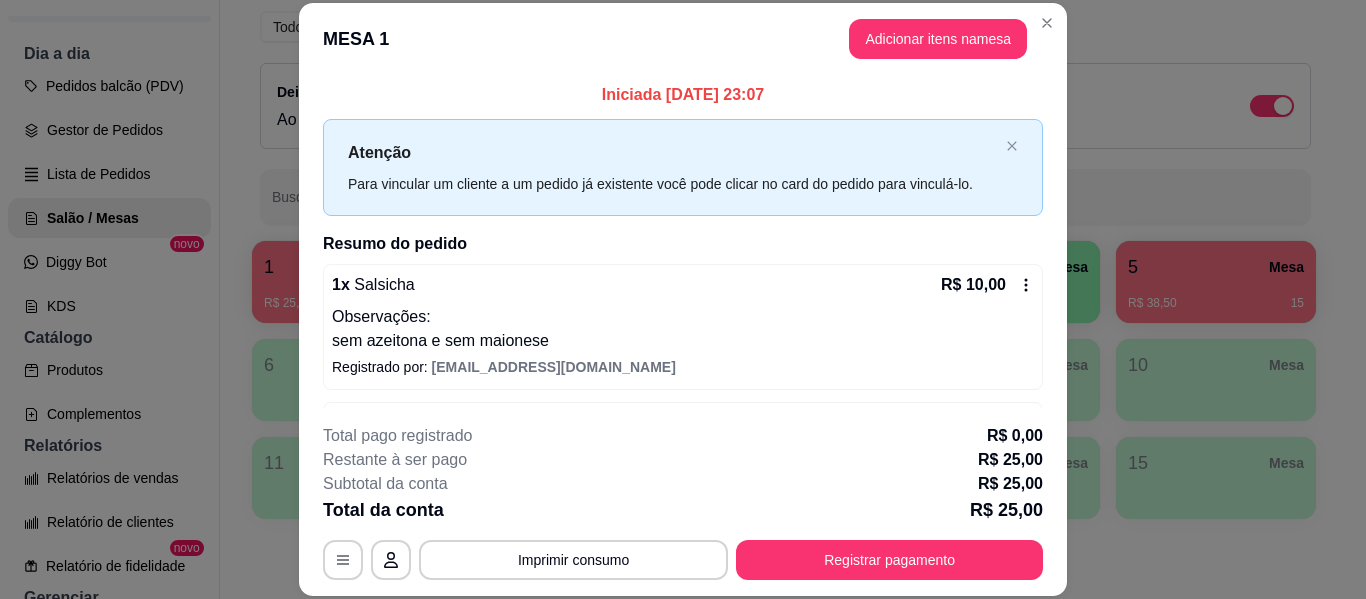 scroll, scrollTop: 210, scrollLeft: 0, axis: vertical 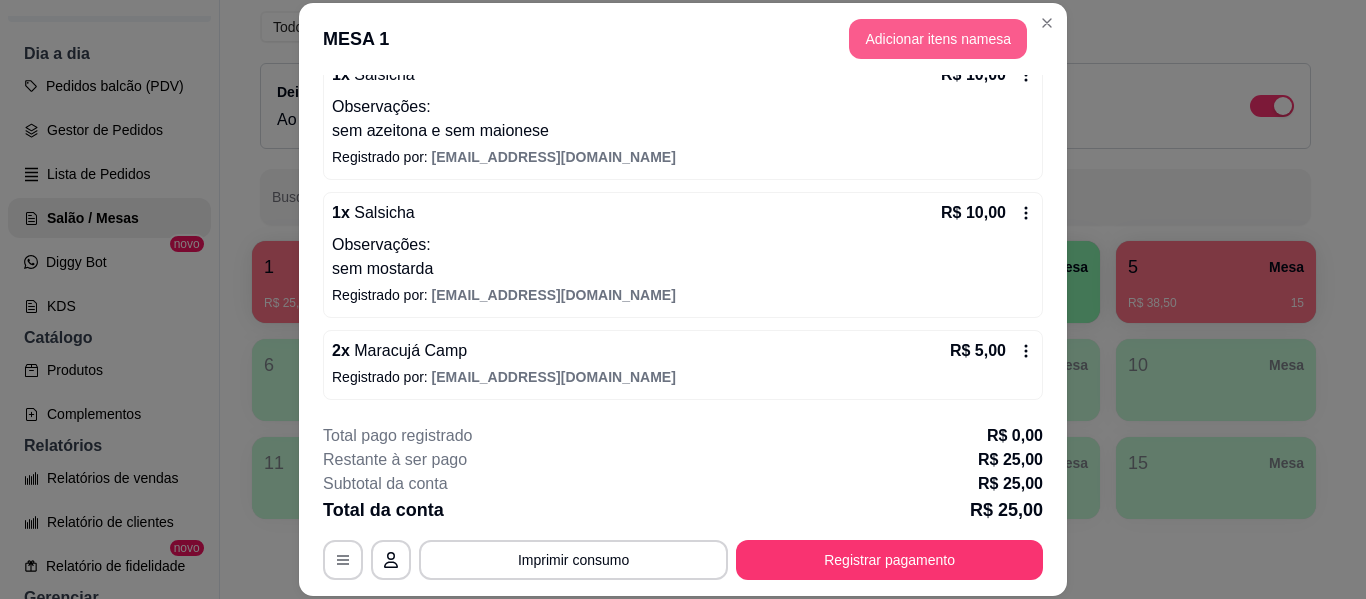 click on "Adicionar itens na  mesa" at bounding box center [938, 39] 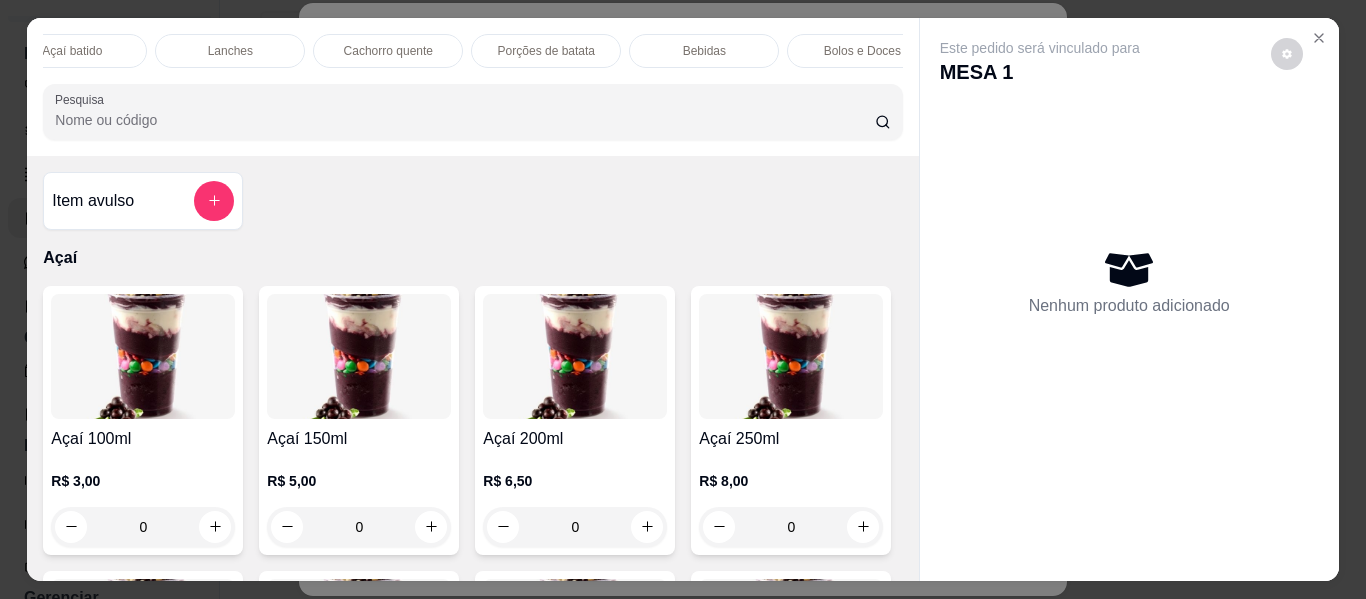 scroll, scrollTop: 0, scrollLeft: 843, axis: horizontal 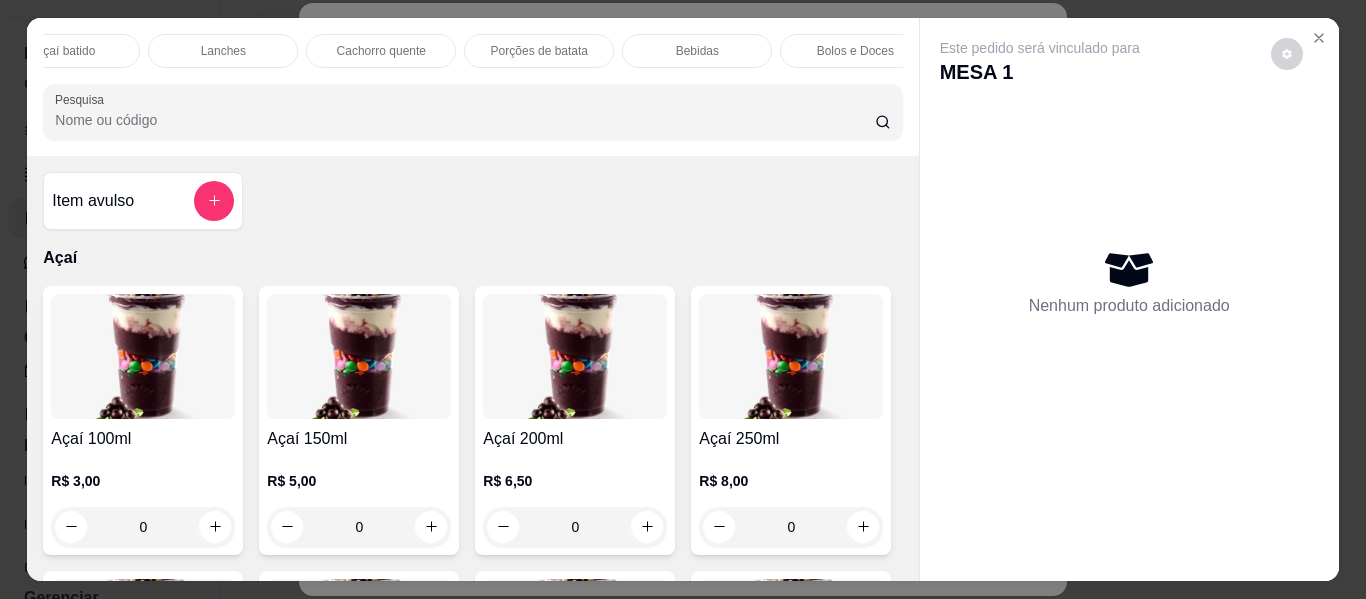 click on "Cachorro quente" at bounding box center [381, 51] 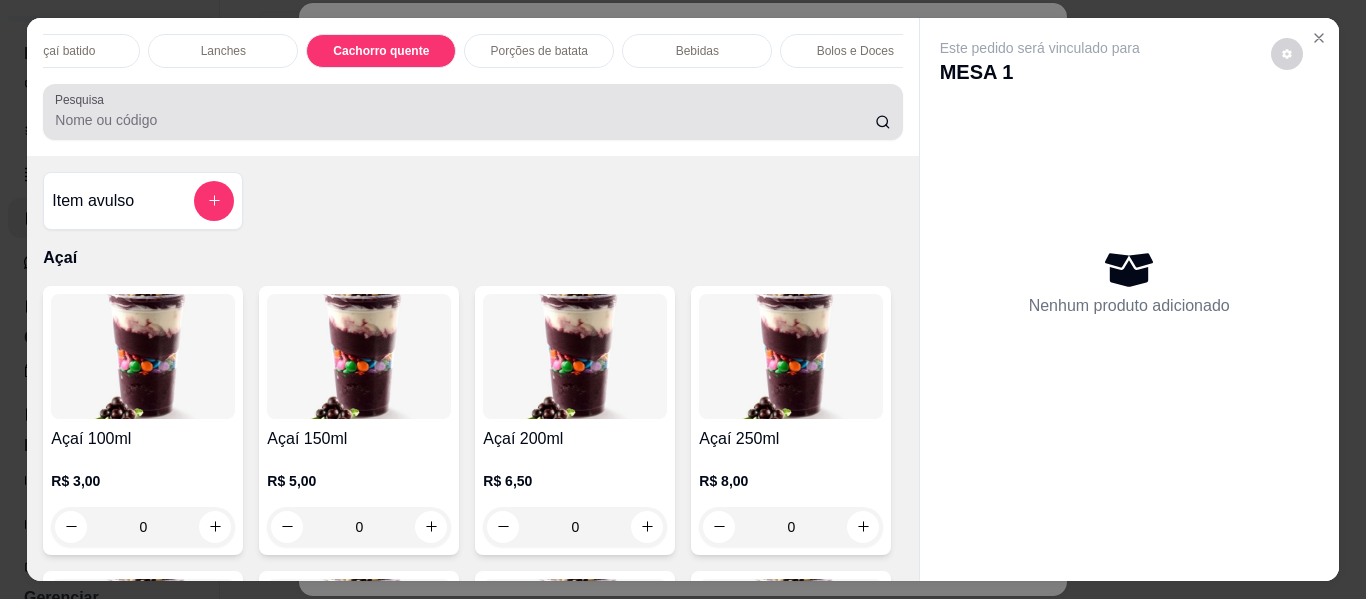 scroll, scrollTop: 4757, scrollLeft: 0, axis: vertical 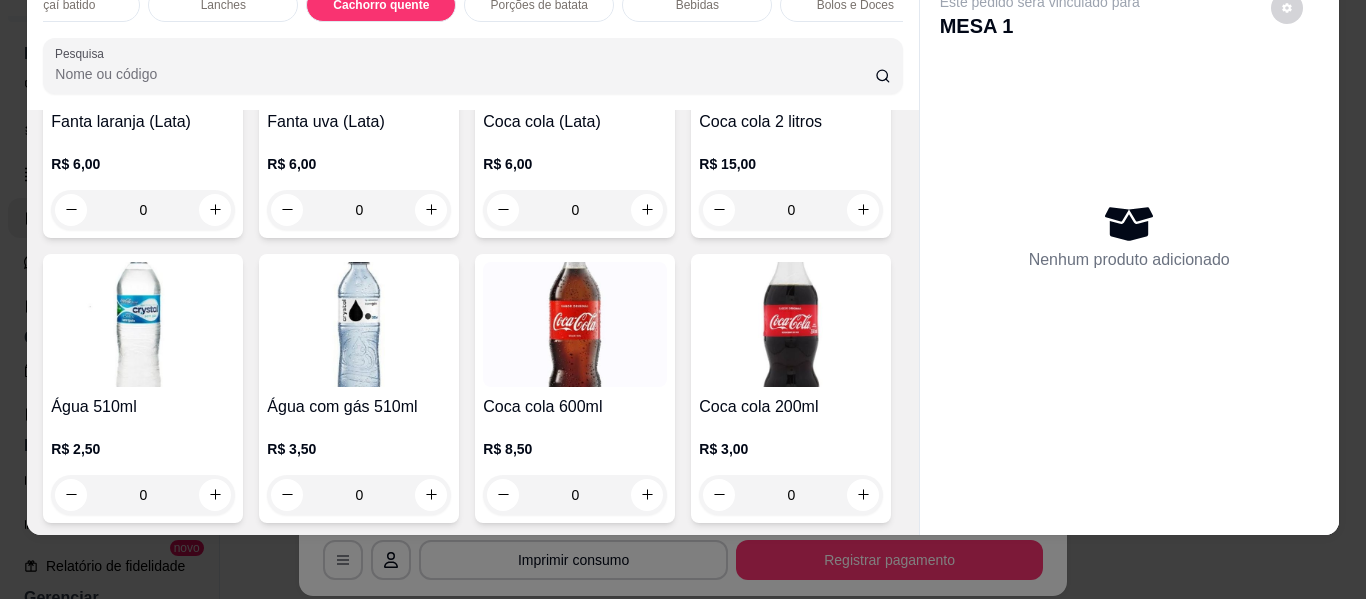 click 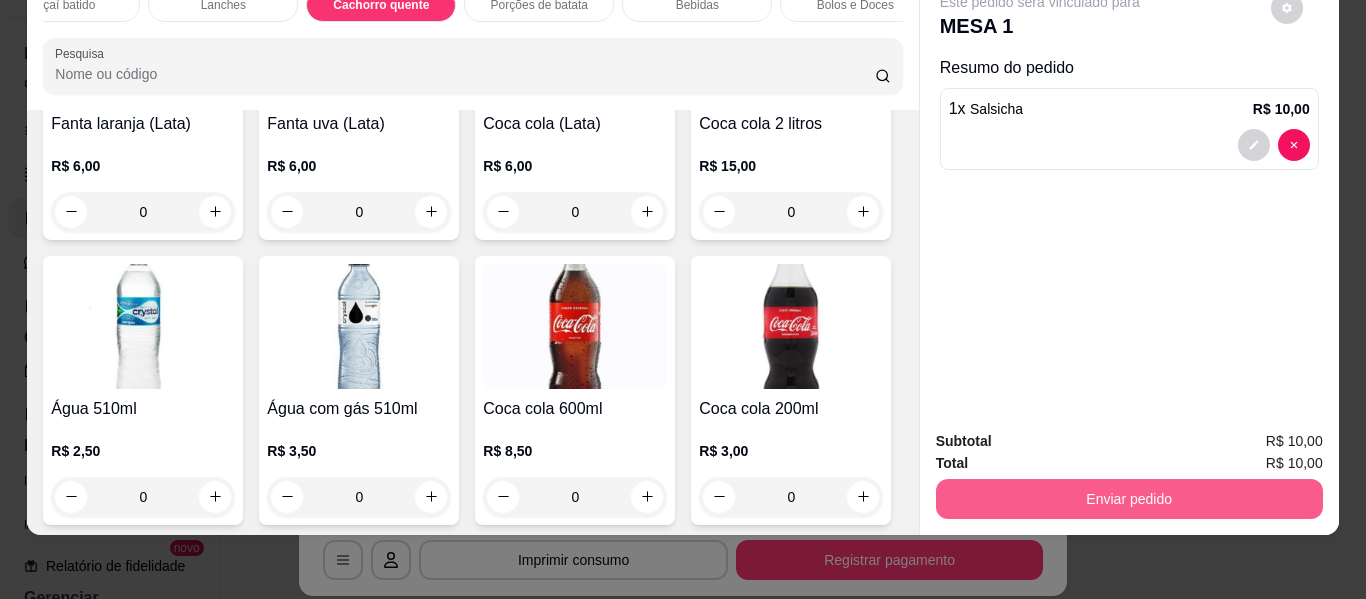 click on "Enviar pedido" at bounding box center (1129, 499) 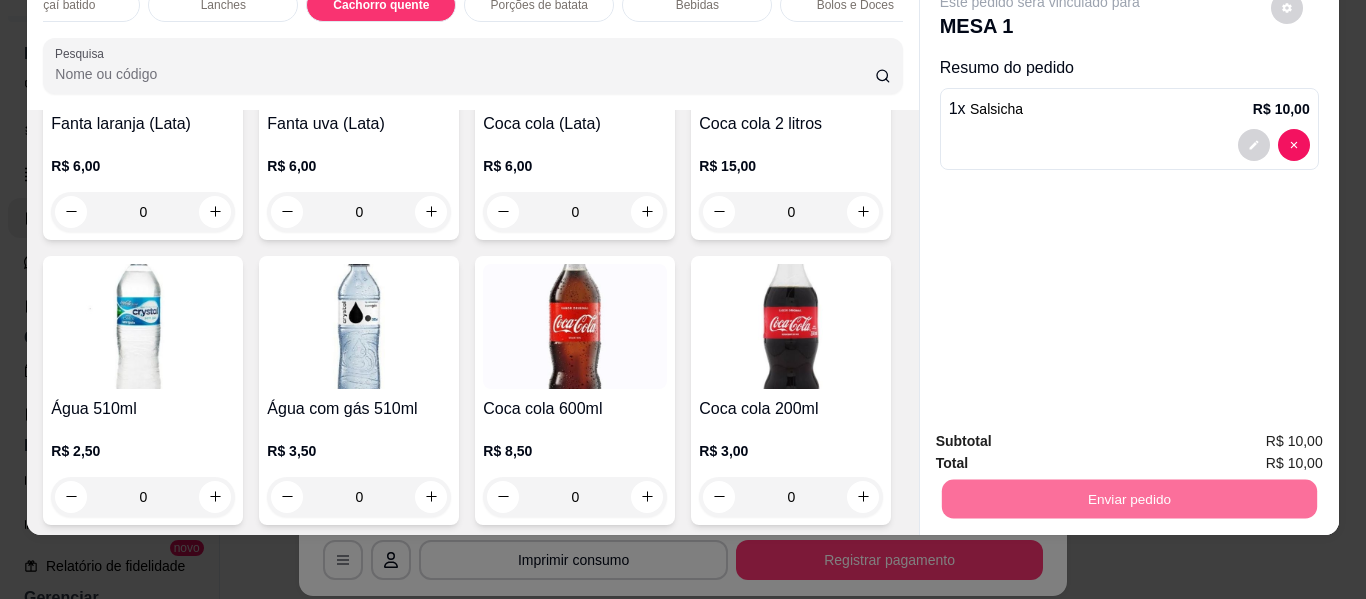 click on "Não registrar e enviar pedido" at bounding box center (1063, 433) 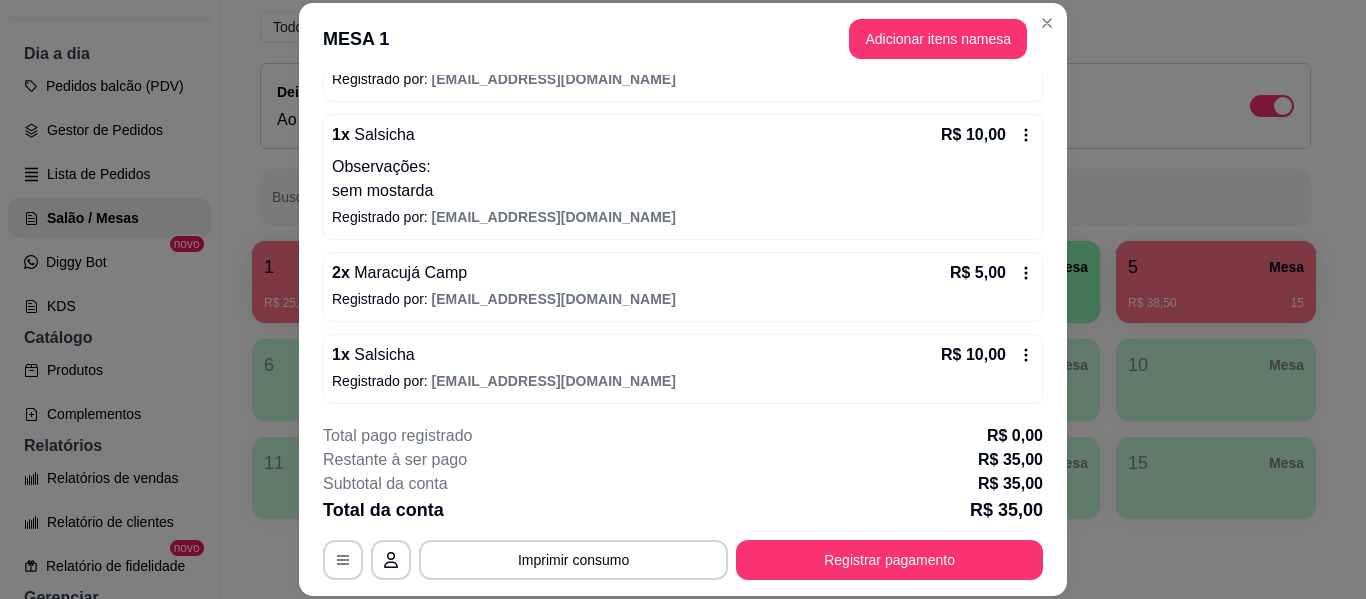 scroll, scrollTop: 292, scrollLeft: 0, axis: vertical 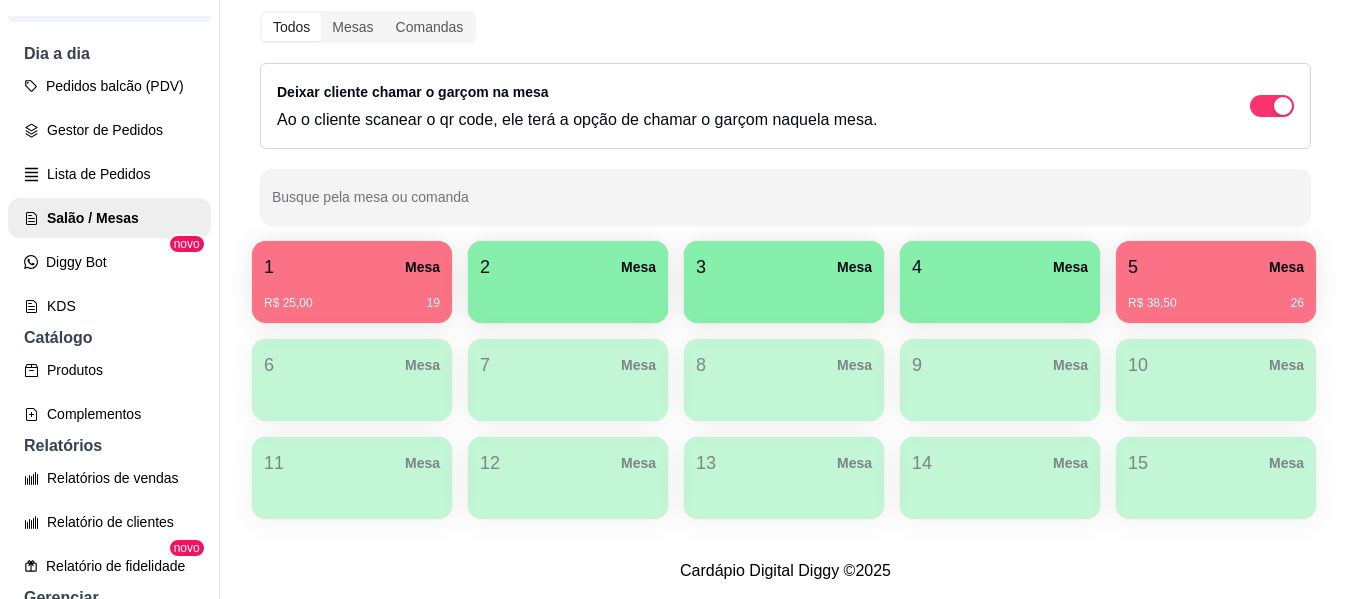 click on "R$ 38,50 26" at bounding box center [1216, 303] 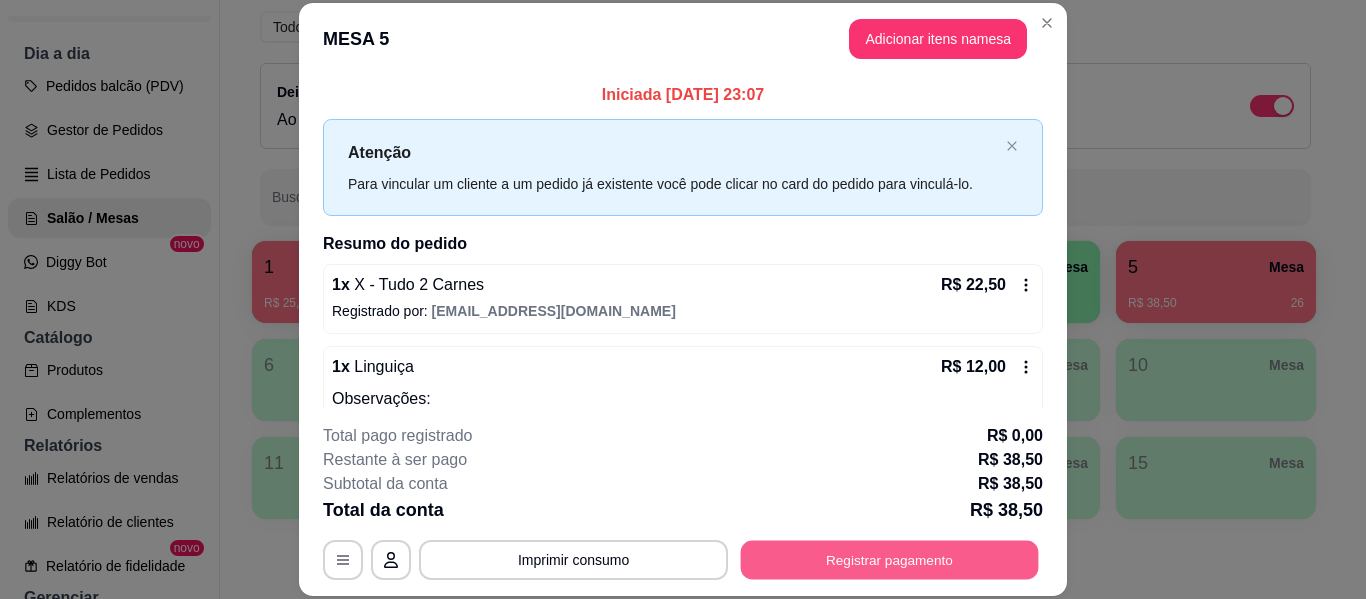 click on "Registrar pagamento" at bounding box center (890, 560) 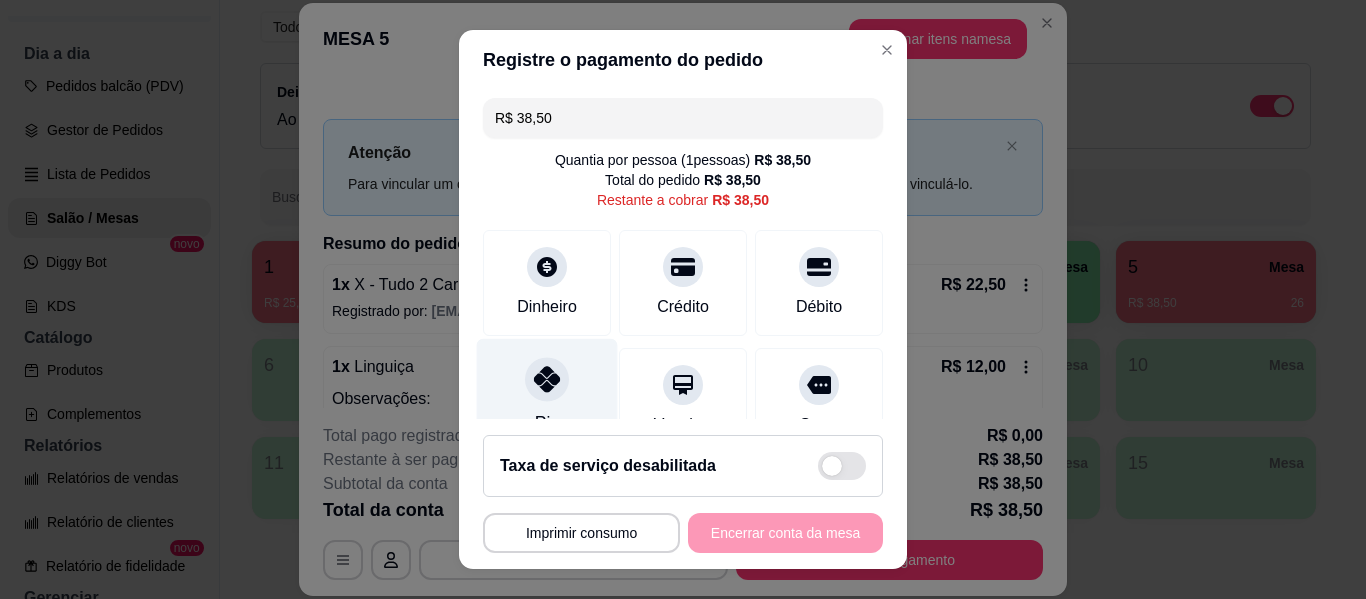 click at bounding box center (547, 379) 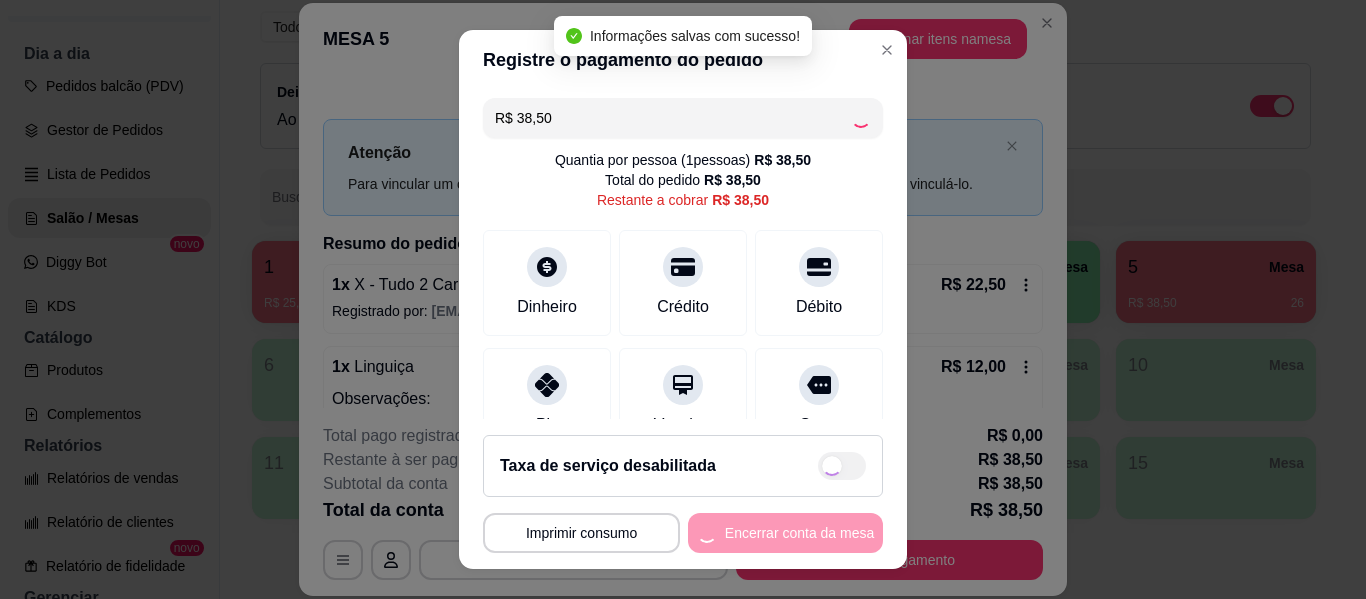 type on "R$ 0,00" 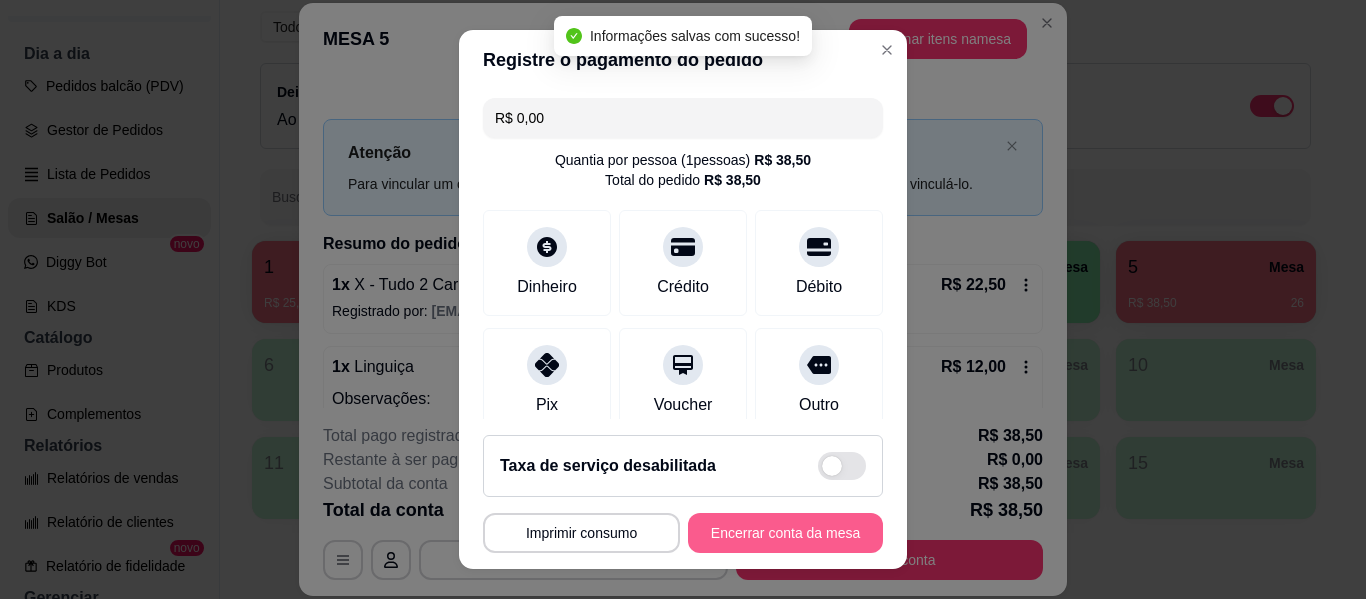 click on "Encerrar conta da mesa" at bounding box center (785, 533) 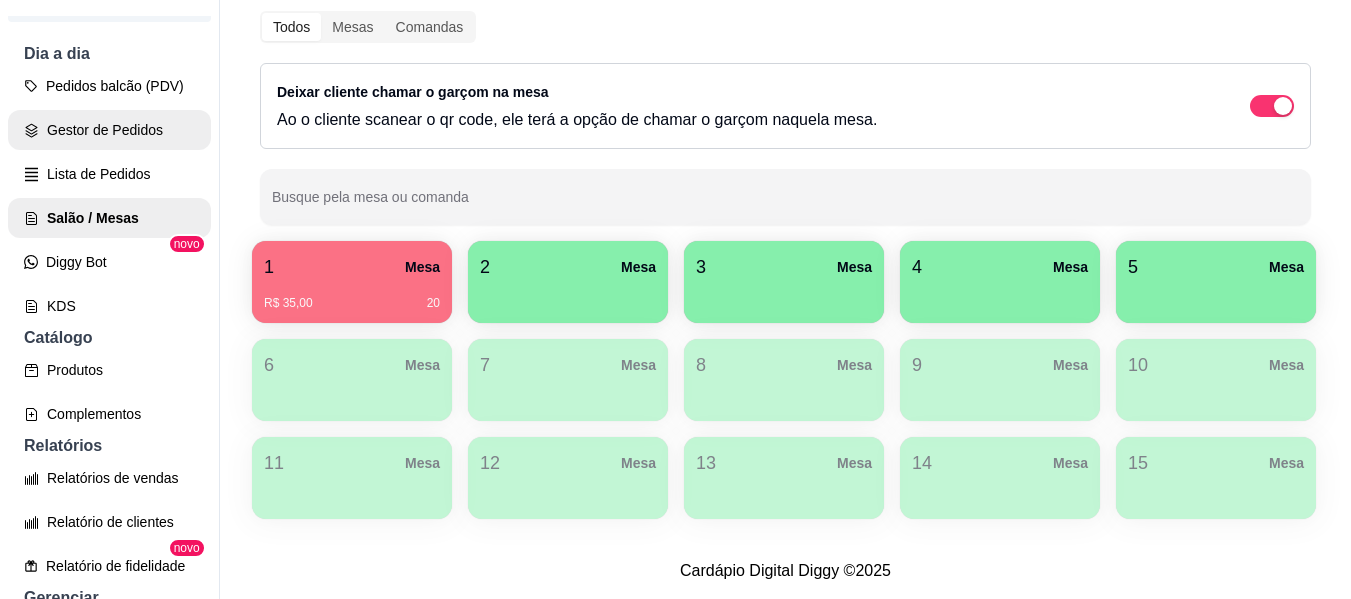 click on "Gestor de Pedidos" at bounding box center [109, 130] 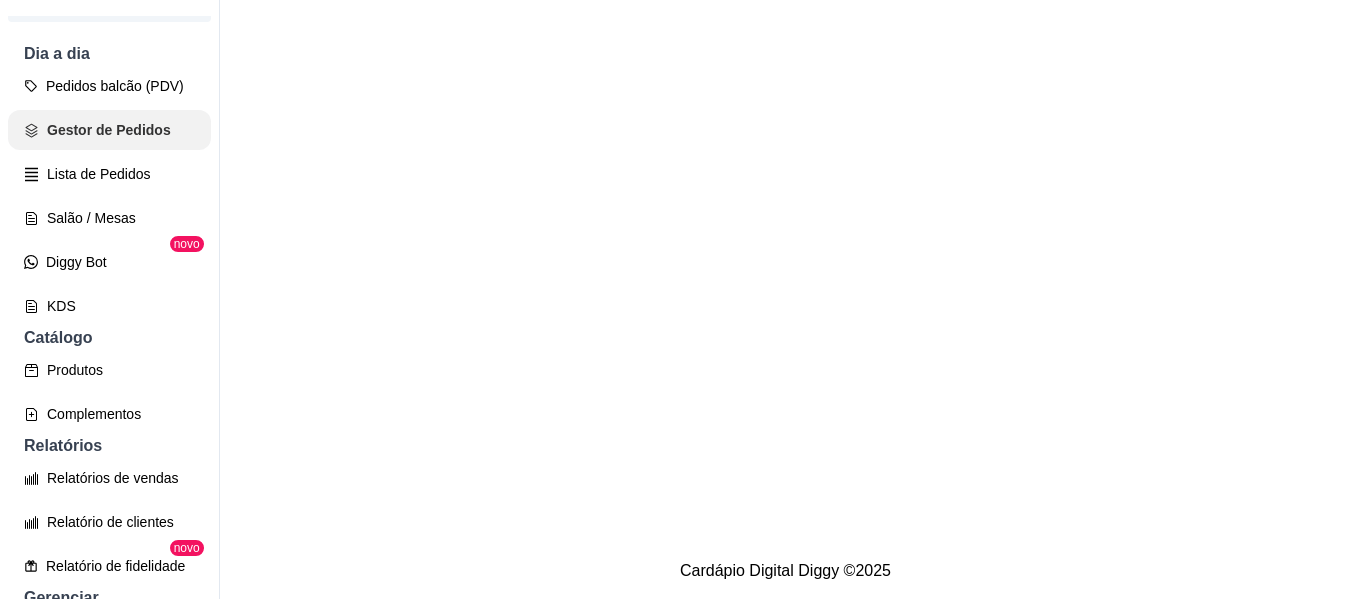 scroll, scrollTop: 0, scrollLeft: 0, axis: both 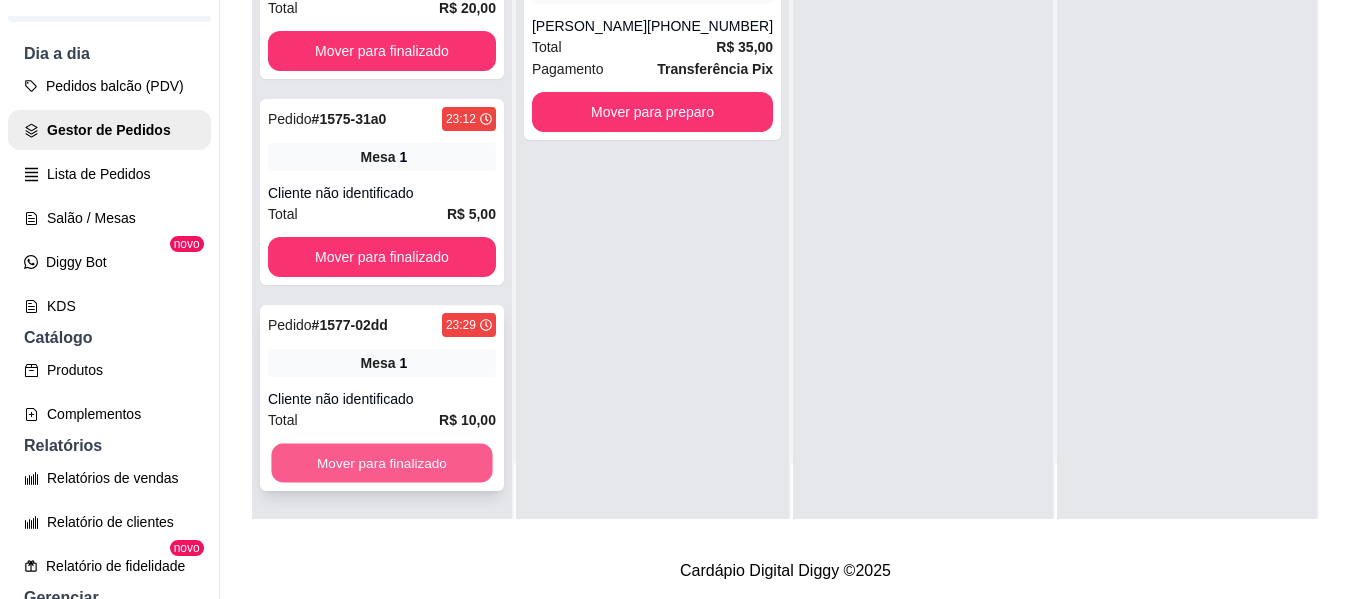 click on "Mover para finalizado" at bounding box center [381, 463] 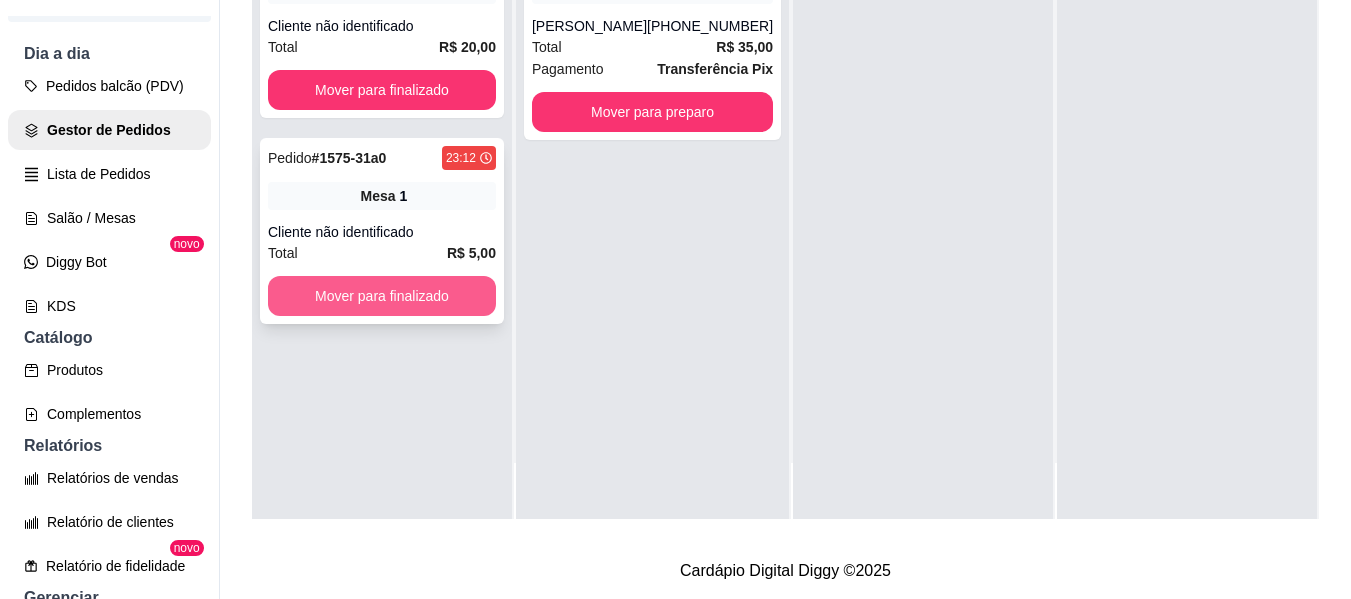 scroll, scrollTop: 0, scrollLeft: 0, axis: both 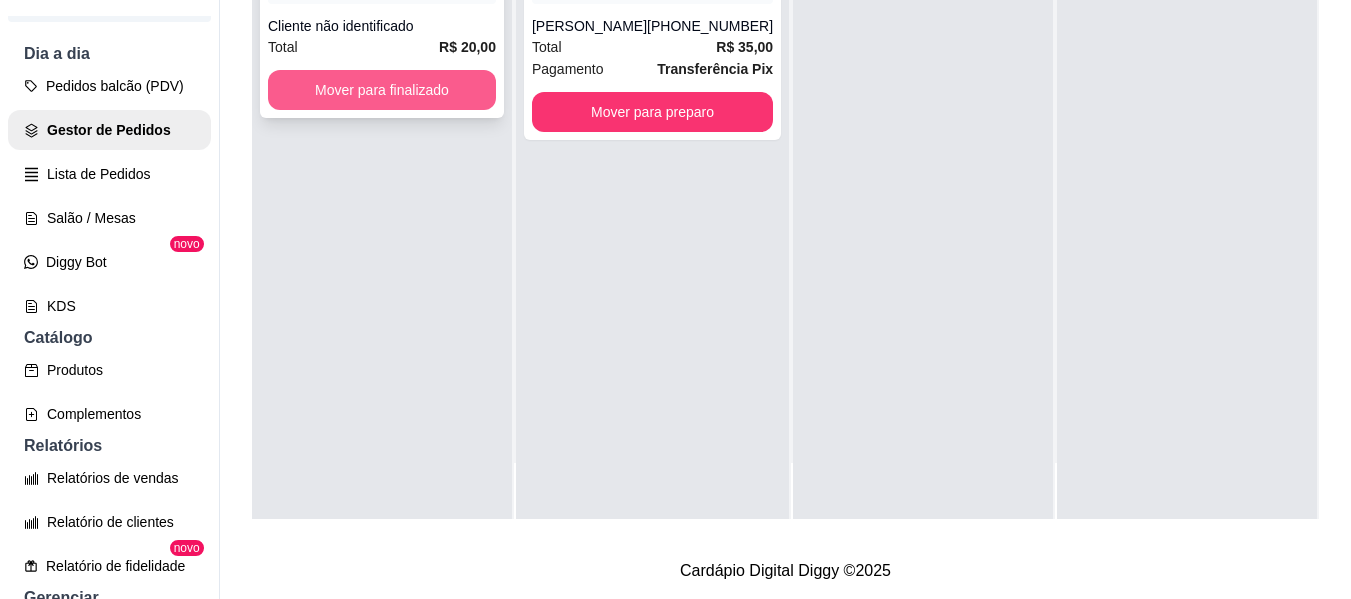 click on "Mover para finalizado" at bounding box center [382, 90] 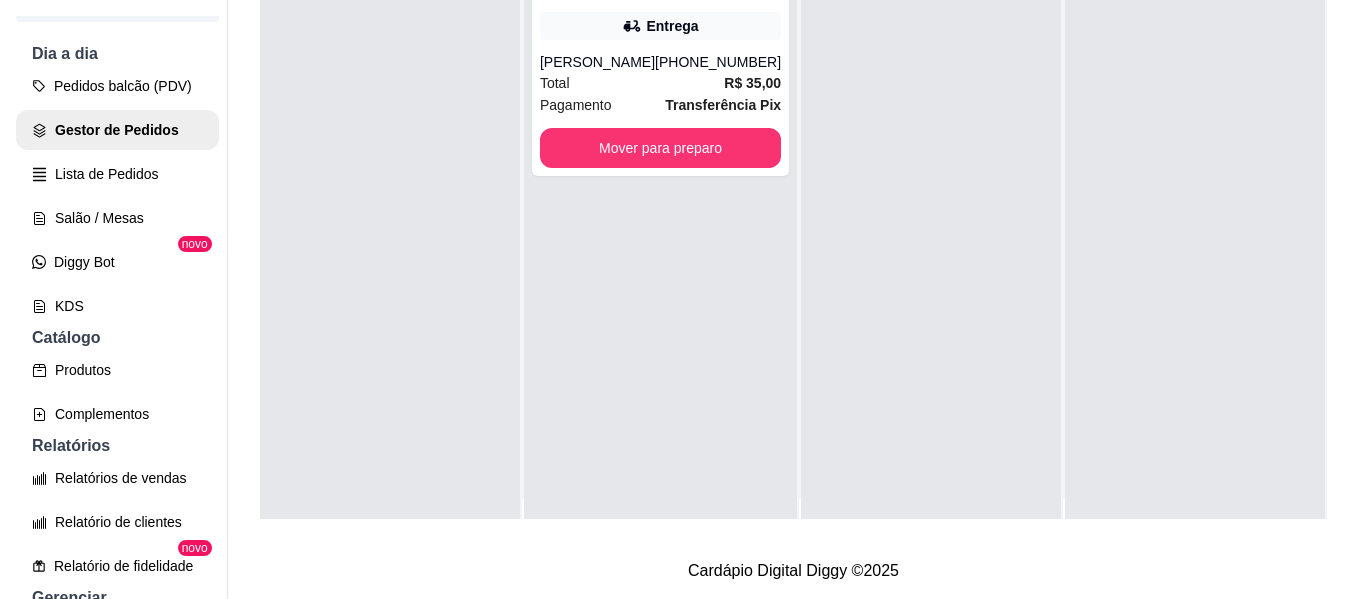 scroll, scrollTop: 0, scrollLeft: 0, axis: both 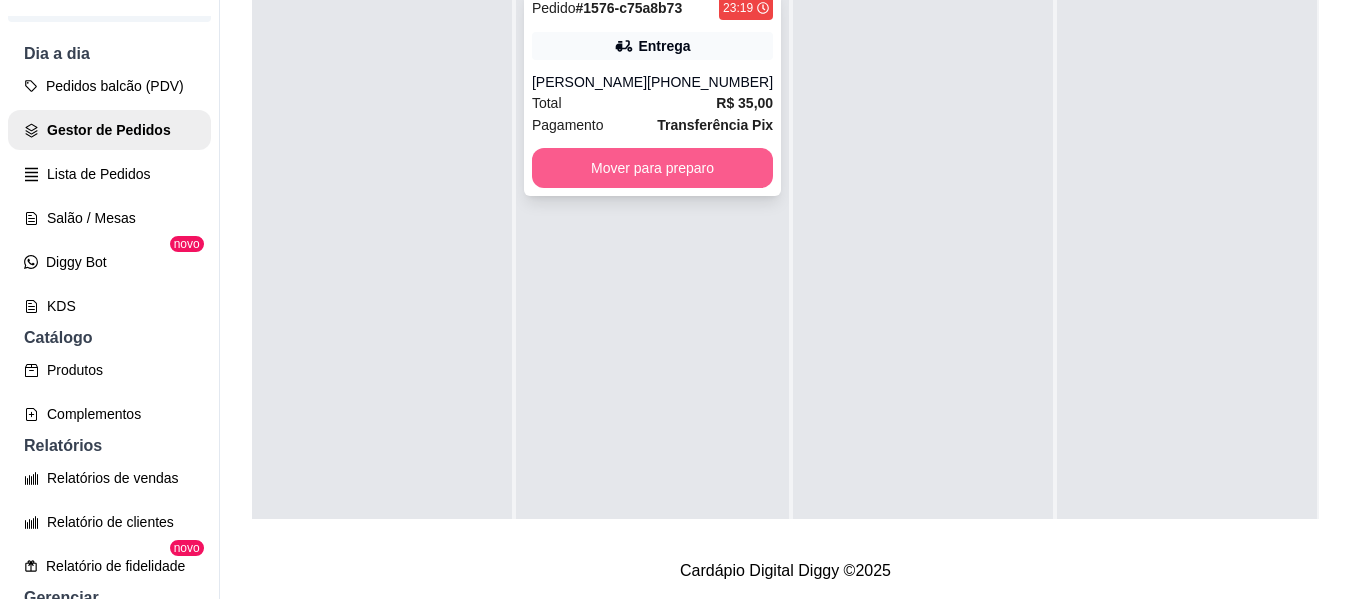 click on "Mover para preparo" at bounding box center [652, 168] 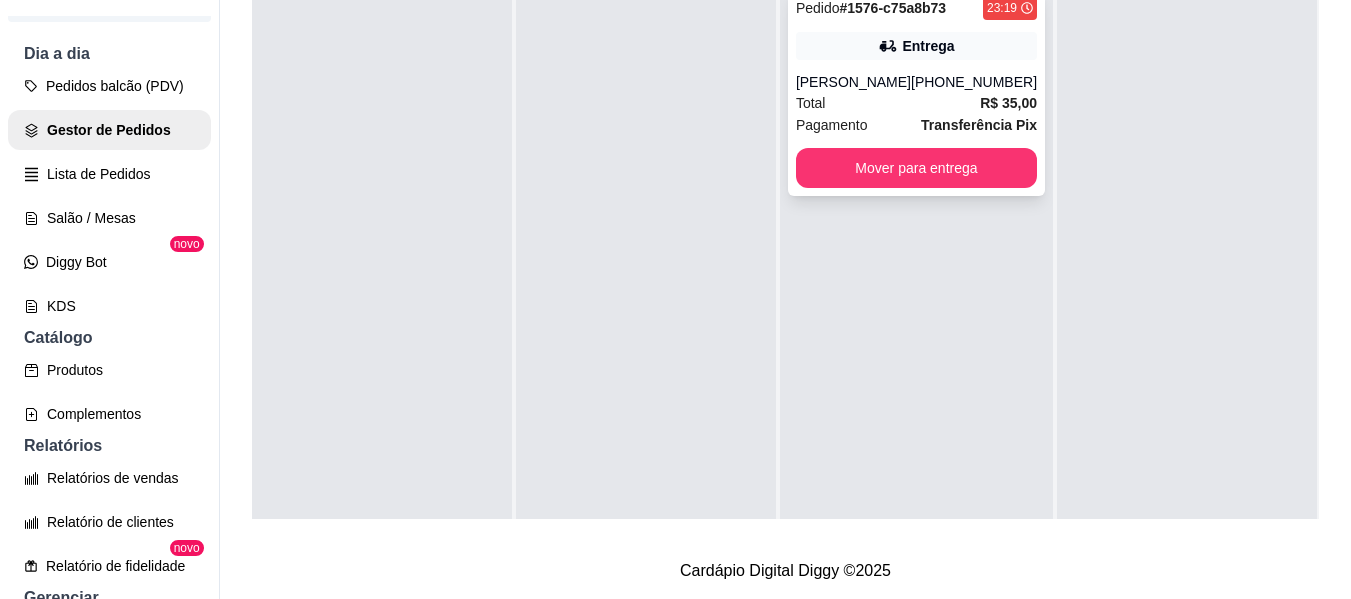 click on "[PERSON_NAME]" at bounding box center (853, 82) 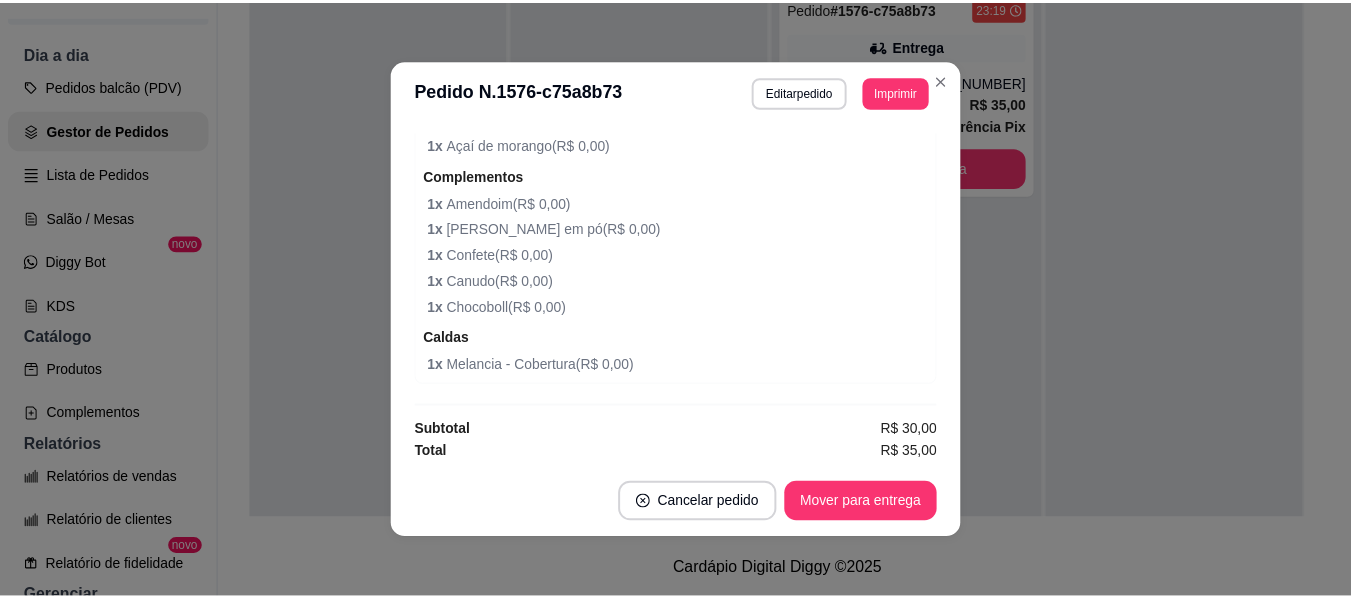 scroll, scrollTop: 1120, scrollLeft: 0, axis: vertical 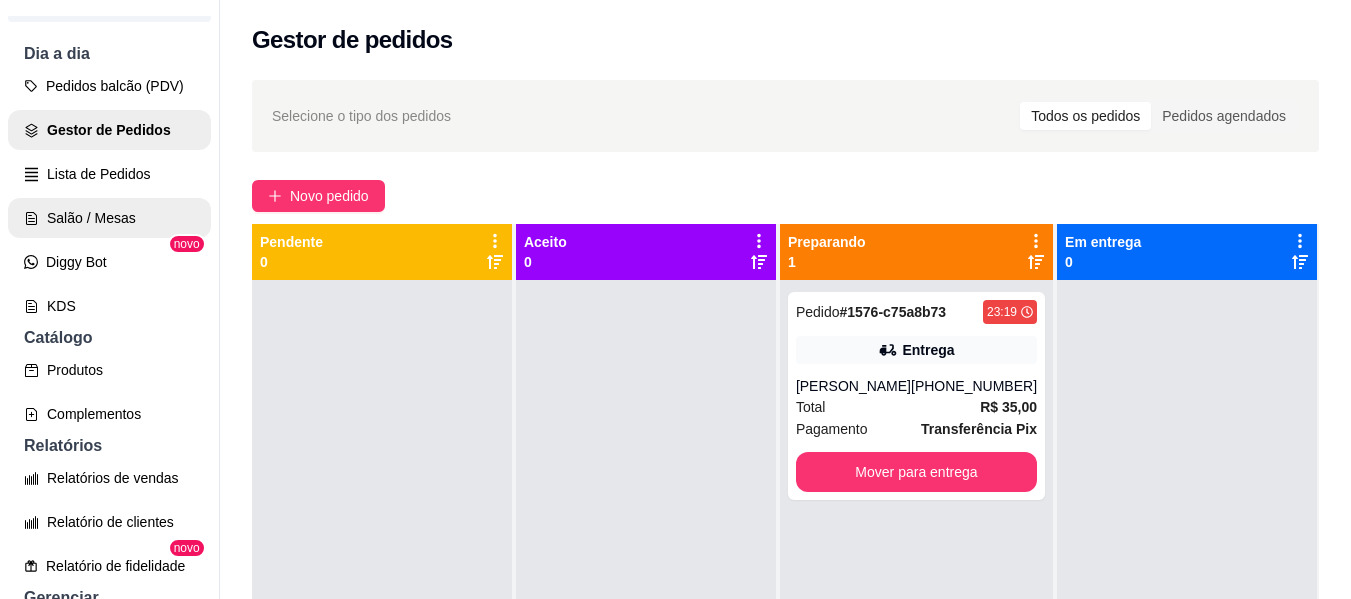 click on "Salão / Mesas" at bounding box center [109, 218] 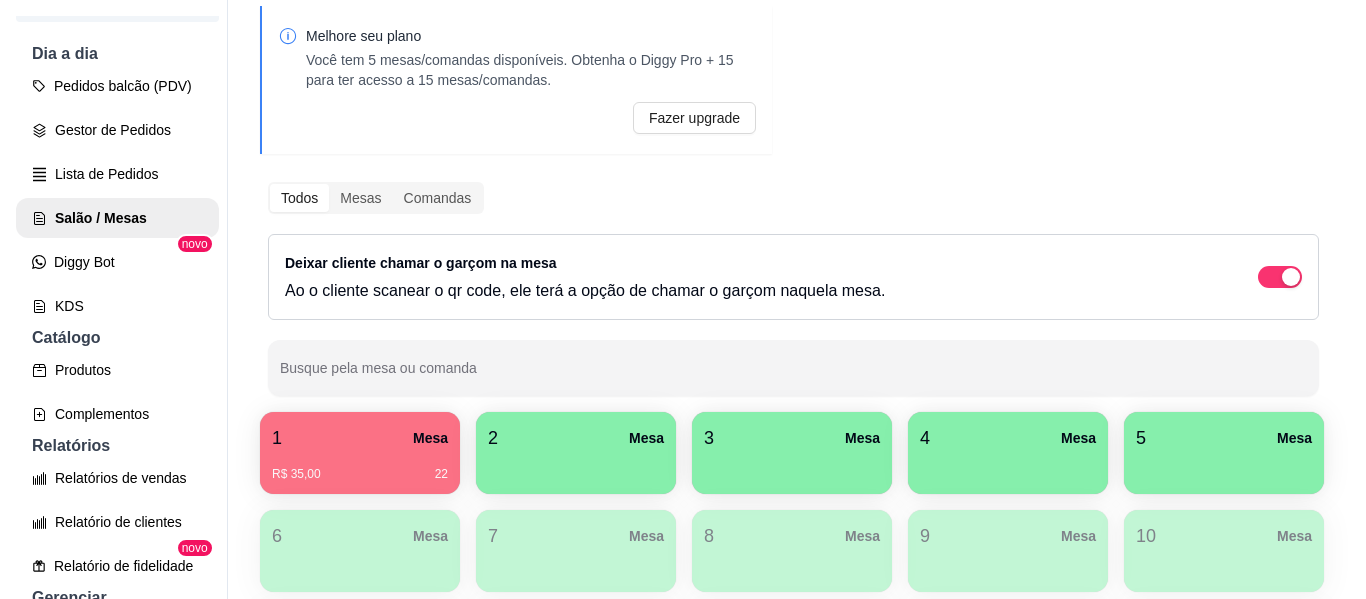 scroll, scrollTop: 300, scrollLeft: 0, axis: vertical 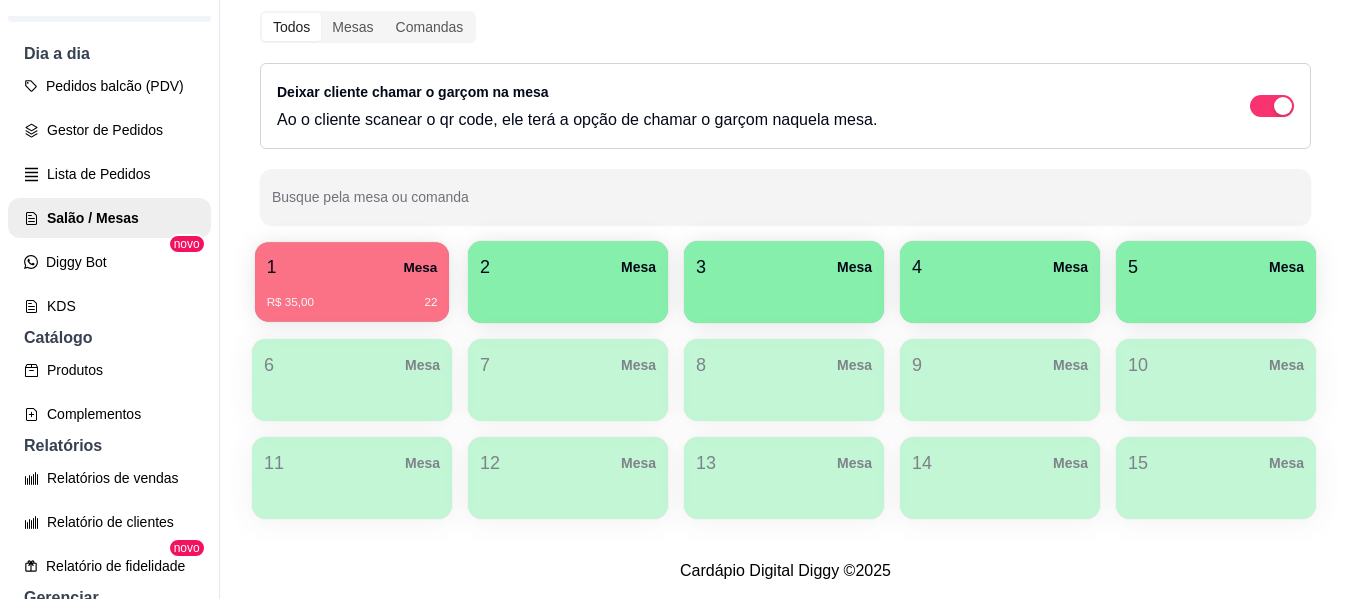 click on "R$ 35,00 22" at bounding box center [352, 295] 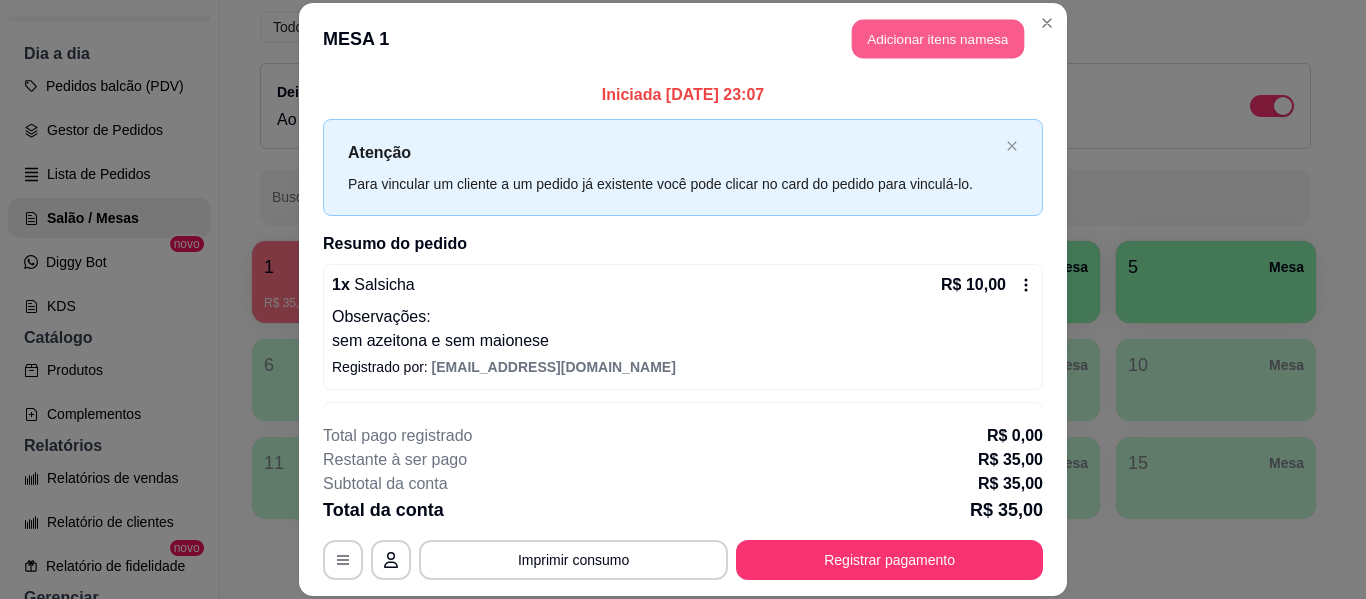 click on "Adicionar itens na  mesa" at bounding box center [938, 39] 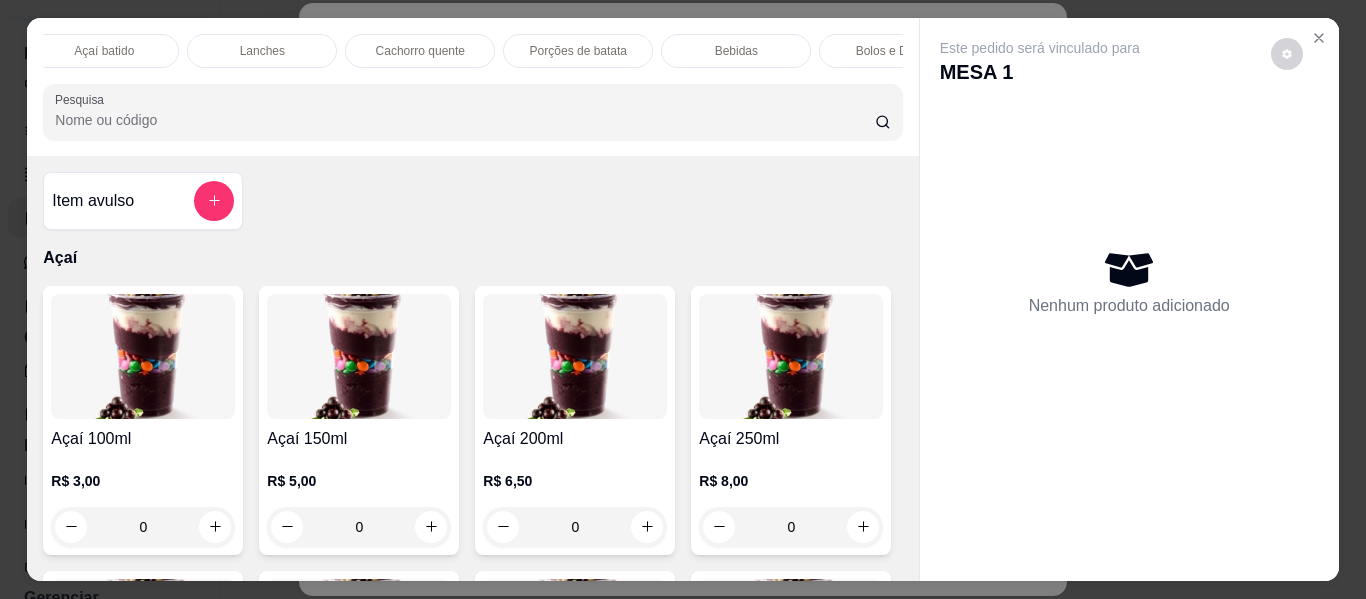 scroll, scrollTop: 0, scrollLeft: 836, axis: horizontal 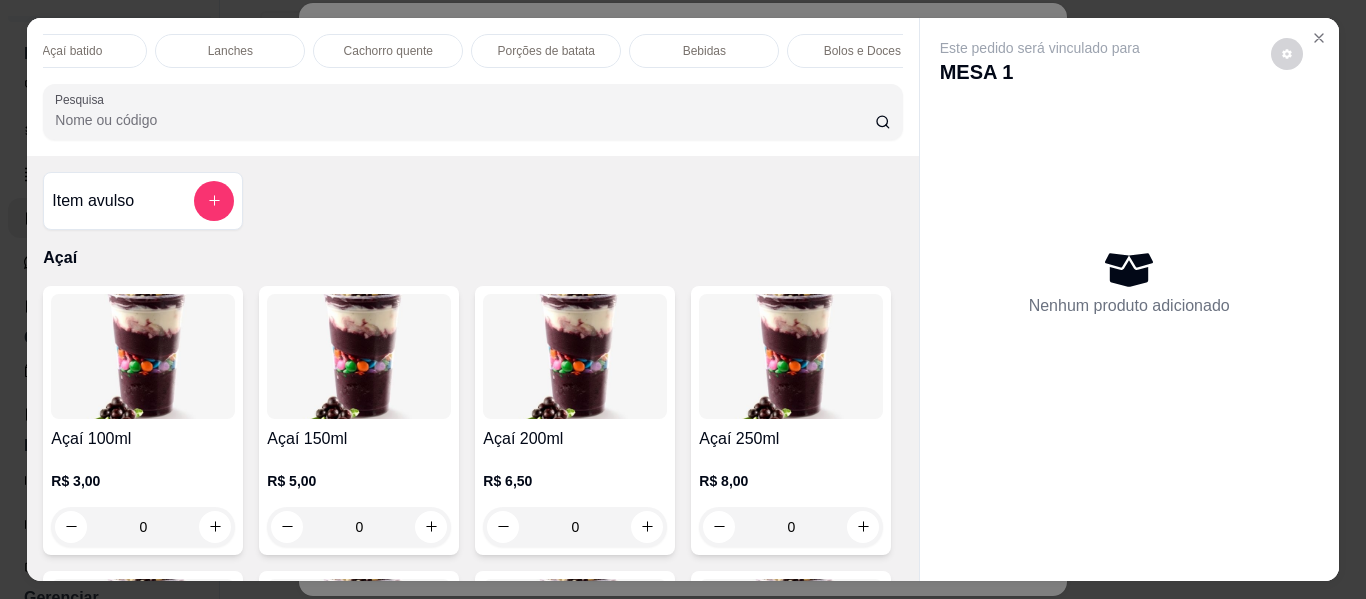 click on "Bebidas" at bounding box center (704, 51) 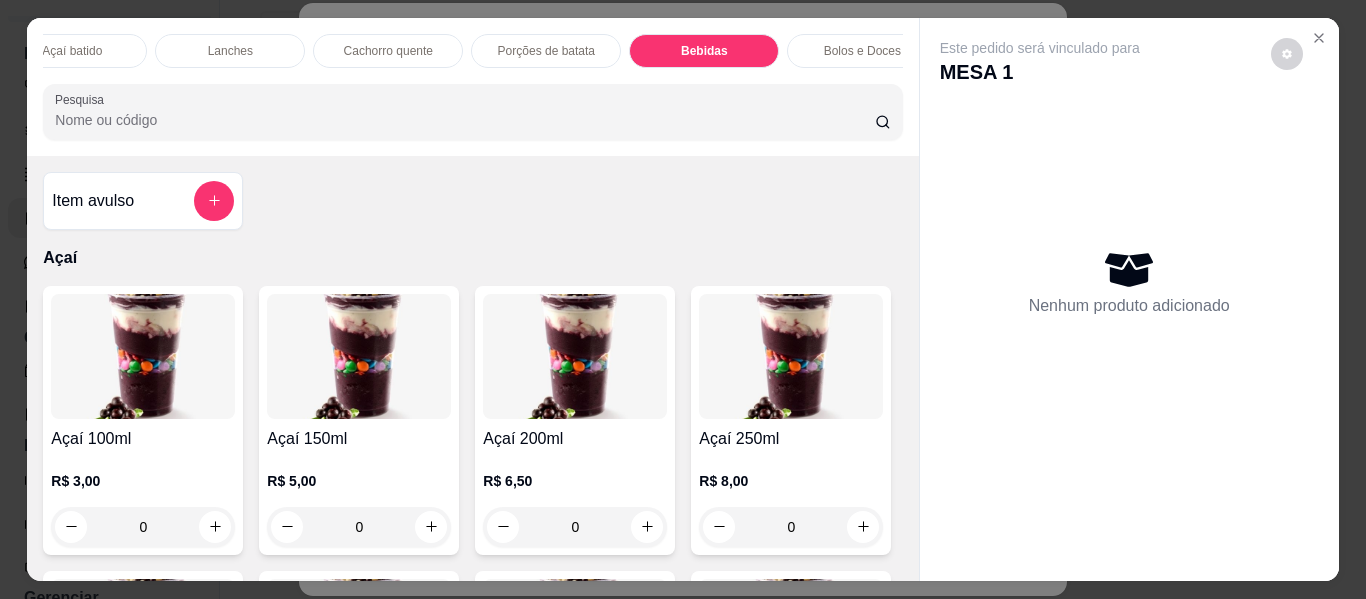 scroll, scrollTop: 5431, scrollLeft: 0, axis: vertical 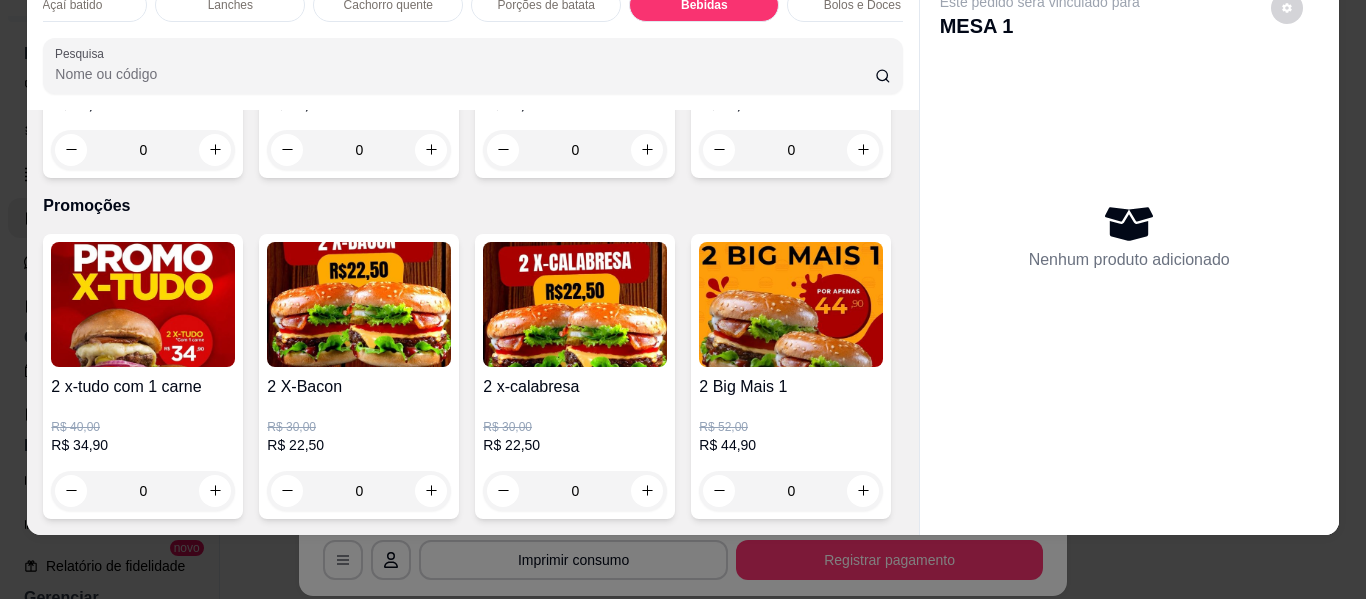 click 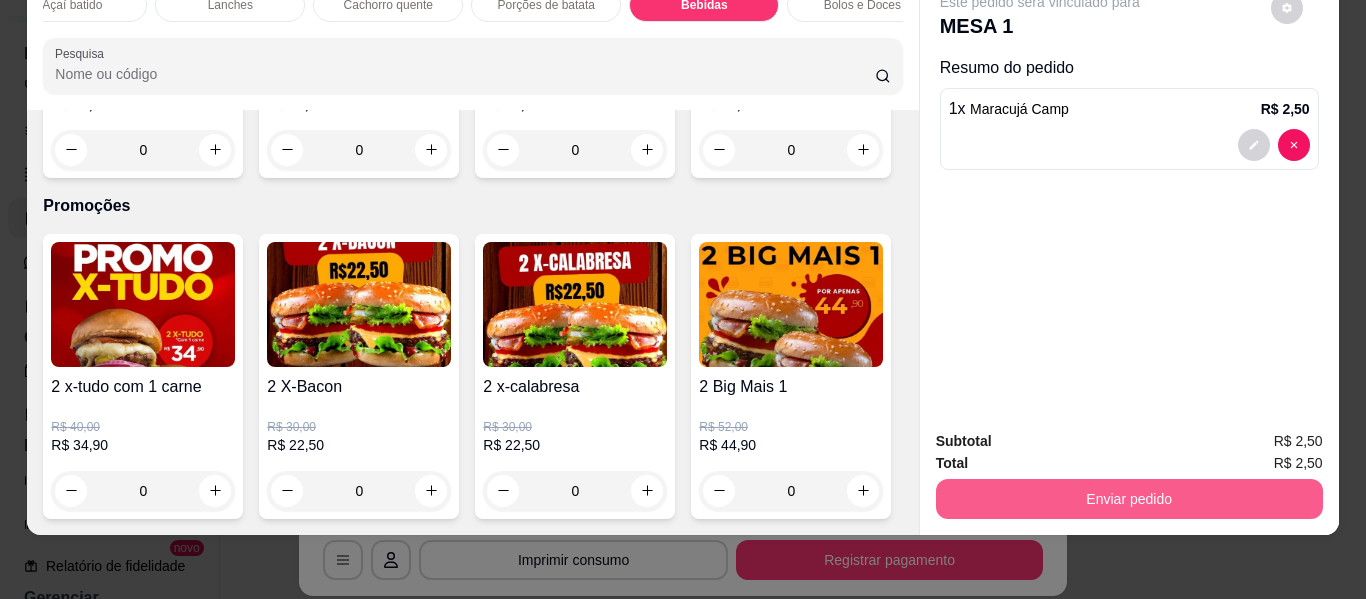 click on "Enviar pedido" at bounding box center (1129, 499) 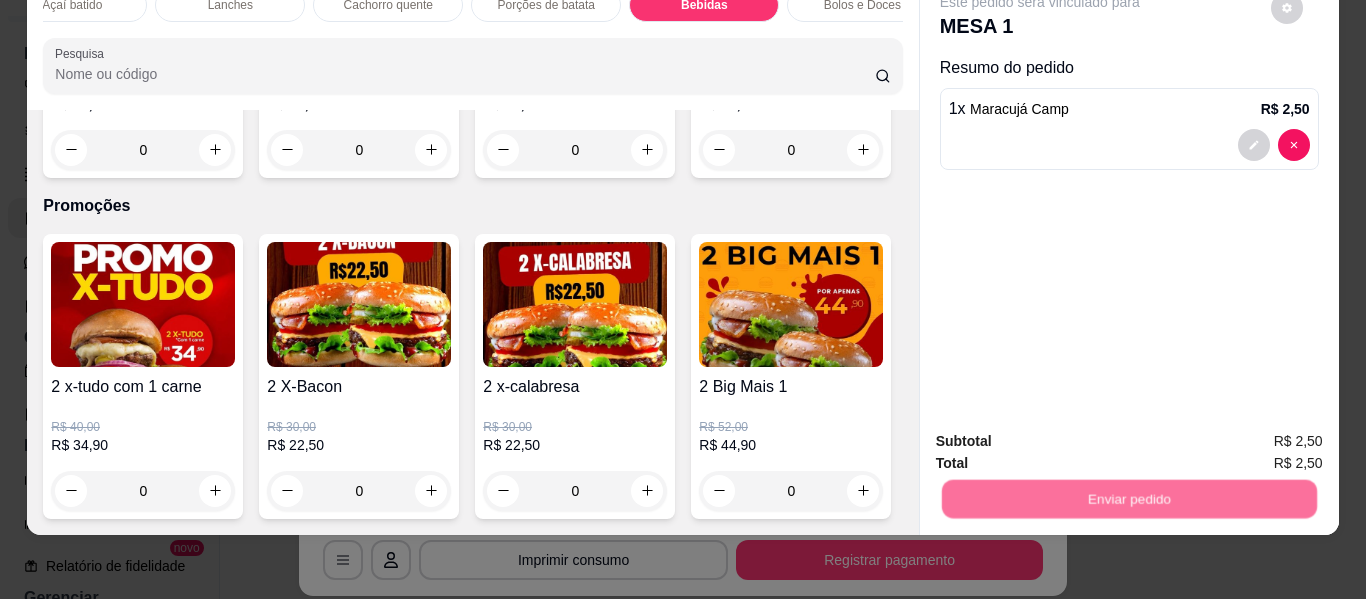 click on "Não registrar e enviar pedido" at bounding box center [1063, 433] 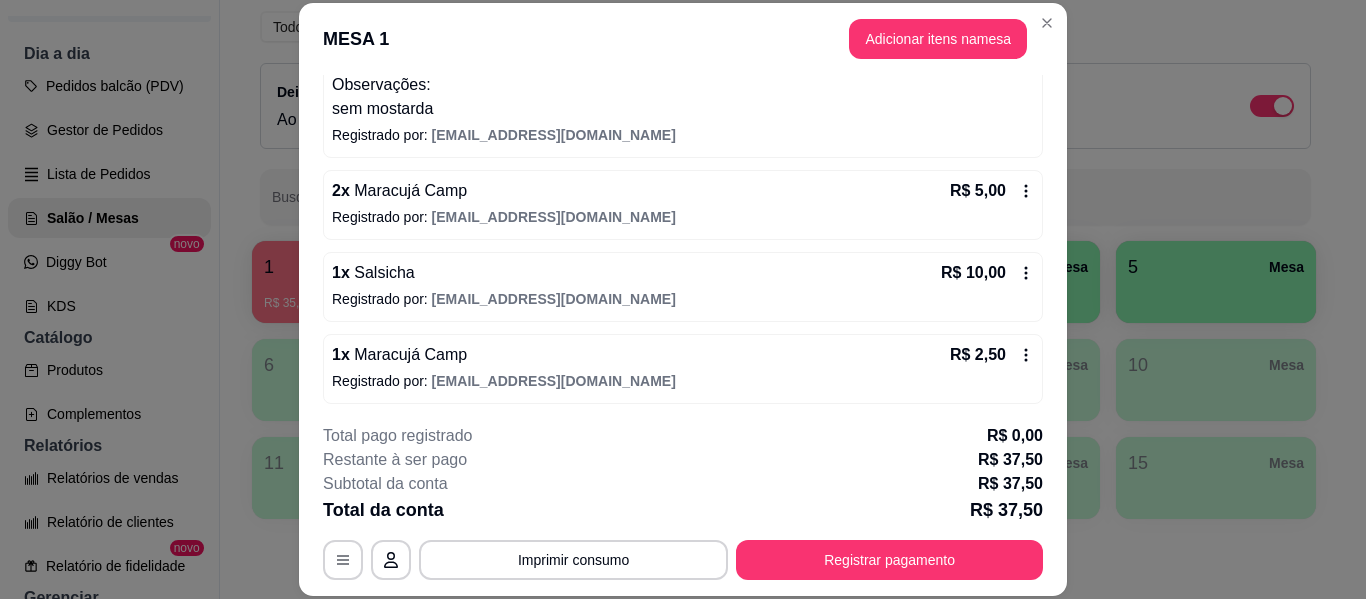 scroll, scrollTop: 374, scrollLeft: 0, axis: vertical 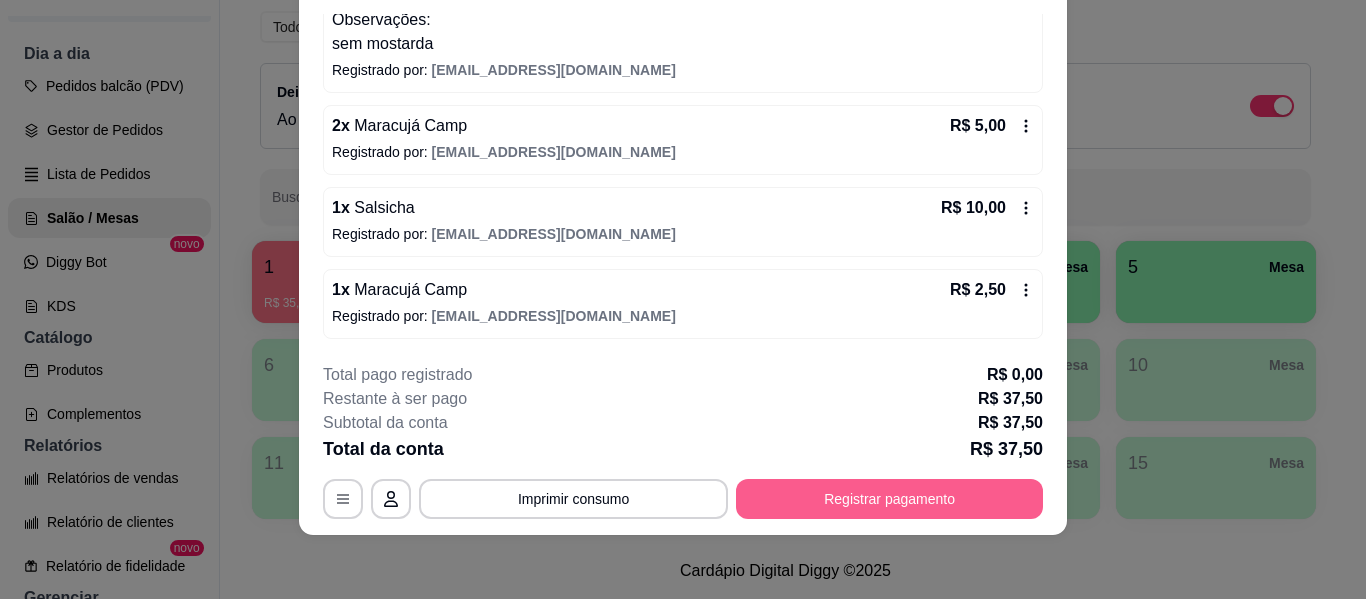 click on "Registrar pagamento" at bounding box center [889, 499] 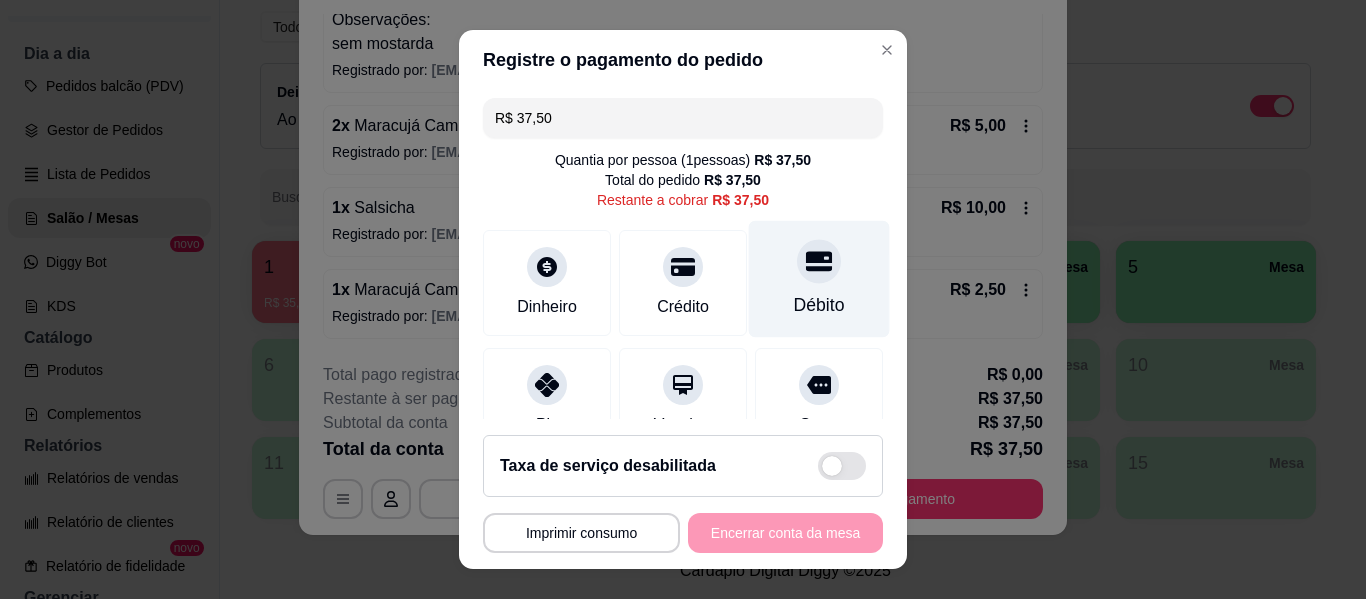 click 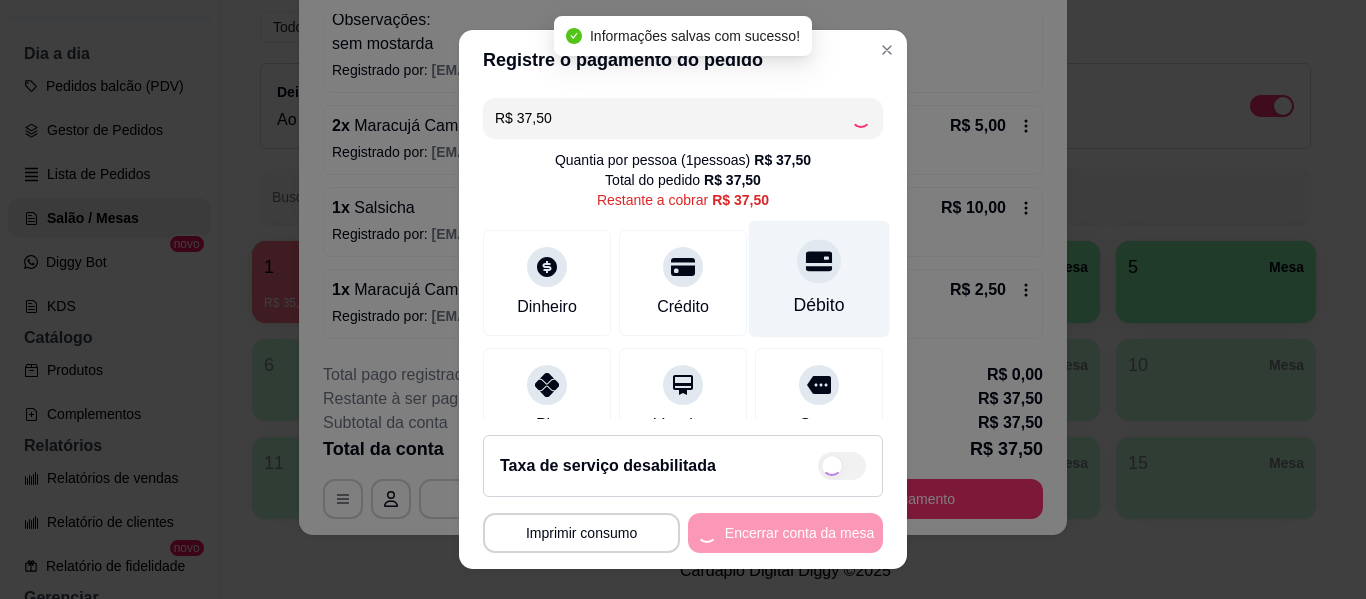 type on "R$ 0,00" 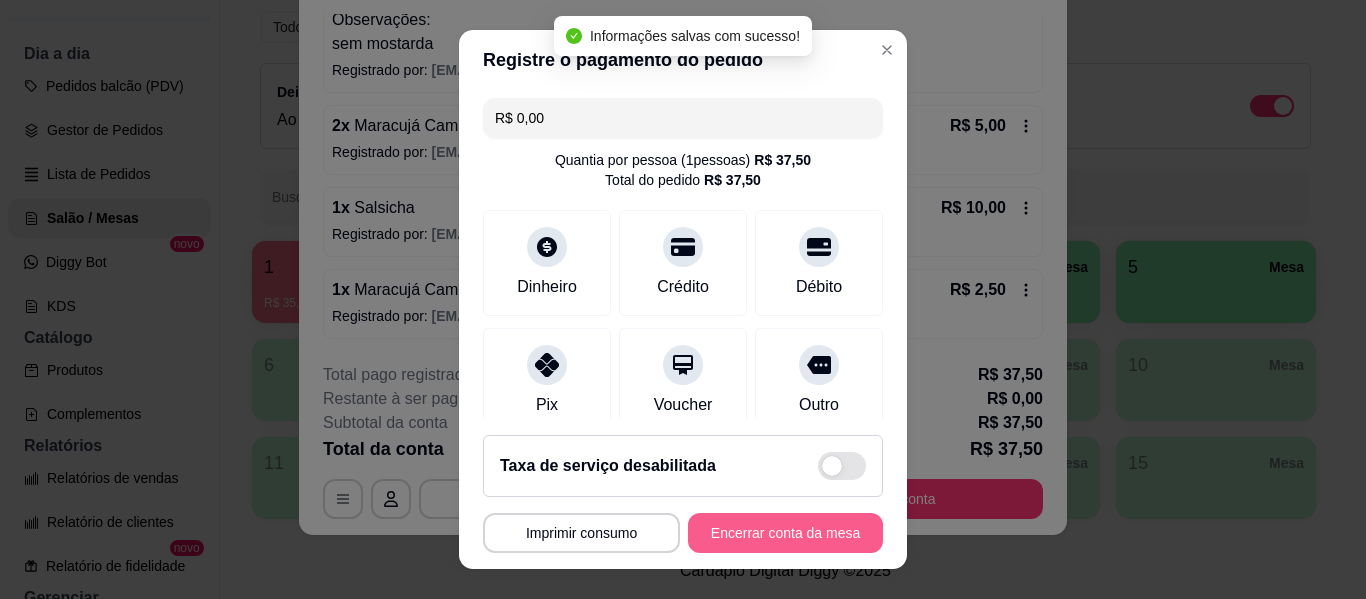 click on "Encerrar conta da mesa" at bounding box center (785, 533) 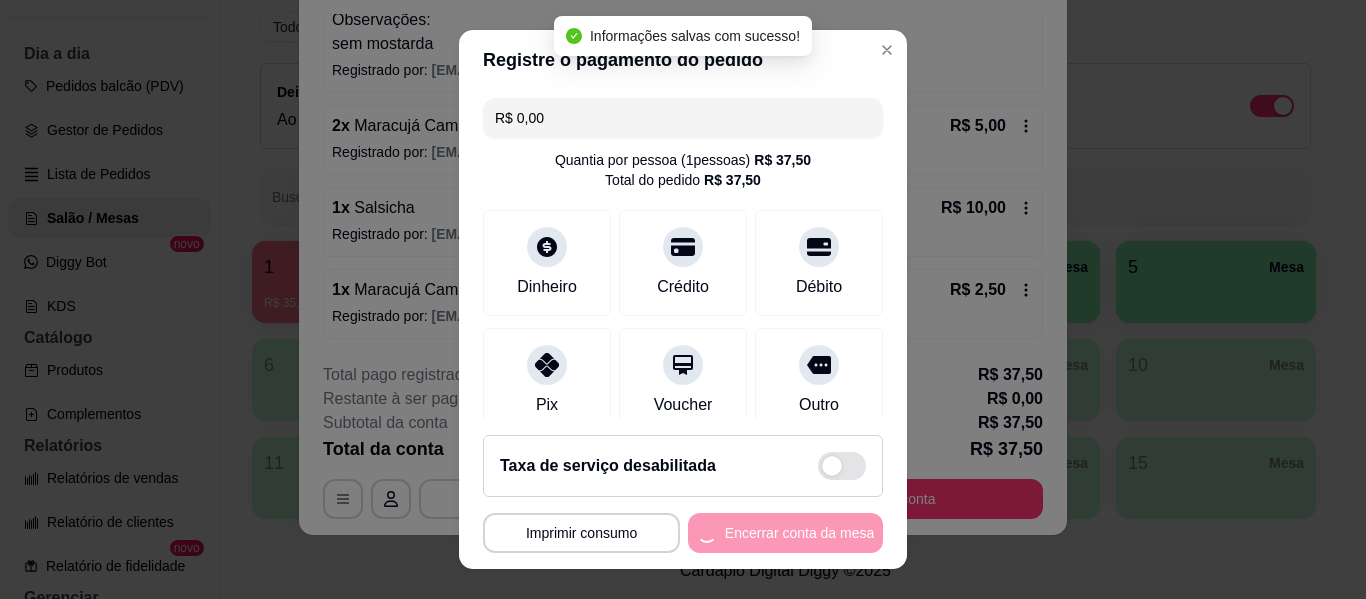 scroll, scrollTop: 0, scrollLeft: 0, axis: both 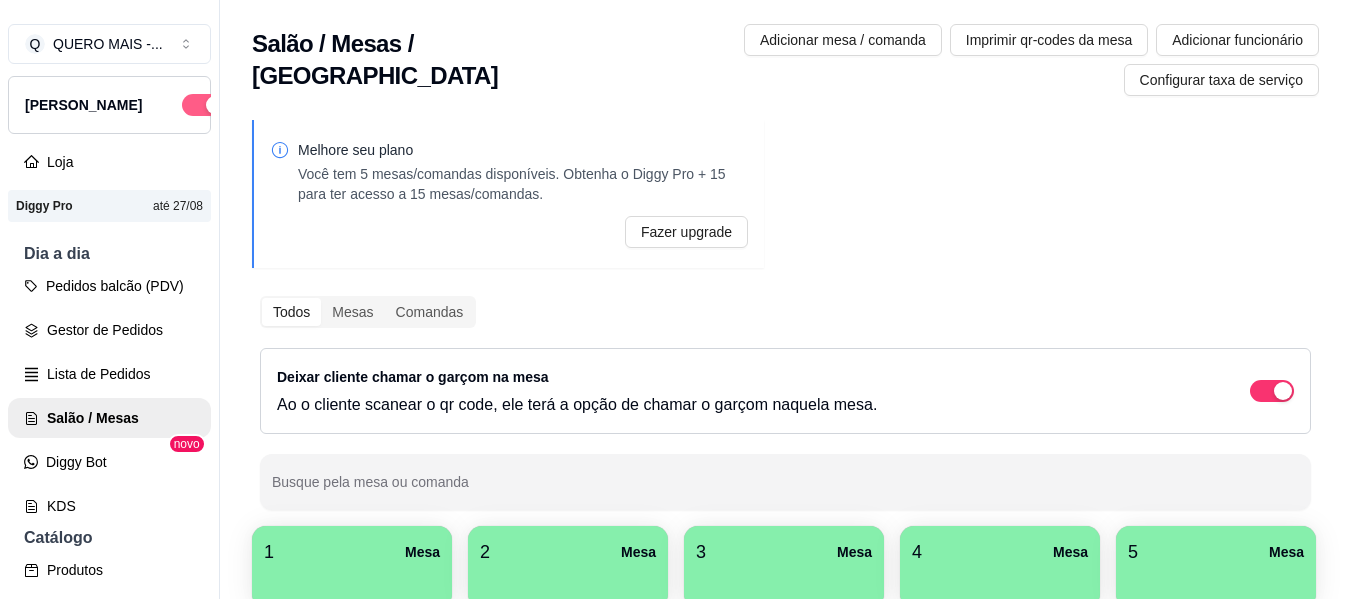 click at bounding box center (215, 105) 